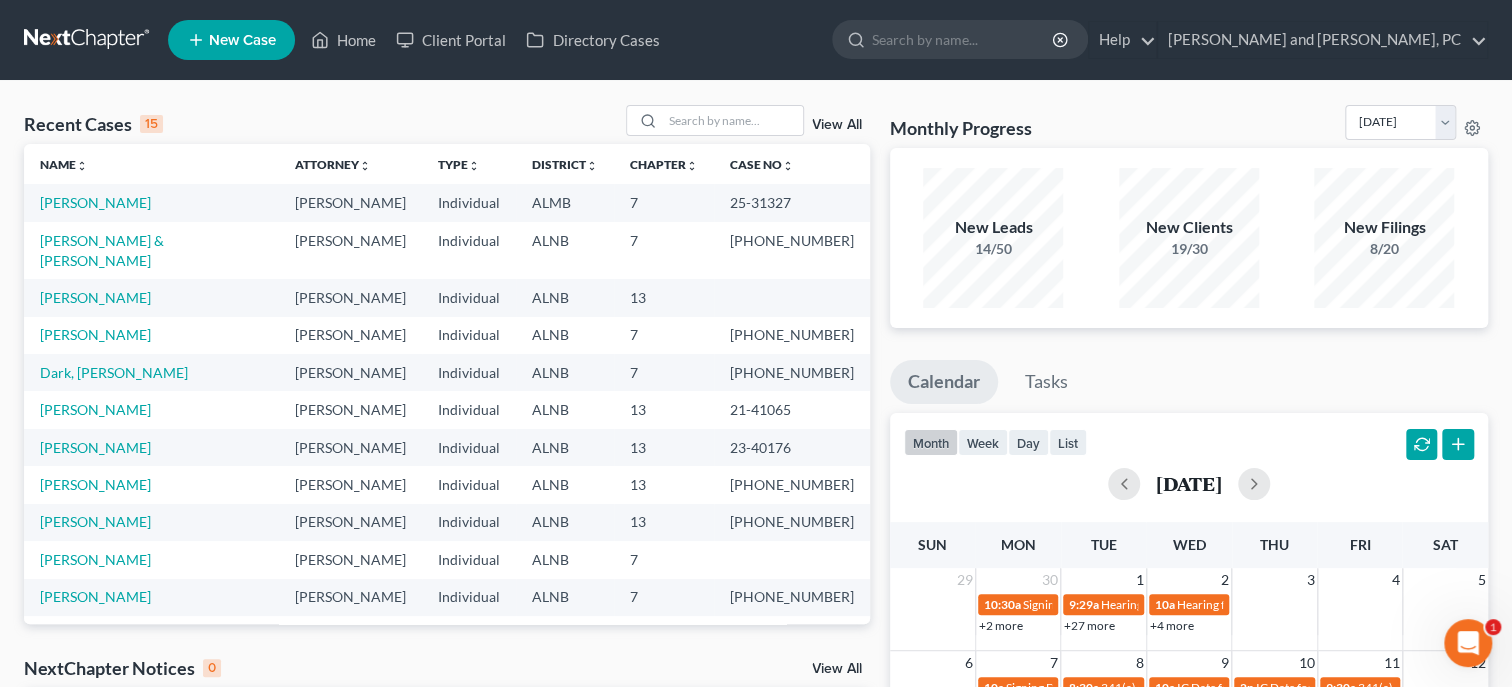 scroll, scrollTop: 0, scrollLeft: 0, axis: both 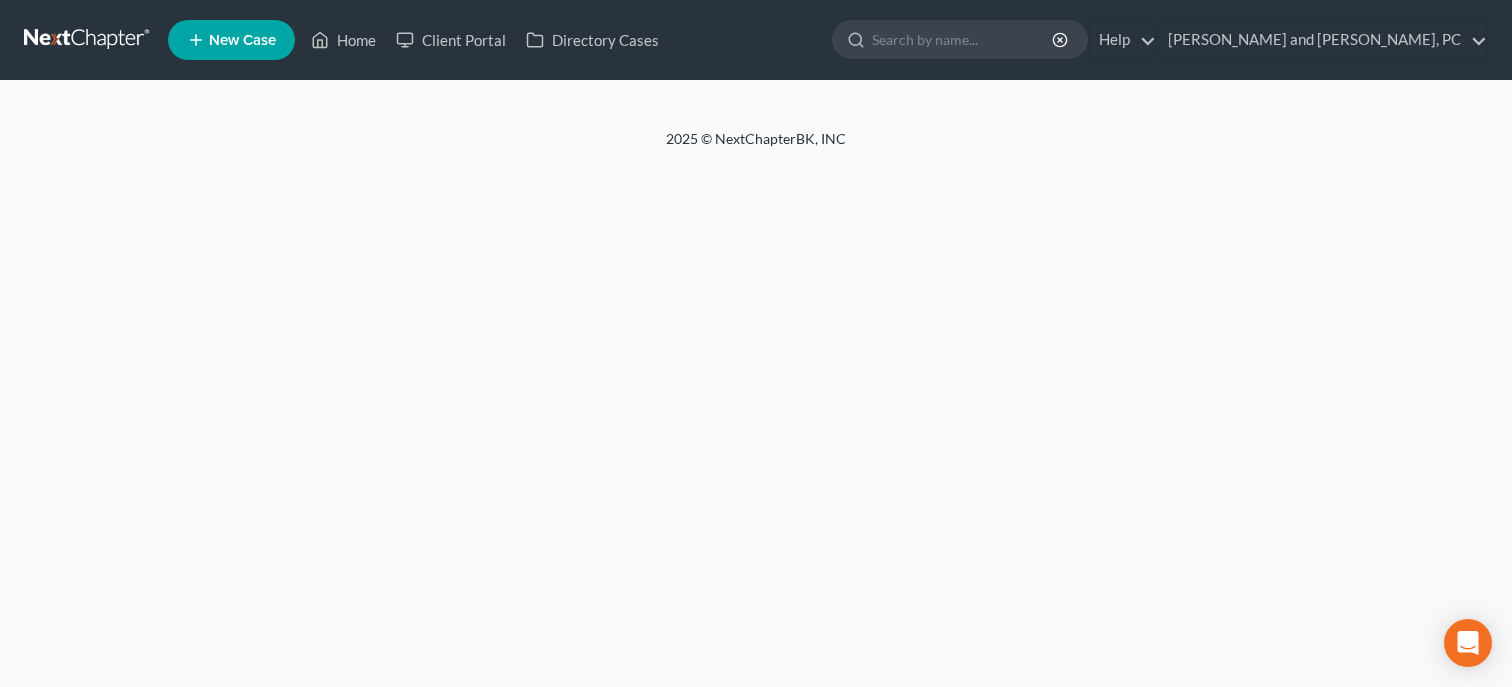 select on "12" 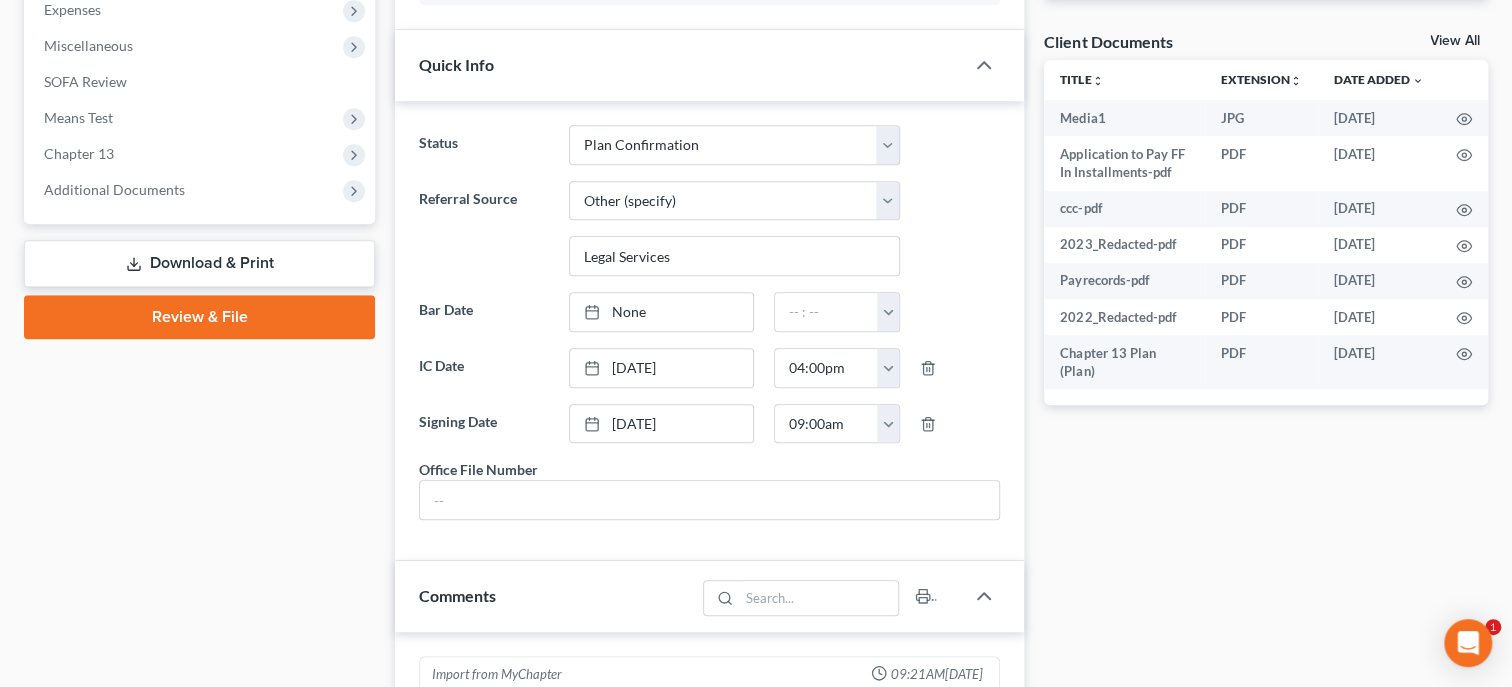 scroll, scrollTop: 1338, scrollLeft: 0, axis: vertical 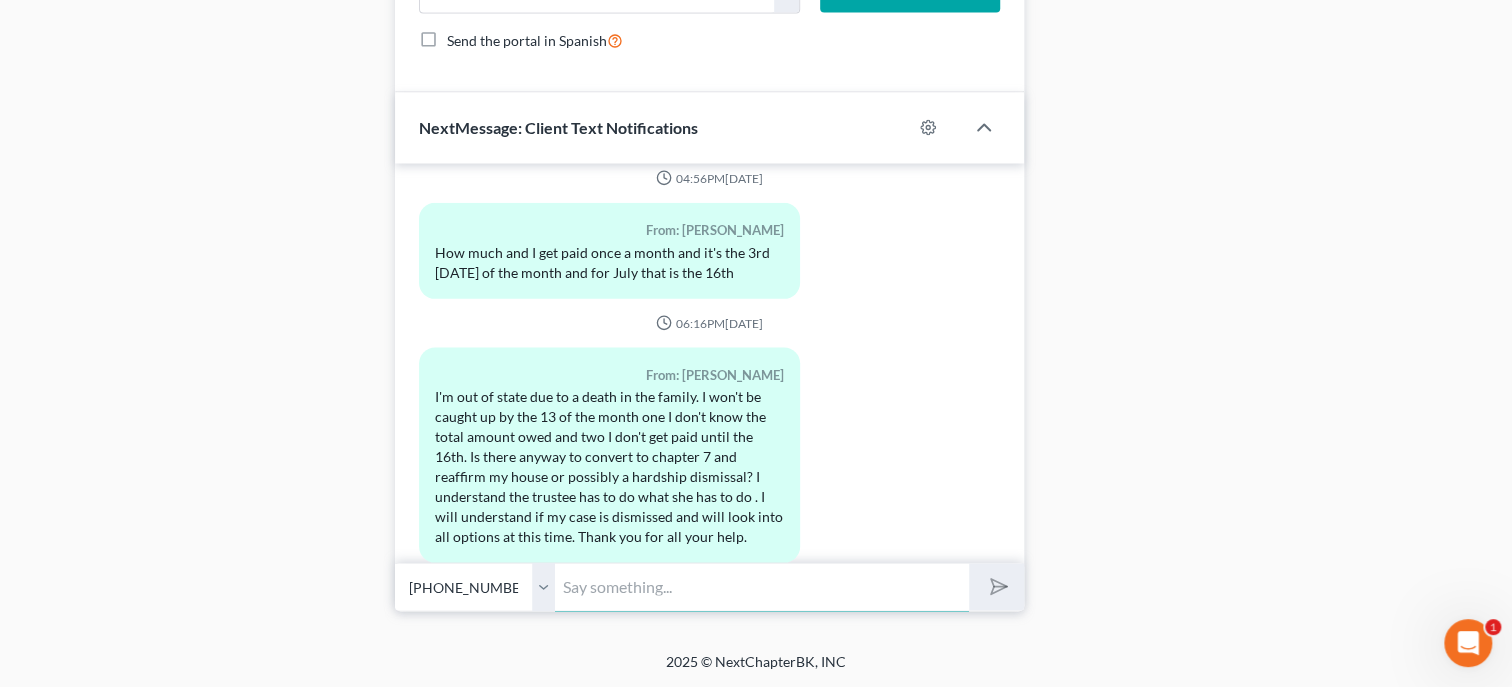 click at bounding box center (762, 586) 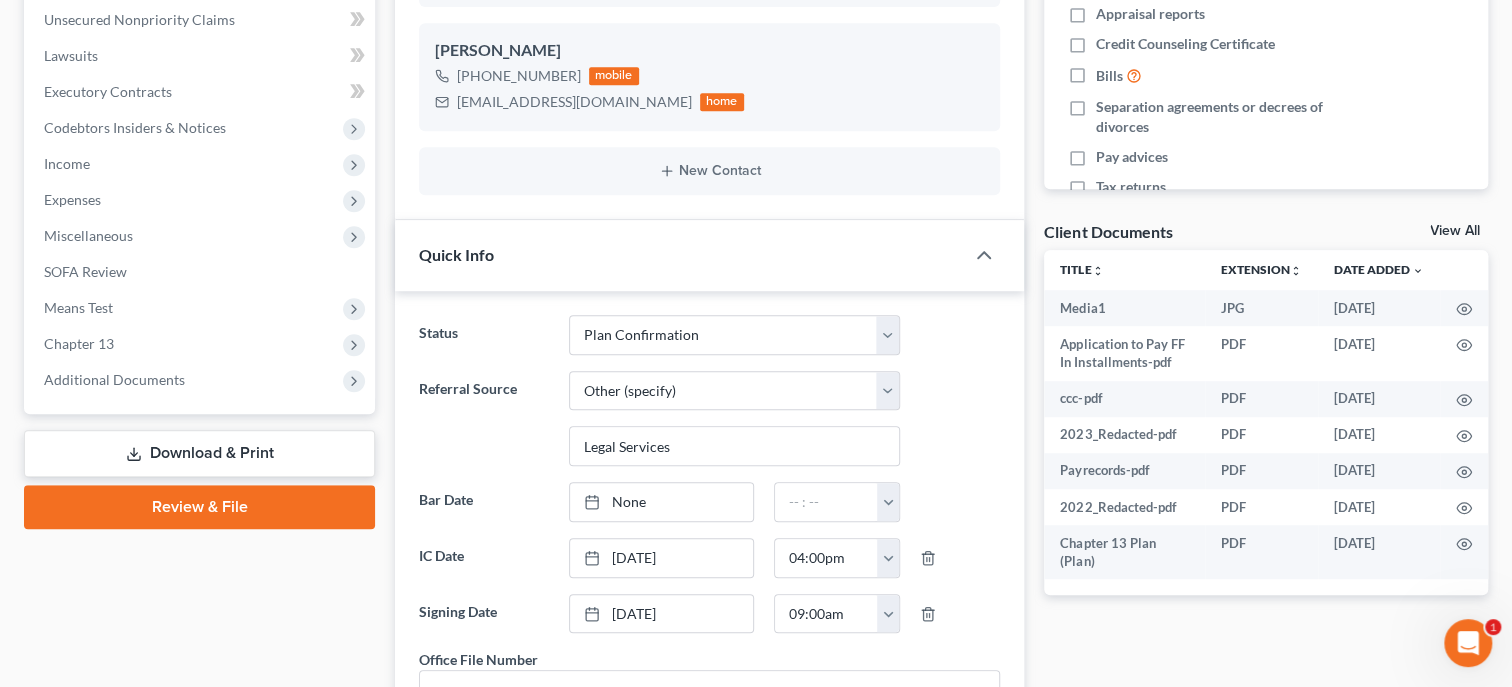 scroll, scrollTop: 16, scrollLeft: 0, axis: vertical 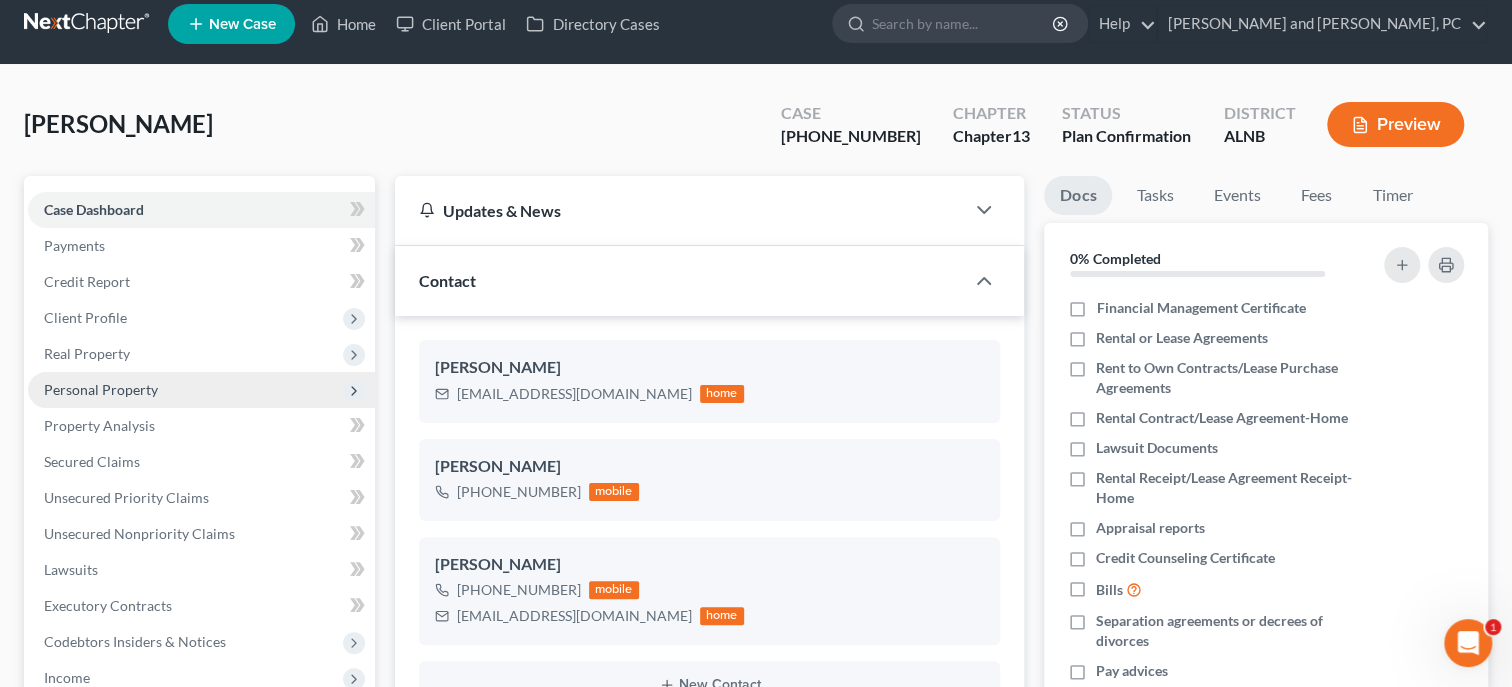 click on "Personal Property" at bounding box center [201, 390] 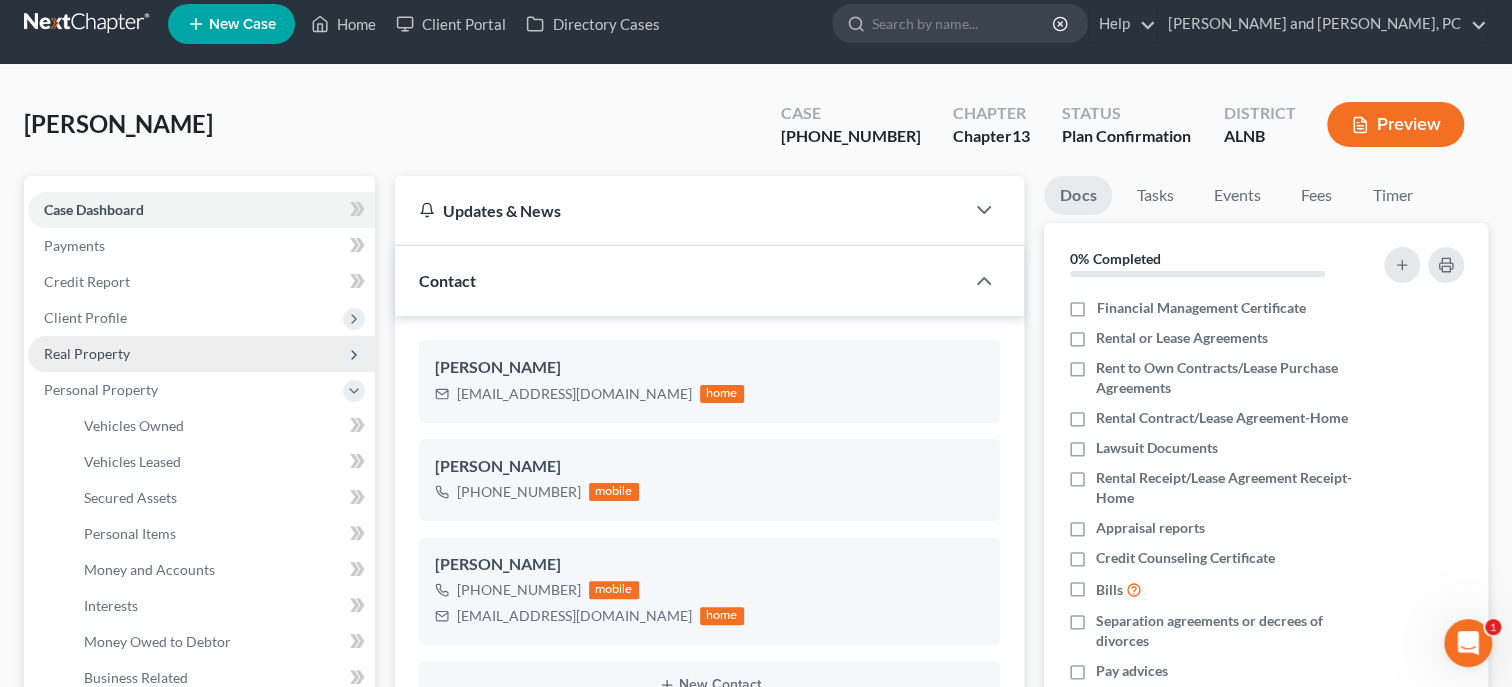 click on "Real Property" at bounding box center (87, 353) 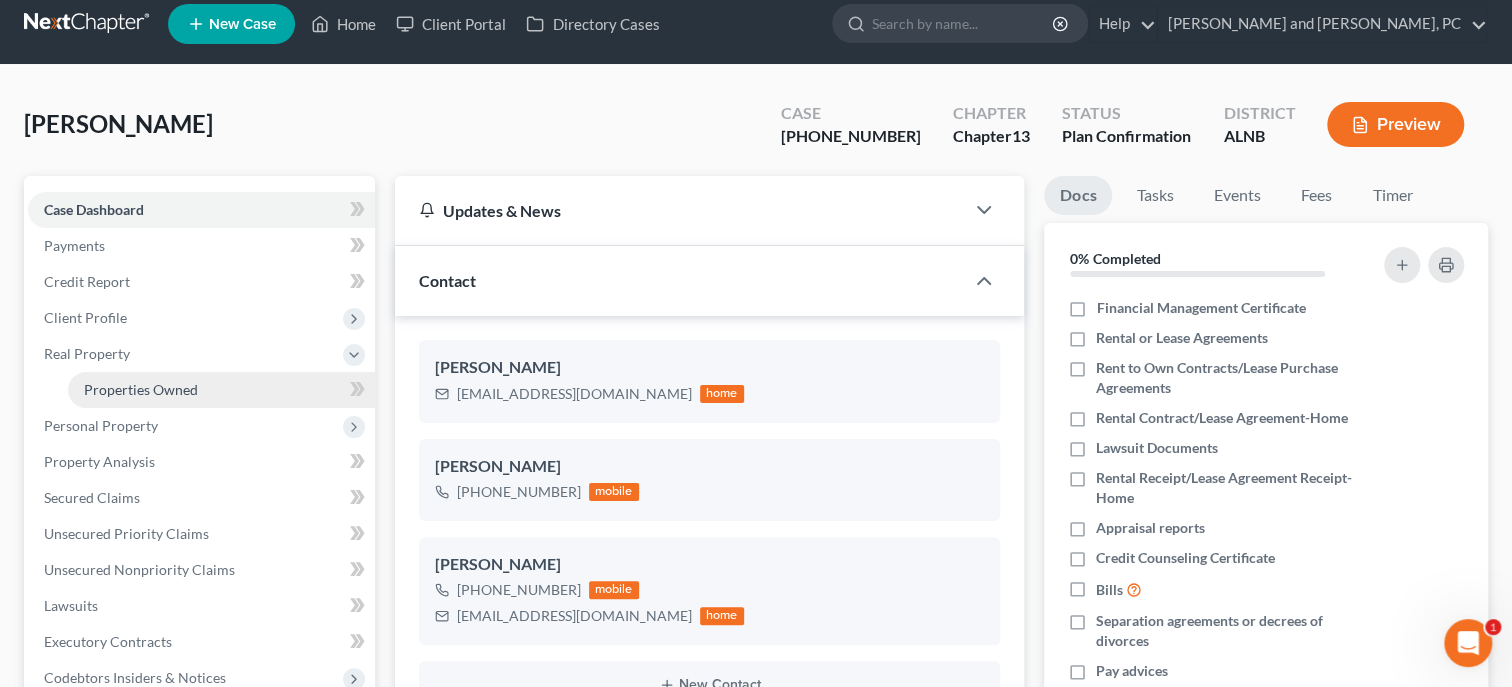click on "Properties Owned" at bounding box center [221, 390] 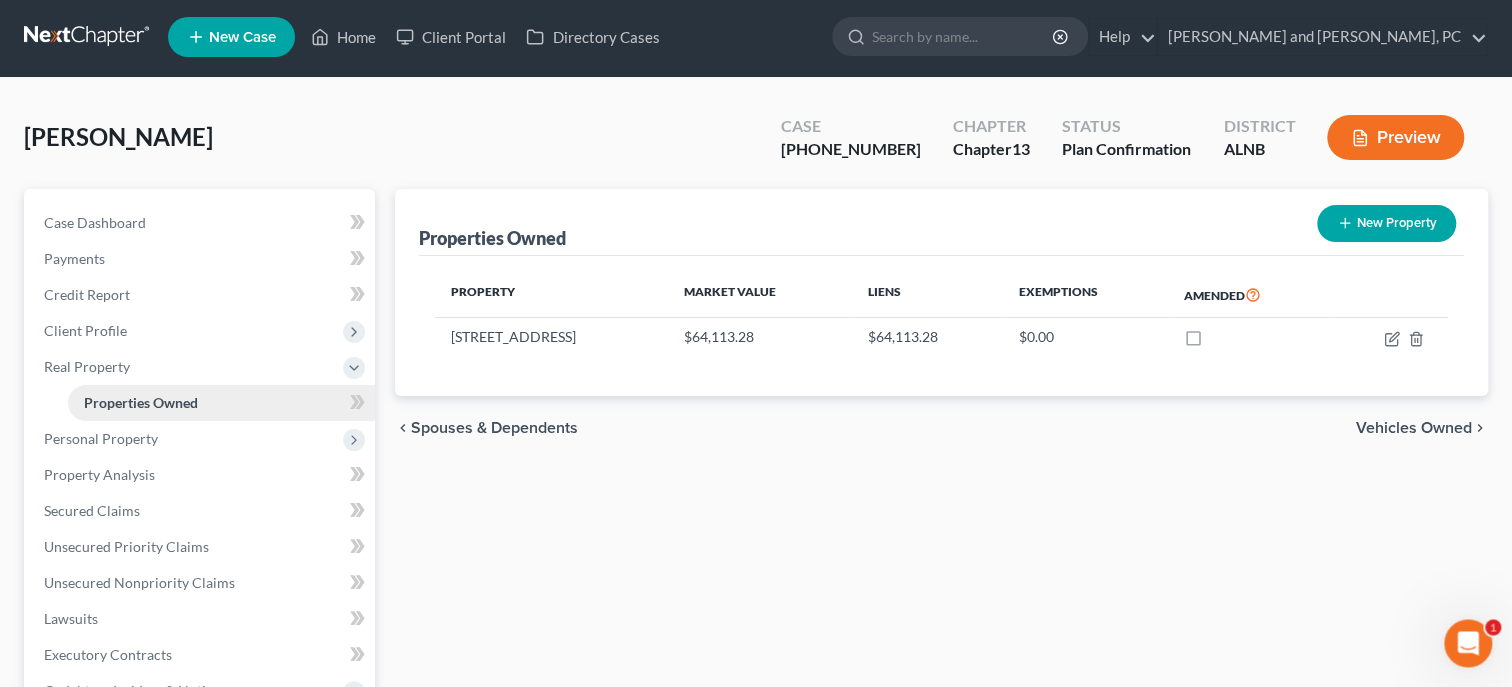 scroll, scrollTop: 0, scrollLeft: 0, axis: both 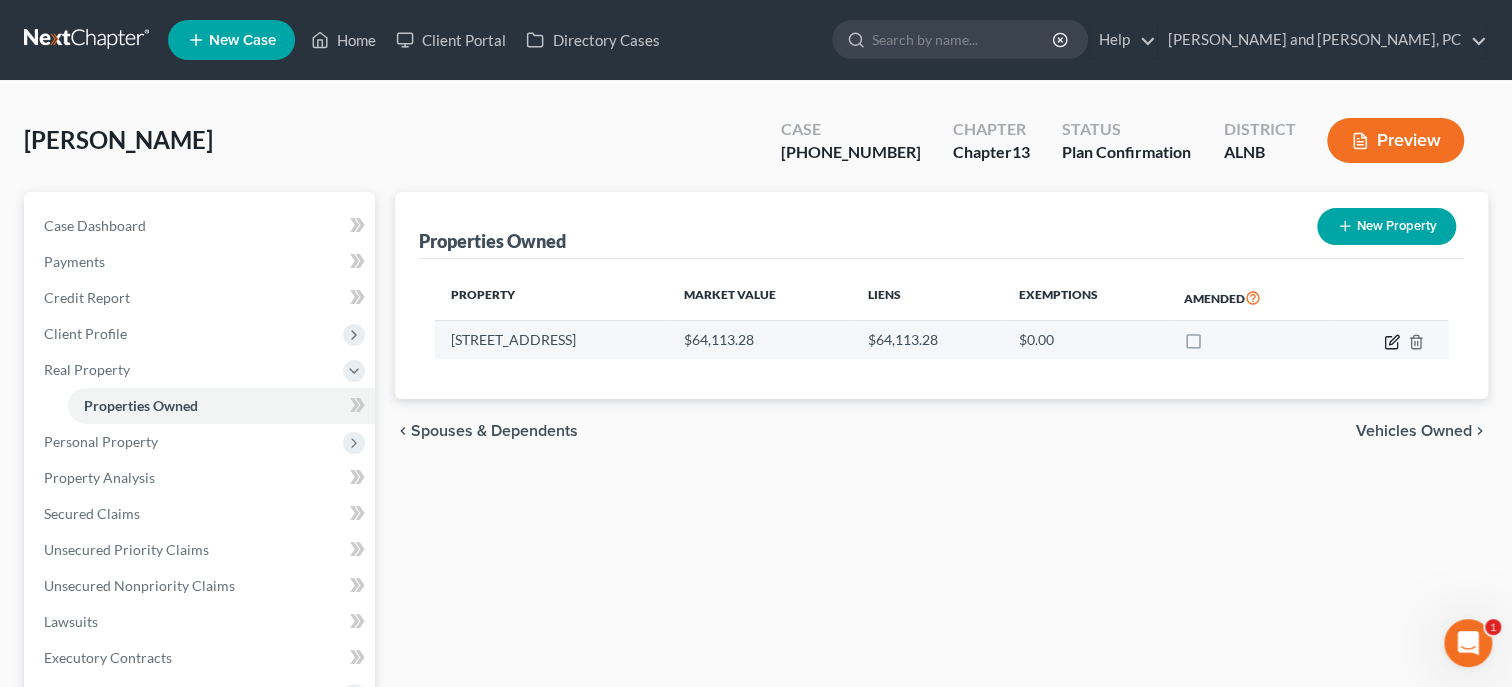 click 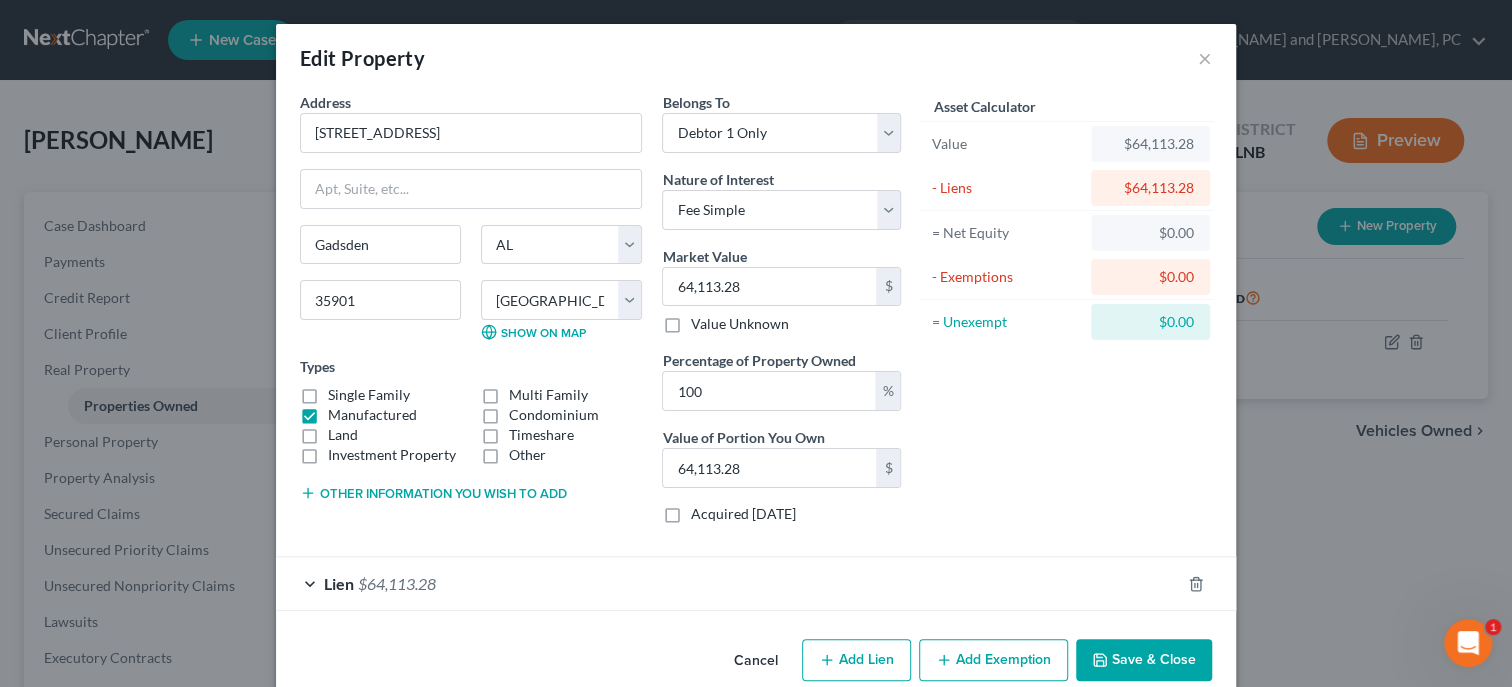 click on "Lien $64,113.28" at bounding box center [728, 583] 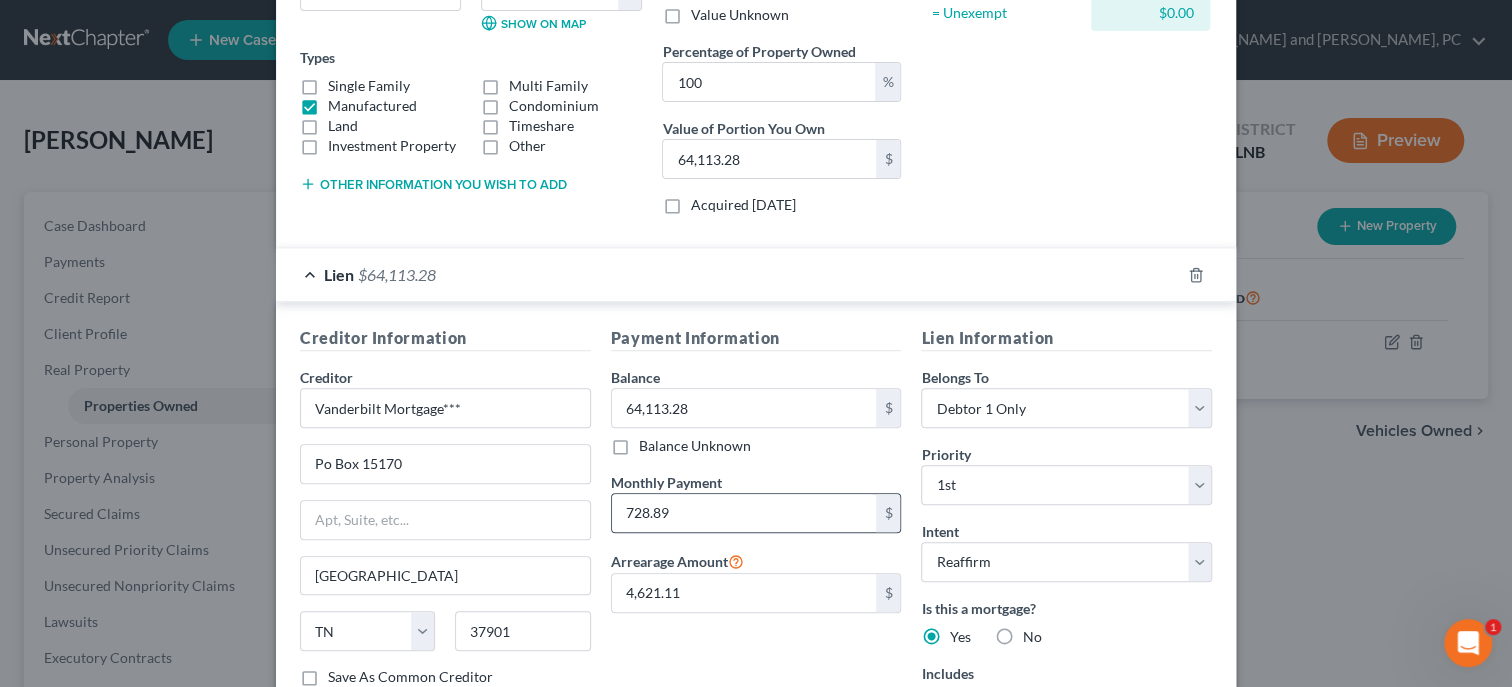 scroll, scrollTop: 472, scrollLeft: 0, axis: vertical 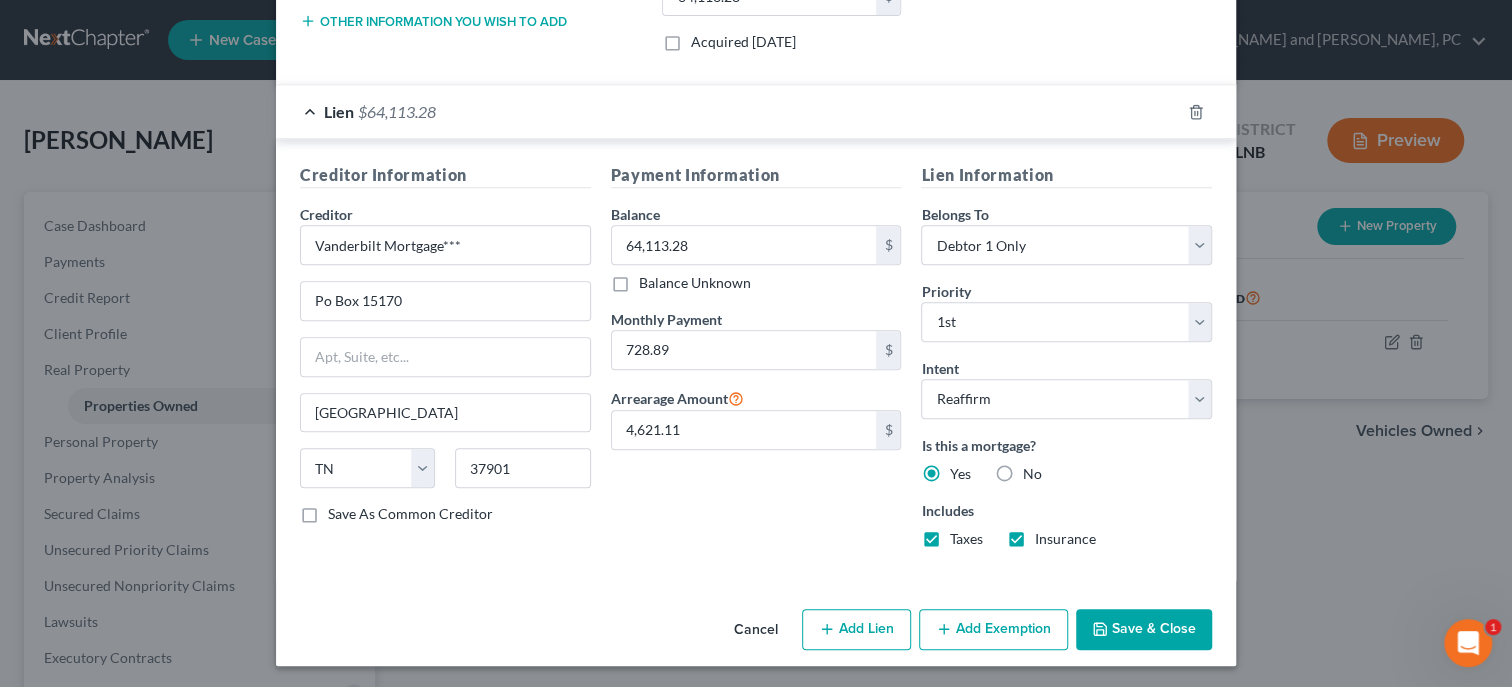 click on "Save & Close" at bounding box center [1144, 630] 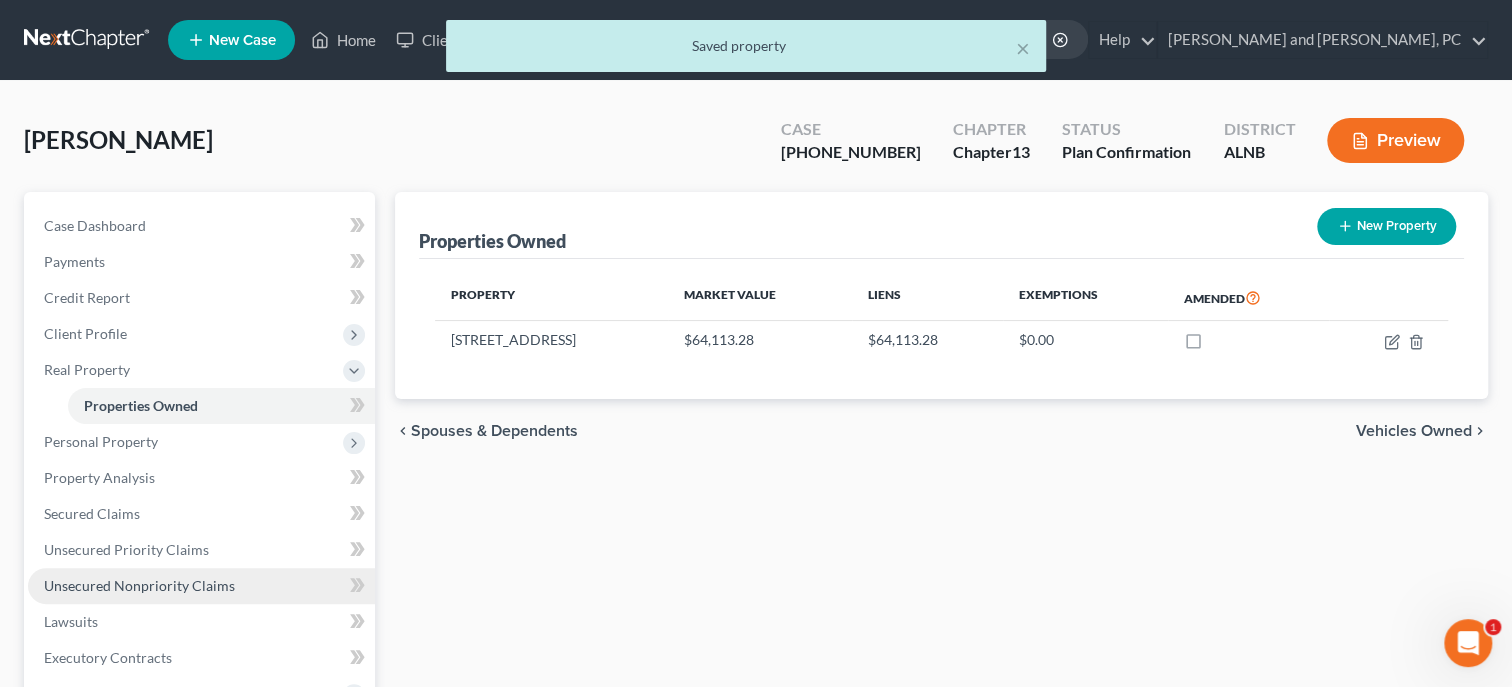 click on "Unsecured Nonpriority Claims" at bounding box center [139, 585] 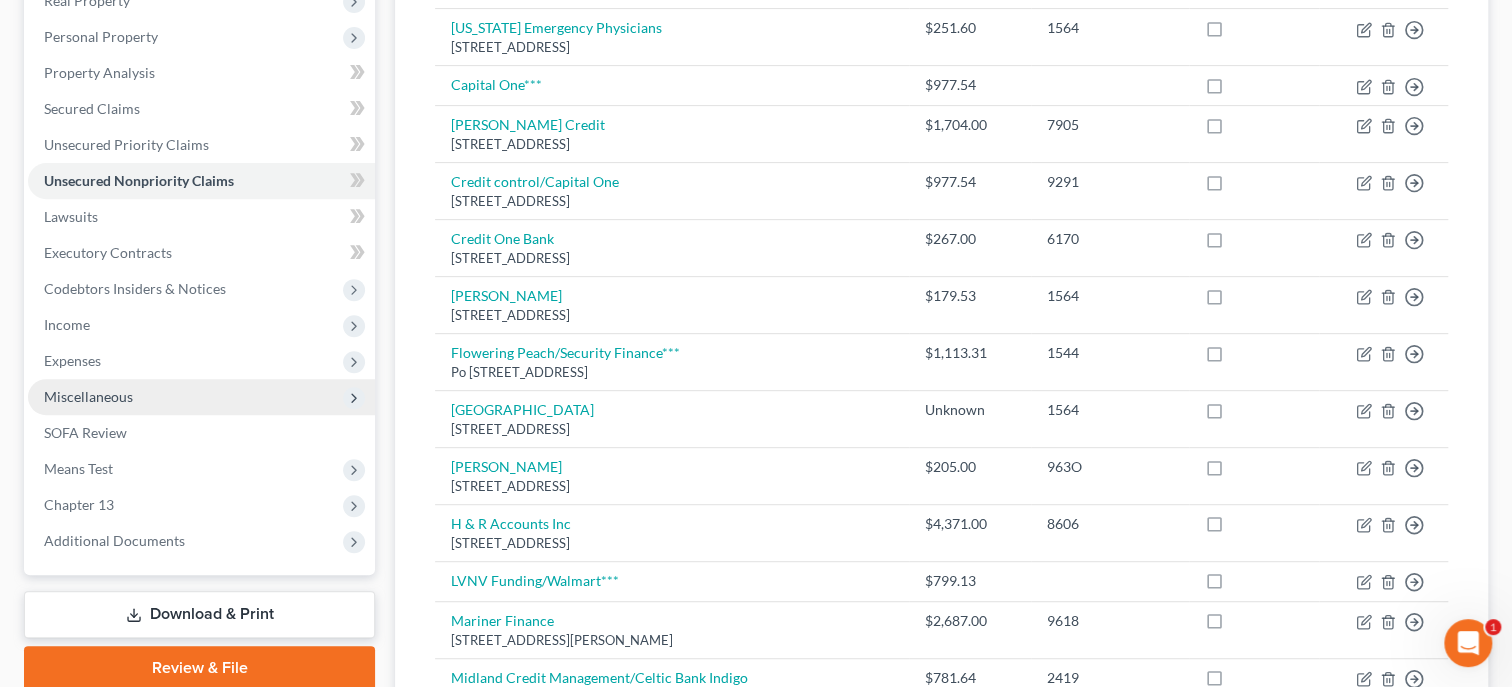 scroll, scrollTop: 0, scrollLeft: 0, axis: both 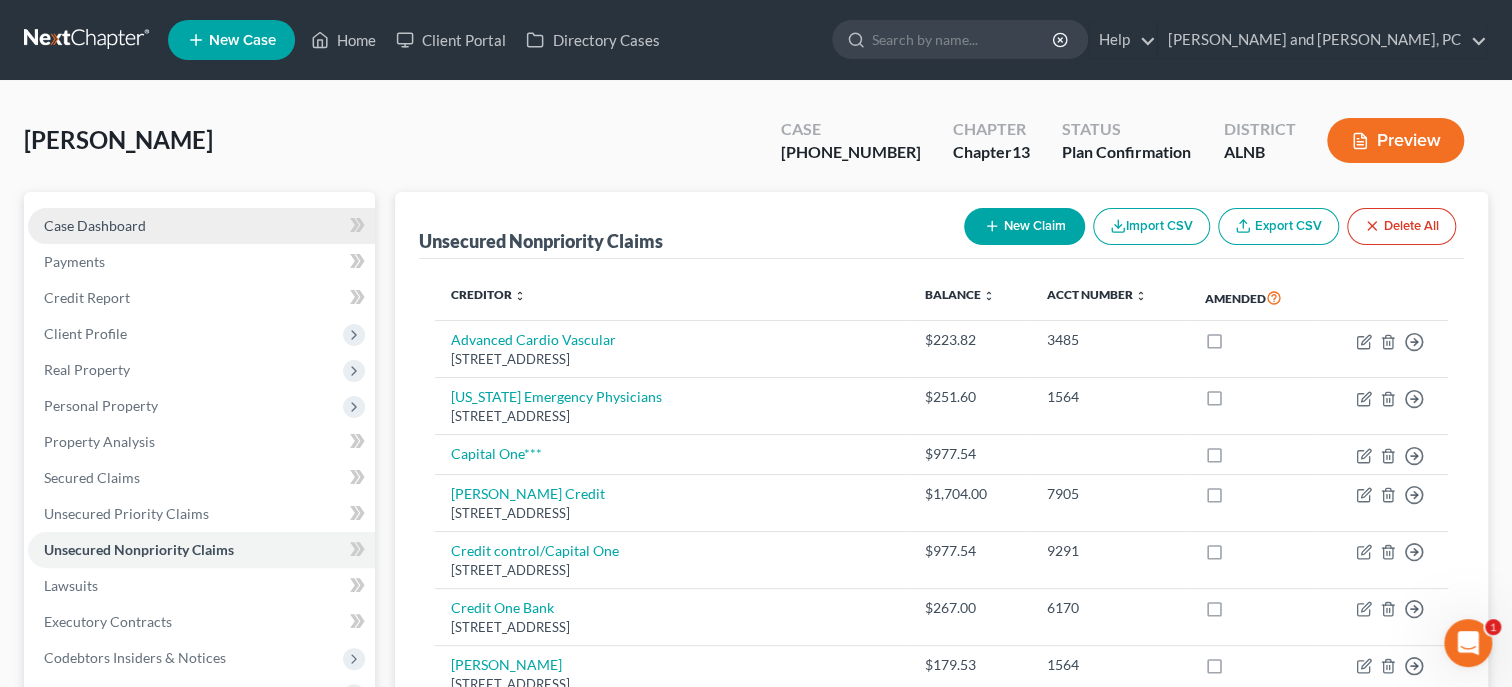click on "Case Dashboard" at bounding box center (95, 225) 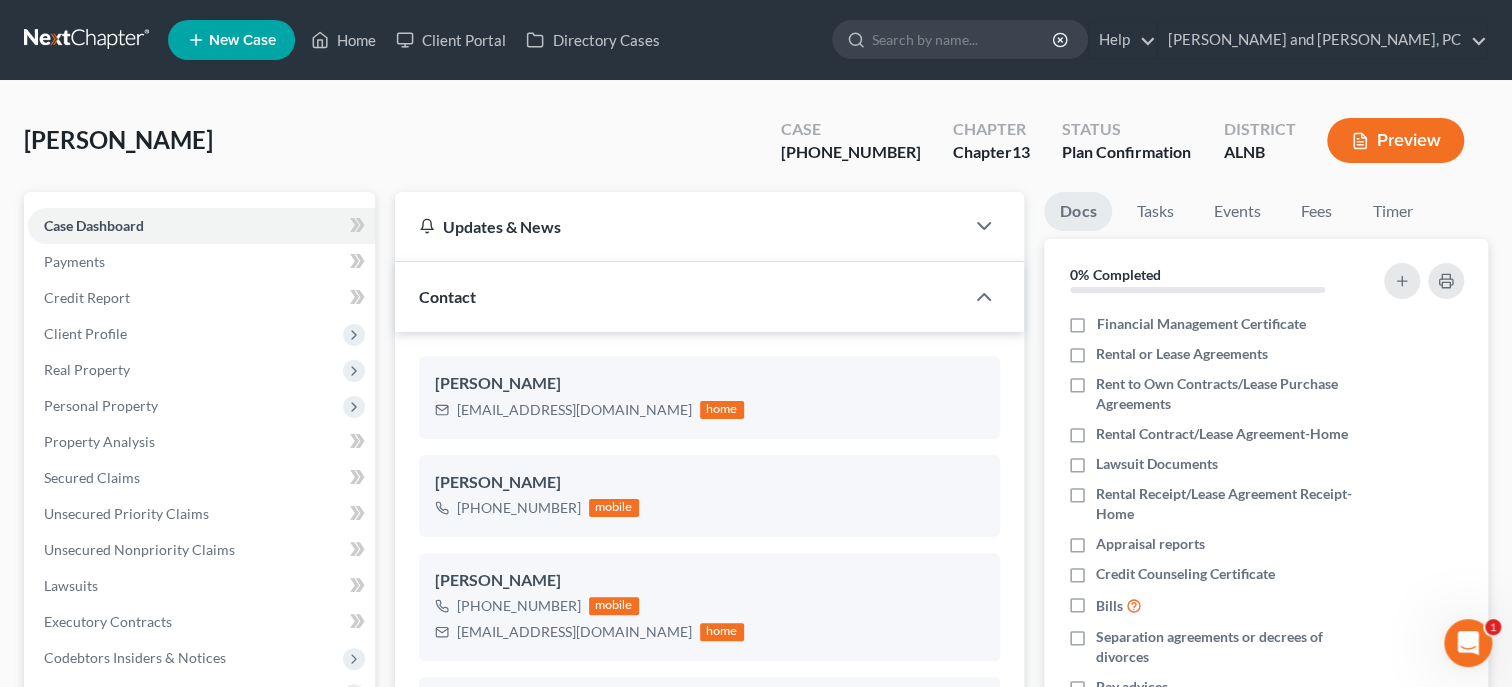 scroll, scrollTop: 1234, scrollLeft: 0, axis: vertical 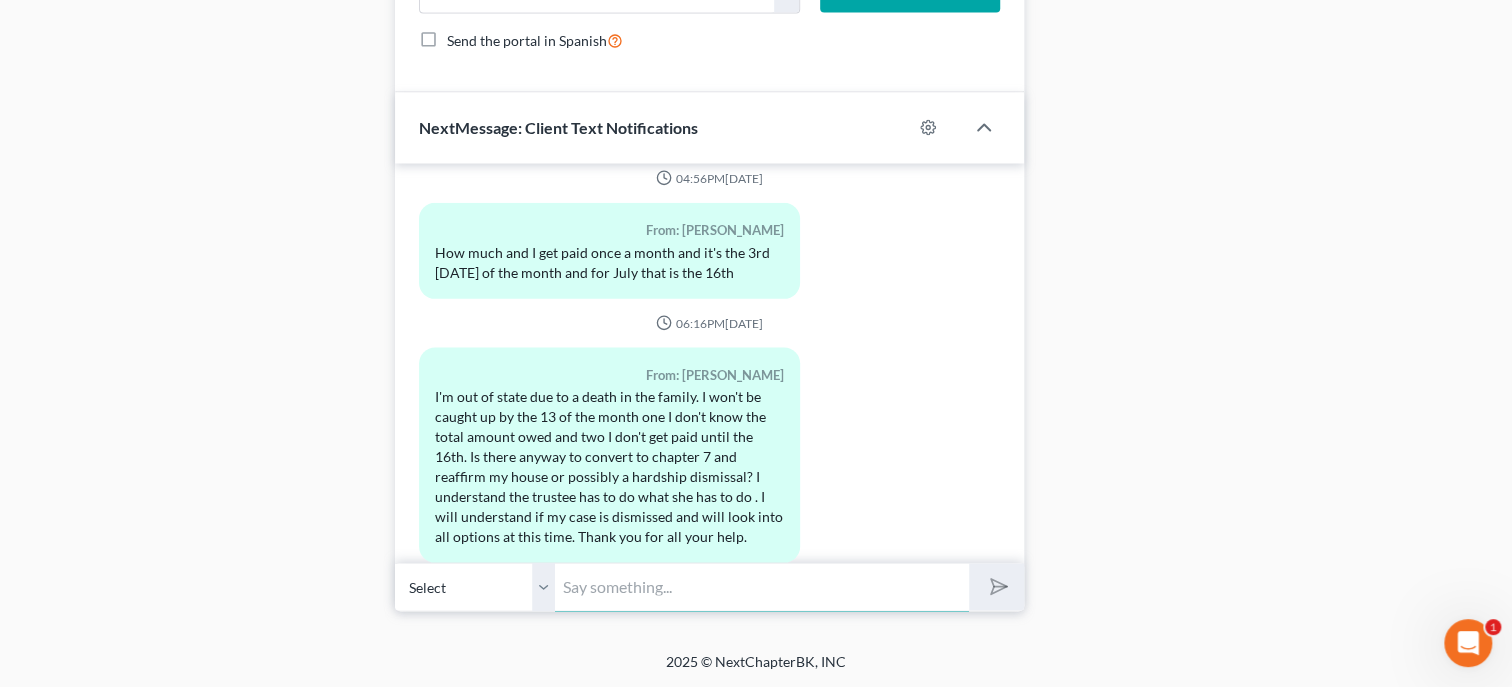 click at bounding box center [762, 586] 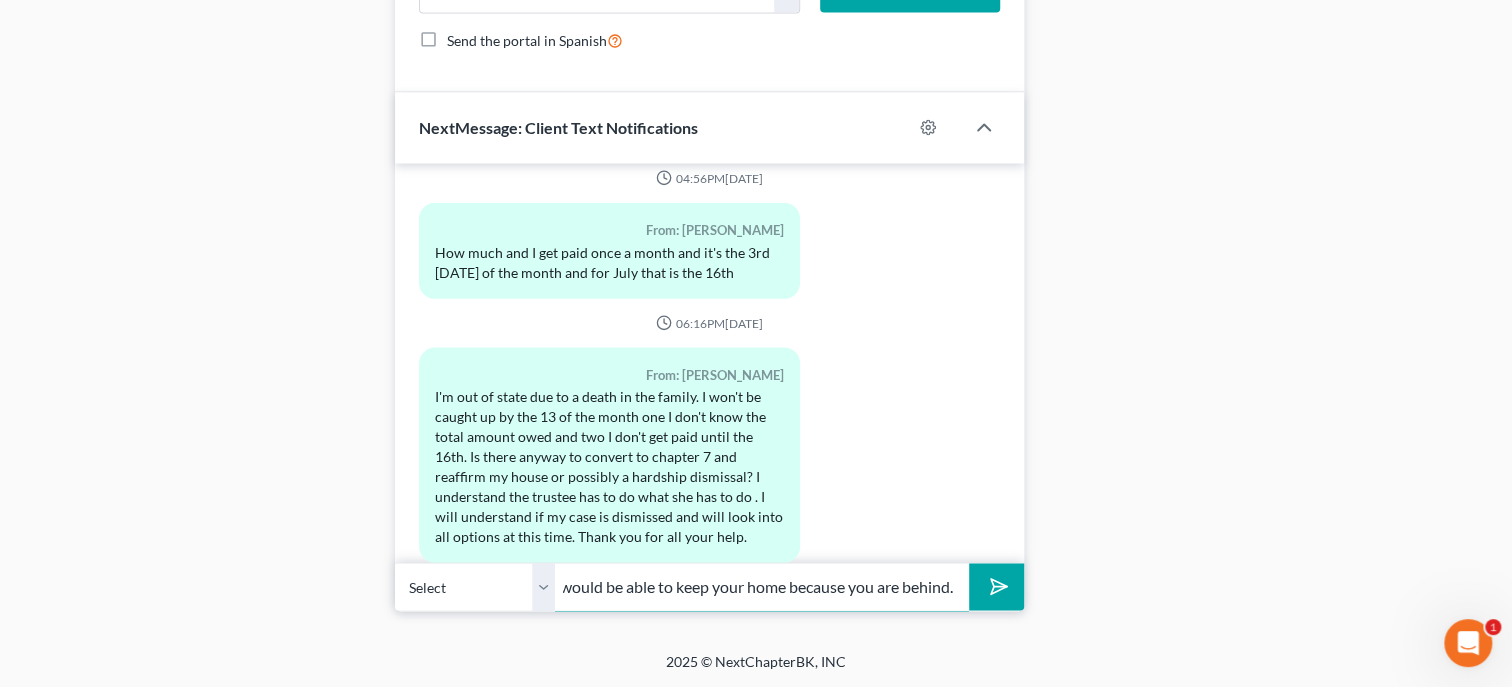 scroll, scrollTop: 0, scrollLeft: 343, axis: horizontal 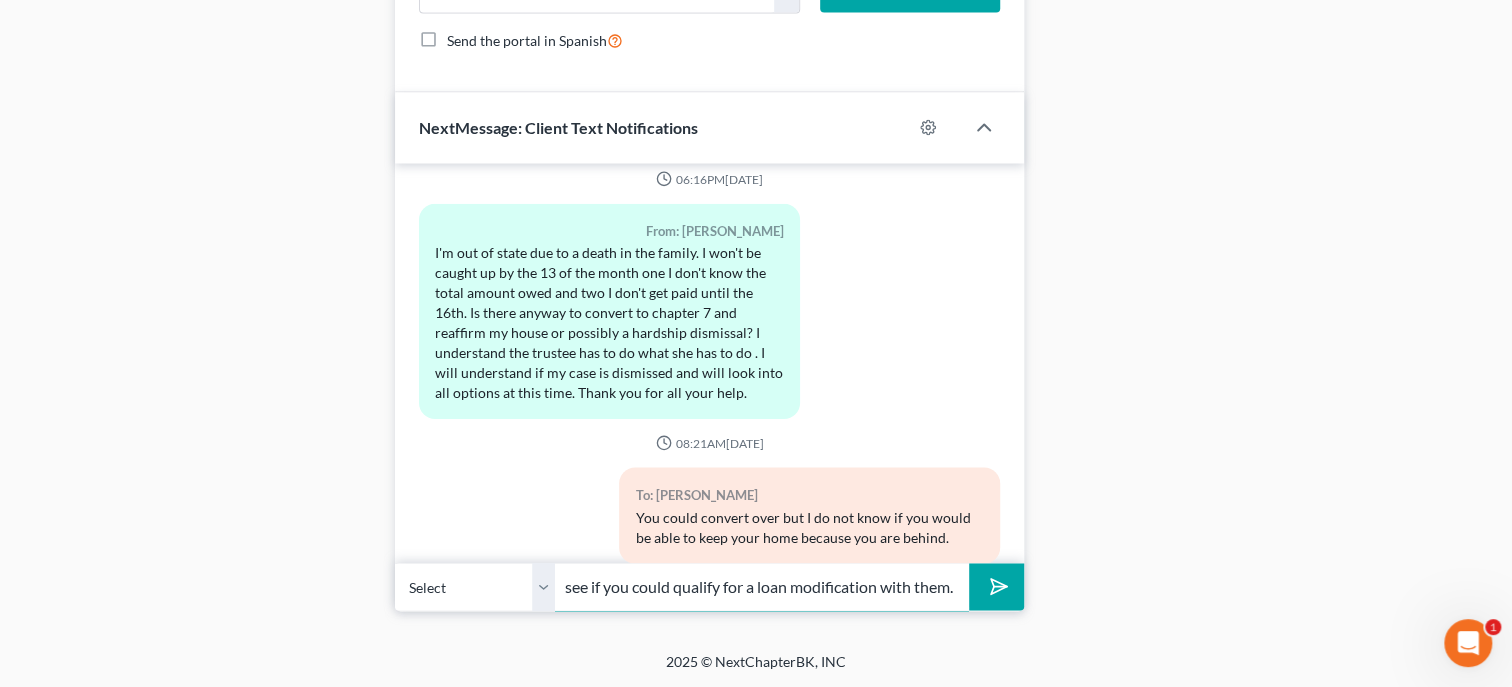 type on "You may could see if you could qualify for a loan modification with them." 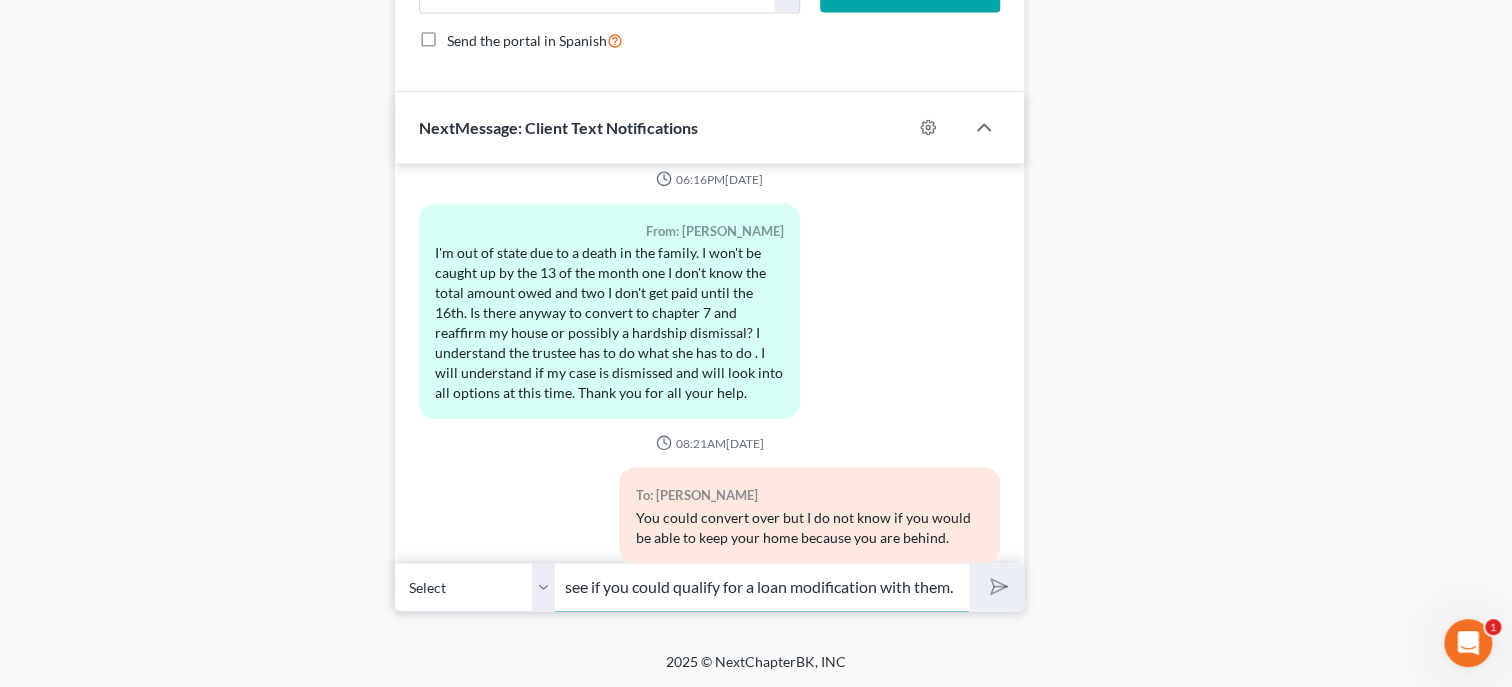 type 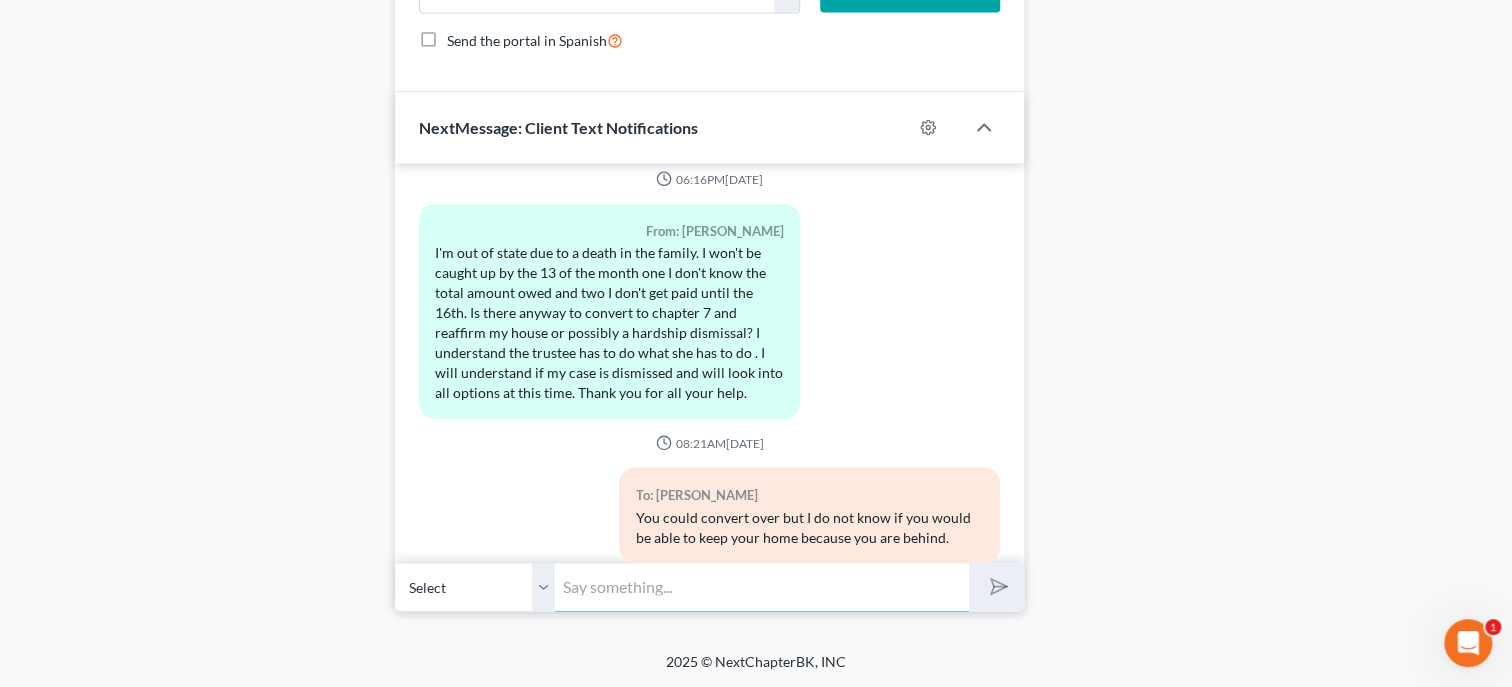 scroll, scrollTop: 0, scrollLeft: 0, axis: both 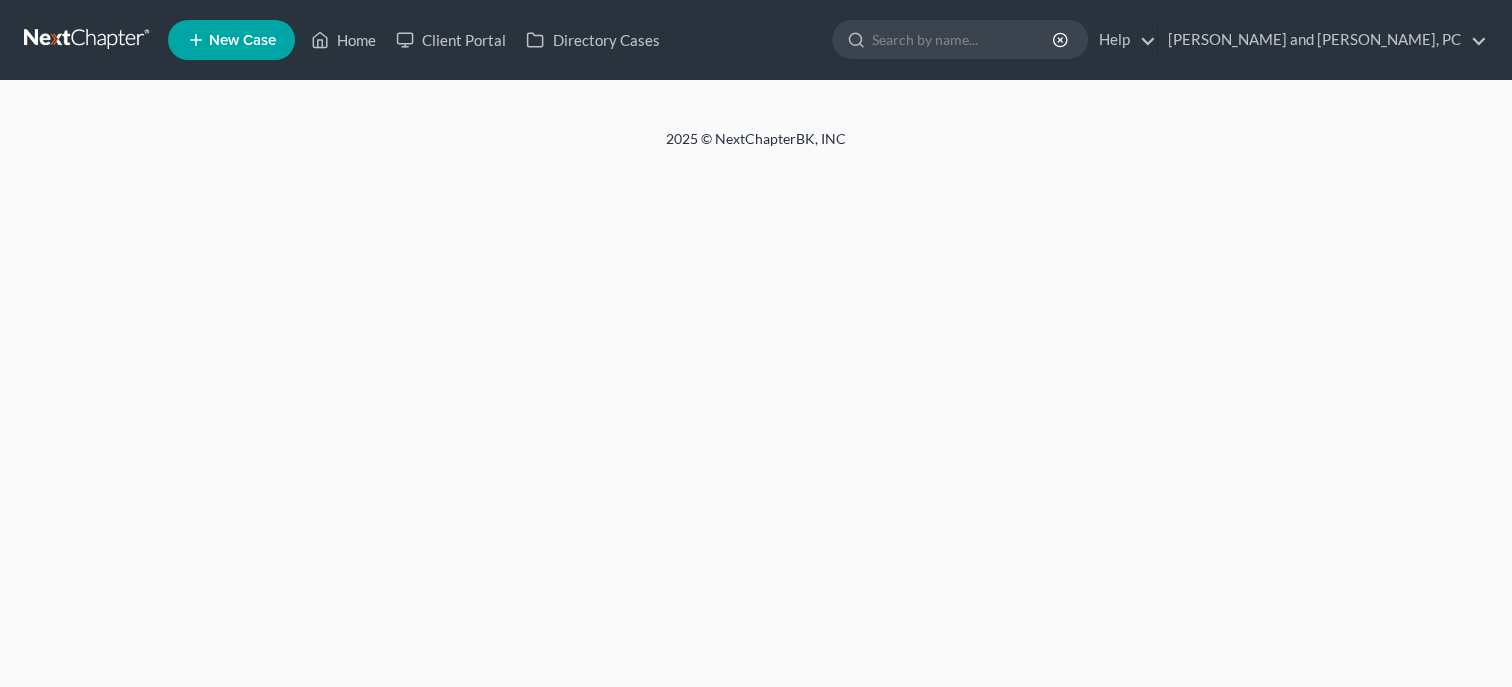 select on "6" 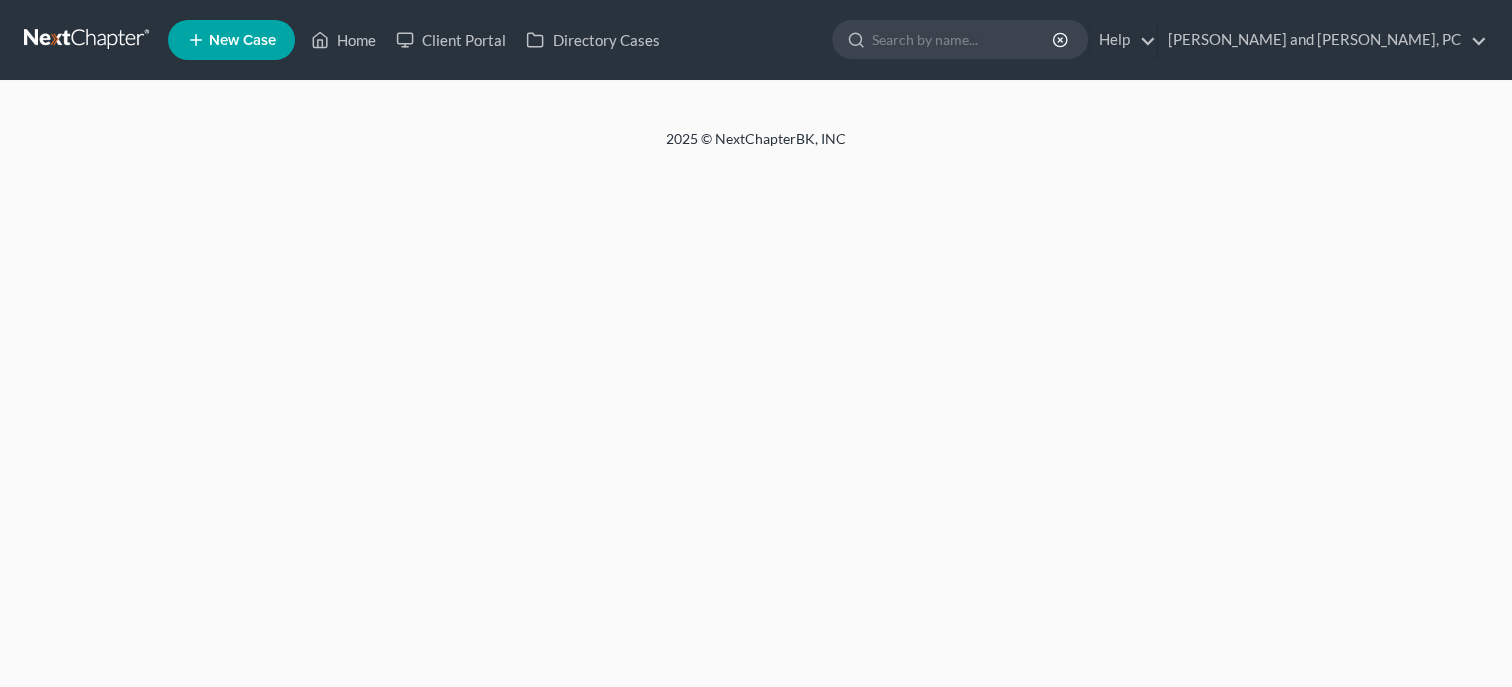 select on "1" 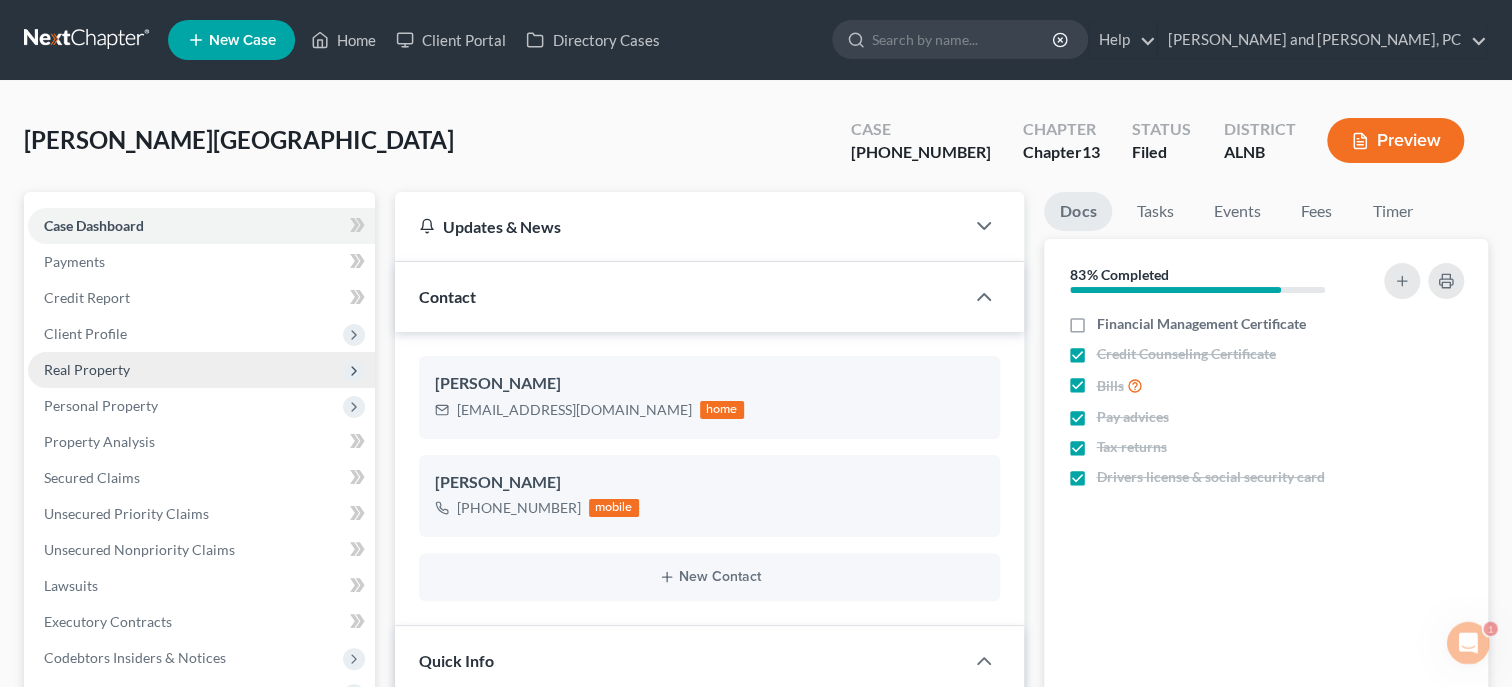 scroll, scrollTop: 156, scrollLeft: 0, axis: vertical 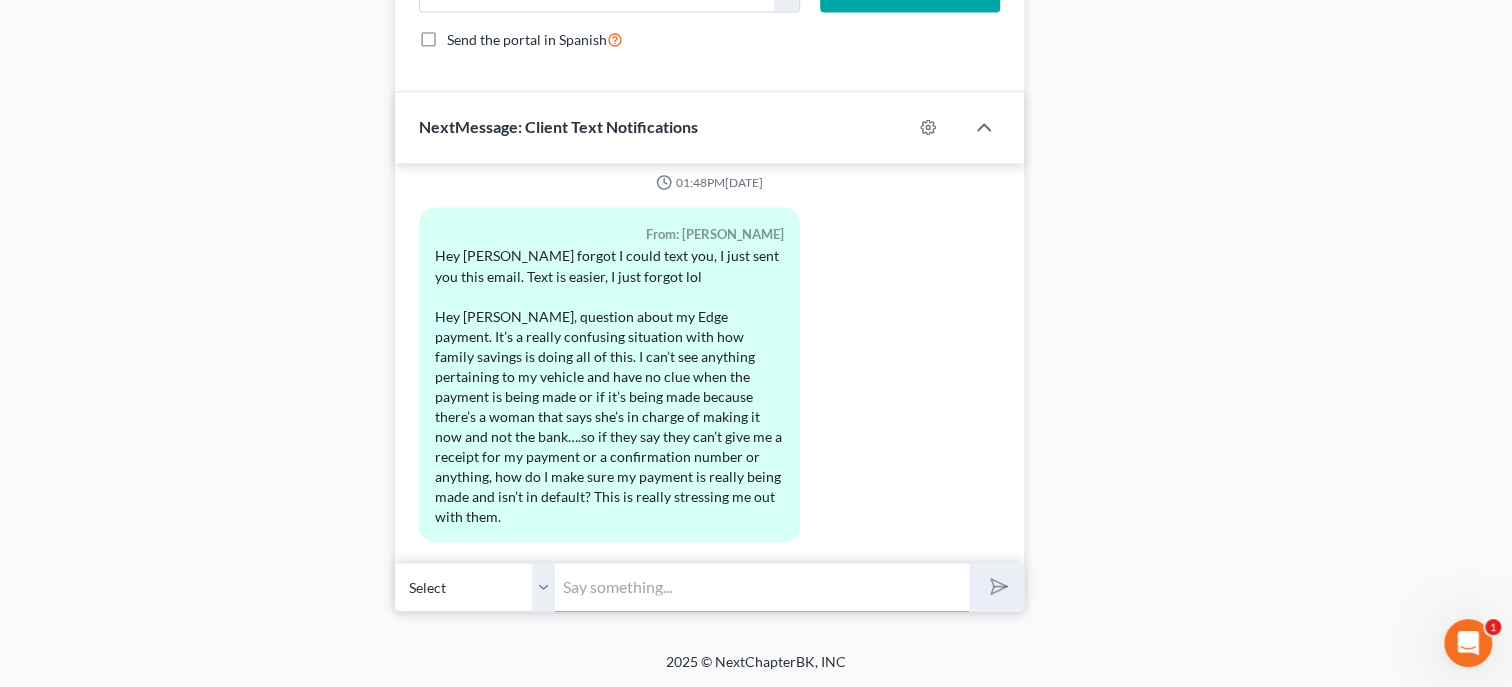 click at bounding box center (762, 586) 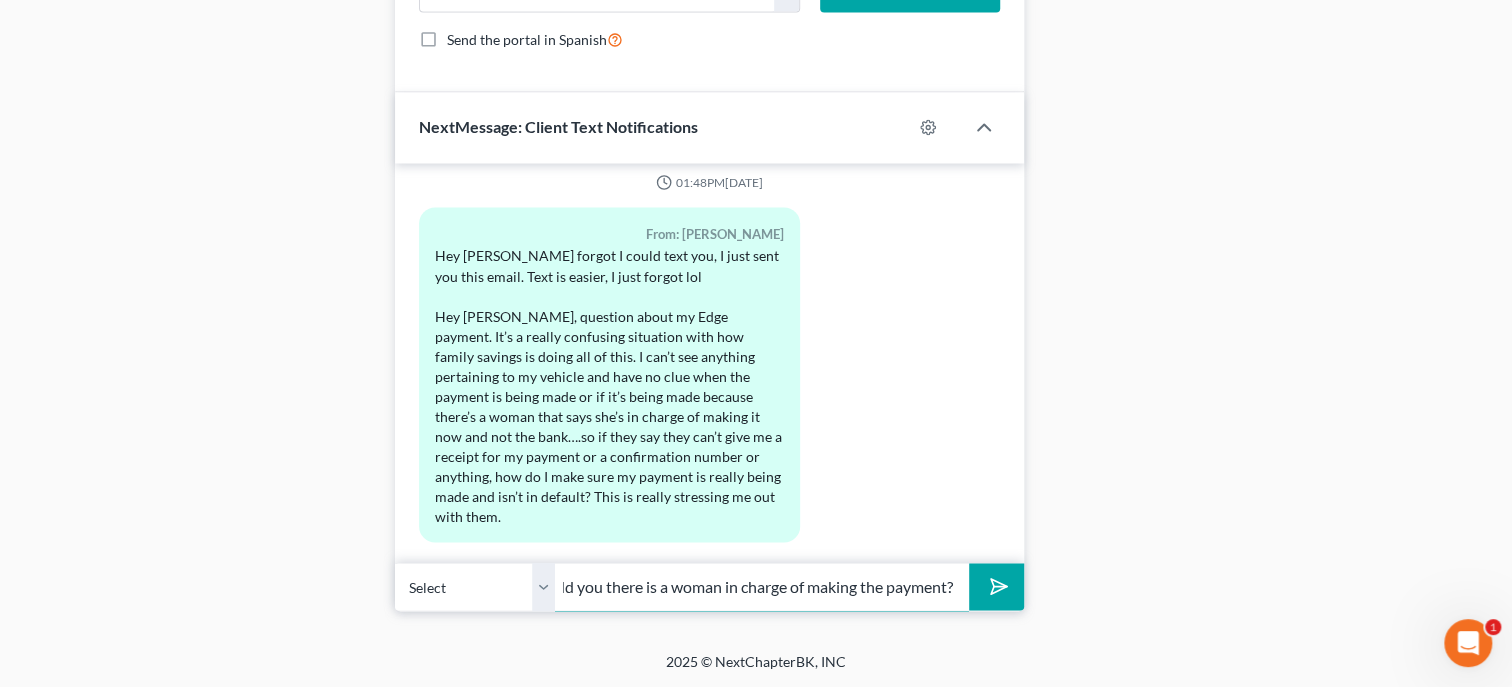scroll, scrollTop: 0, scrollLeft: 514, axis: horizontal 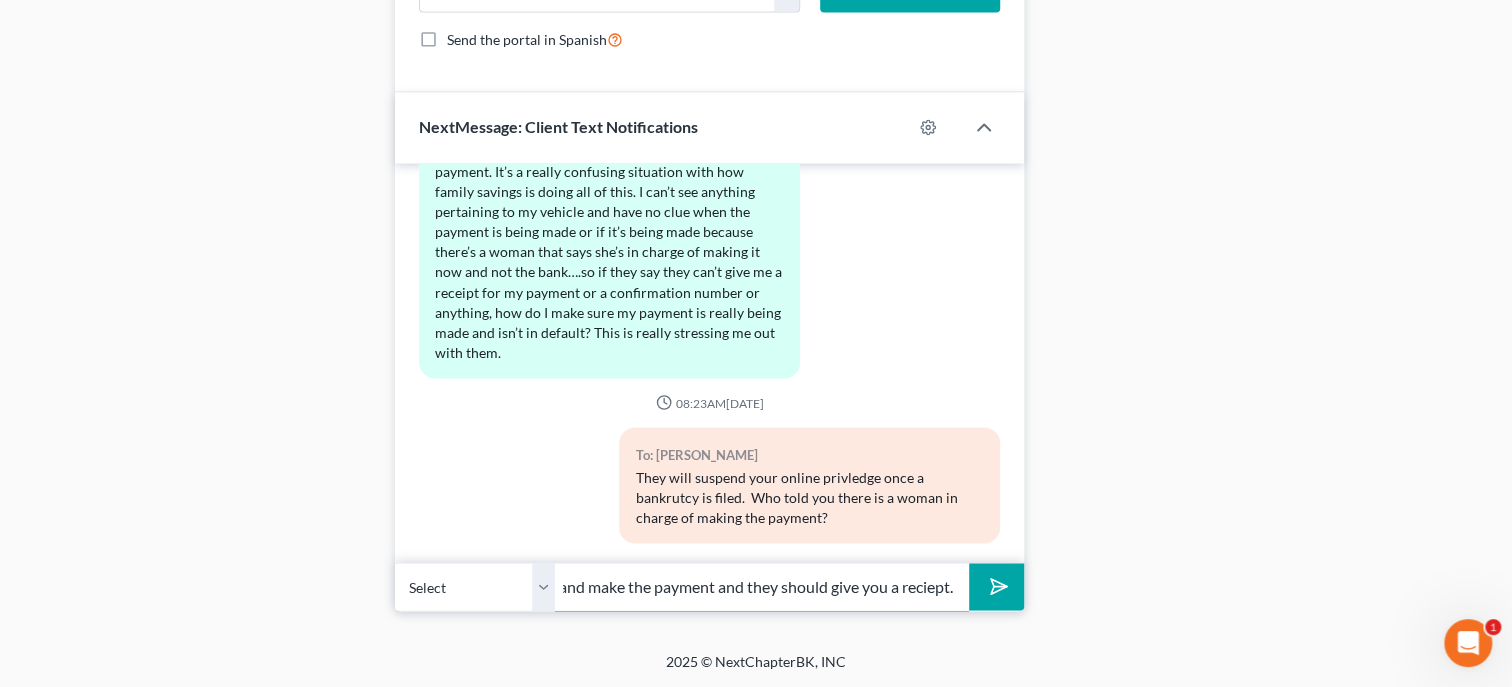 type on "You should be able to go by the bank and make the payment and they should give you a reciept." 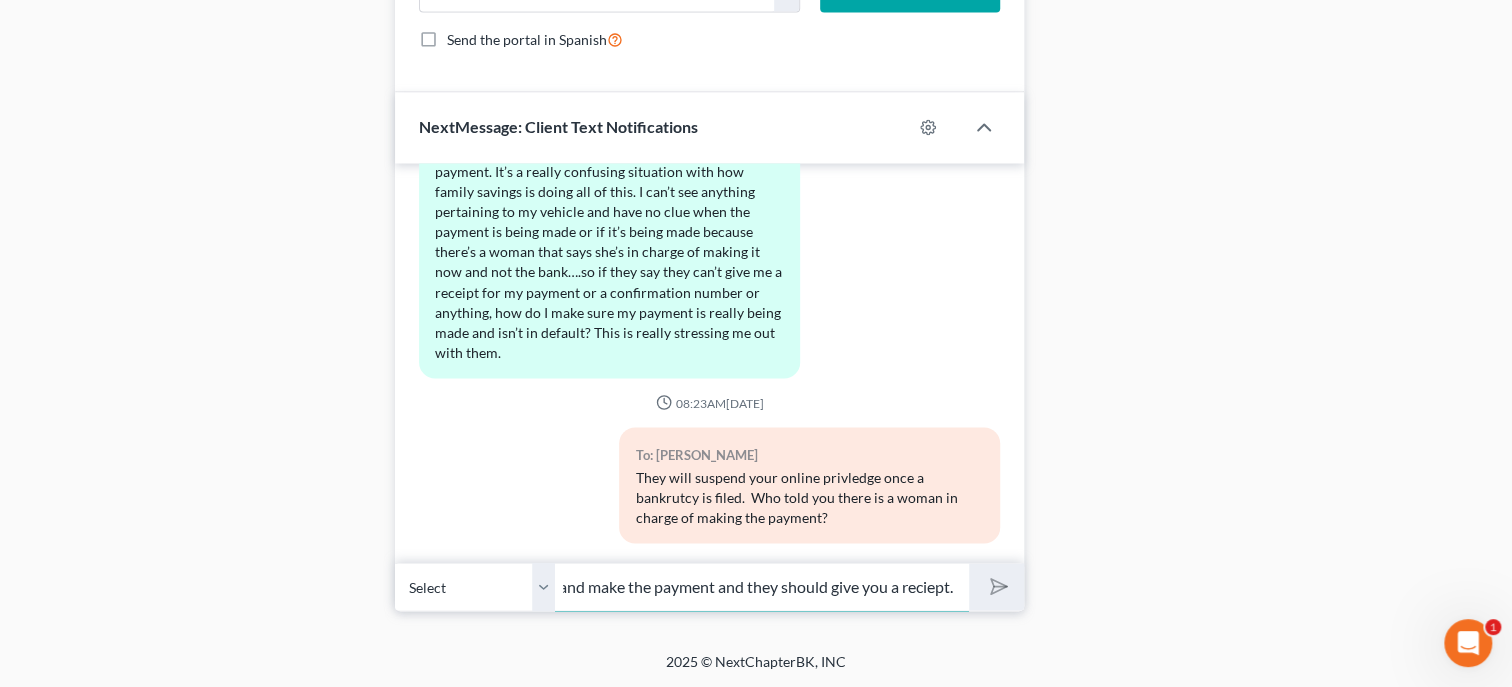 type 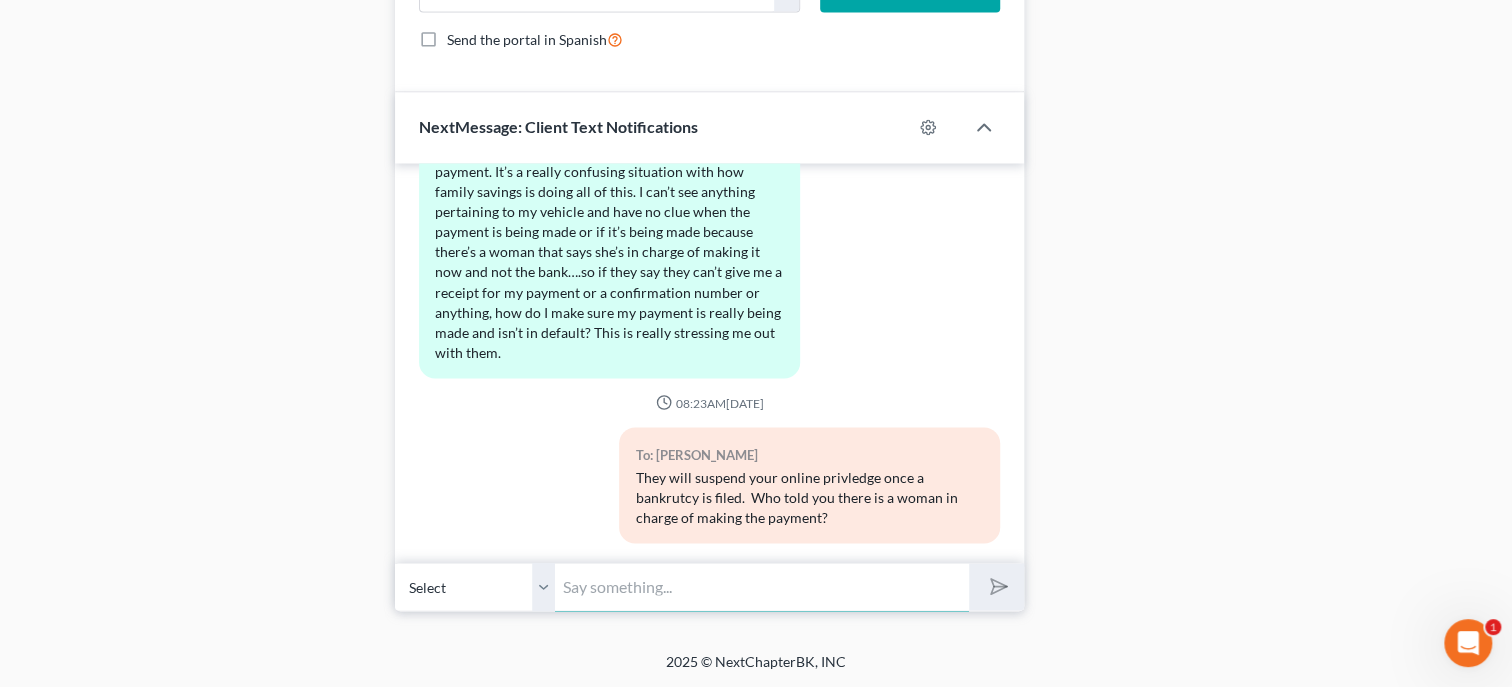 scroll, scrollTop: 0, scrollLeft: 0, axis: both 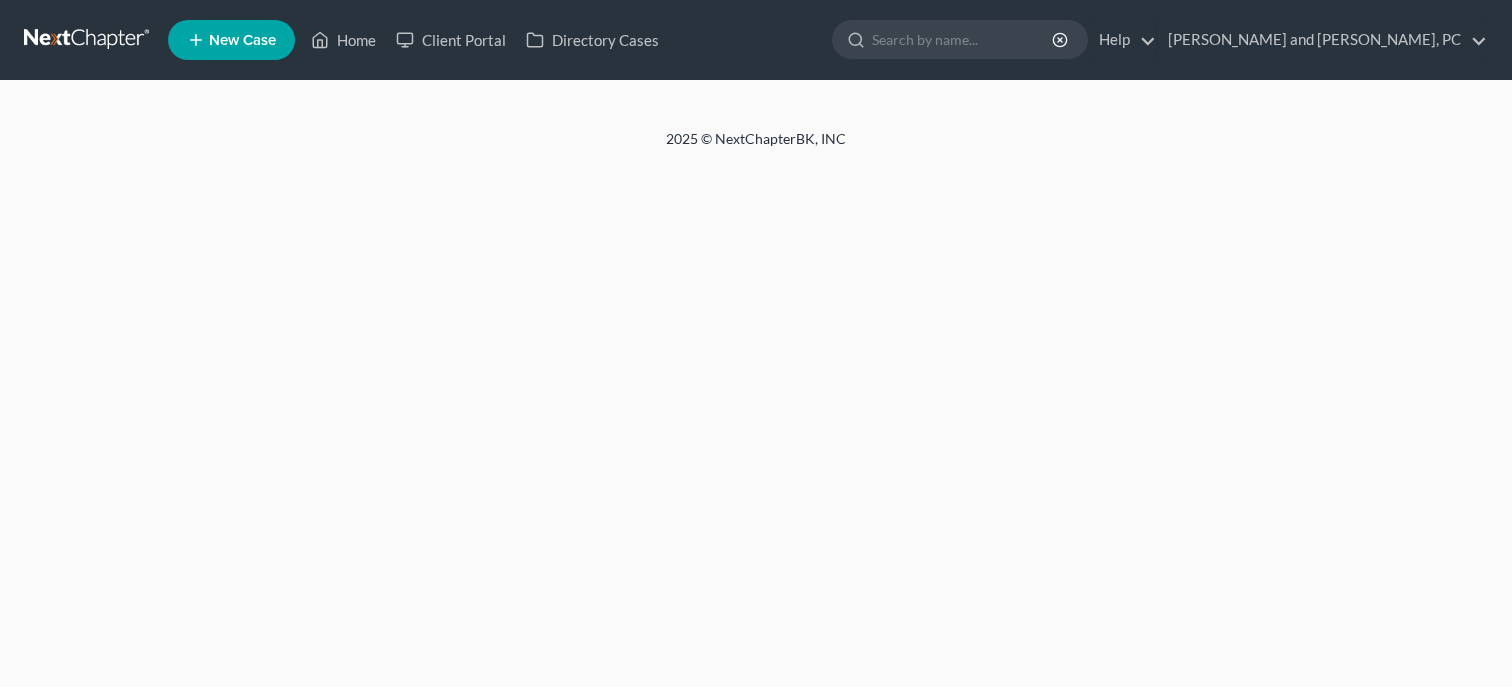select on "6" 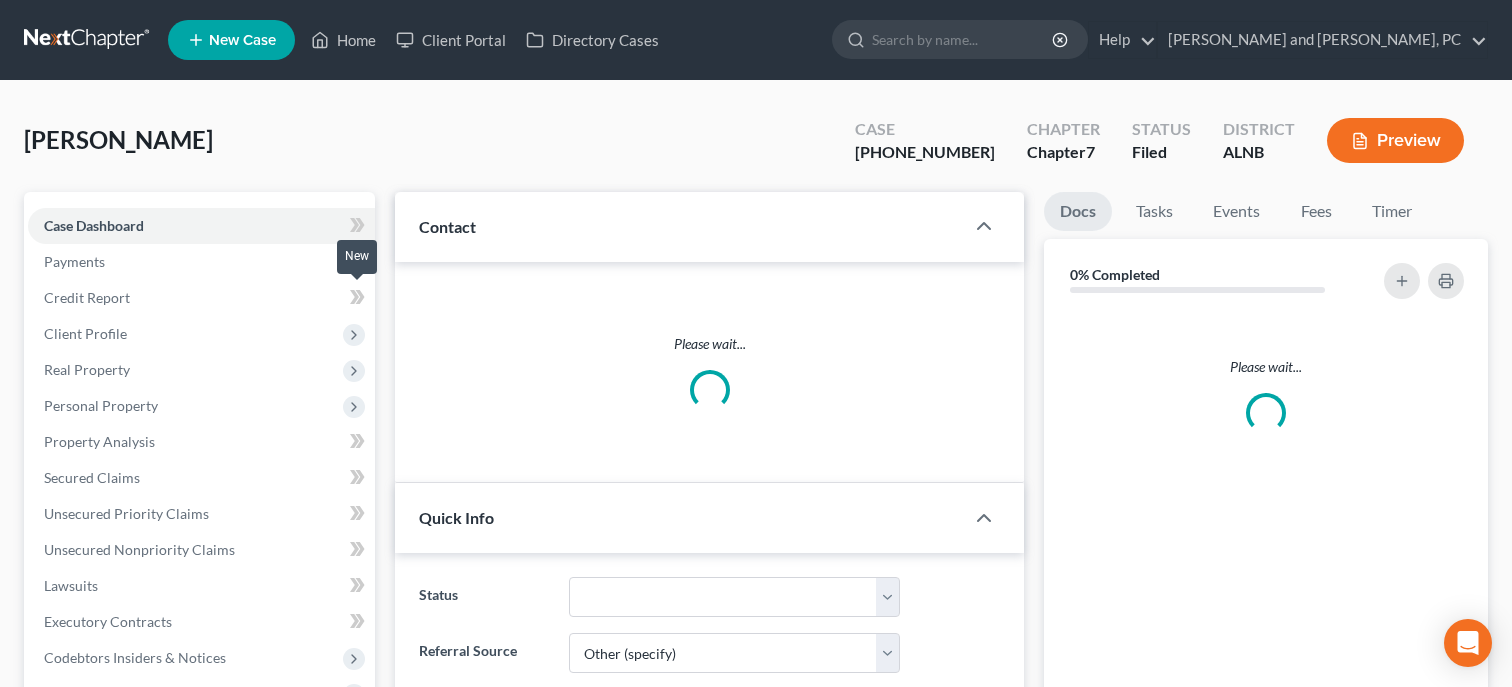 scroll, scrollTop: 0, scrollLeft: 0, axis: both 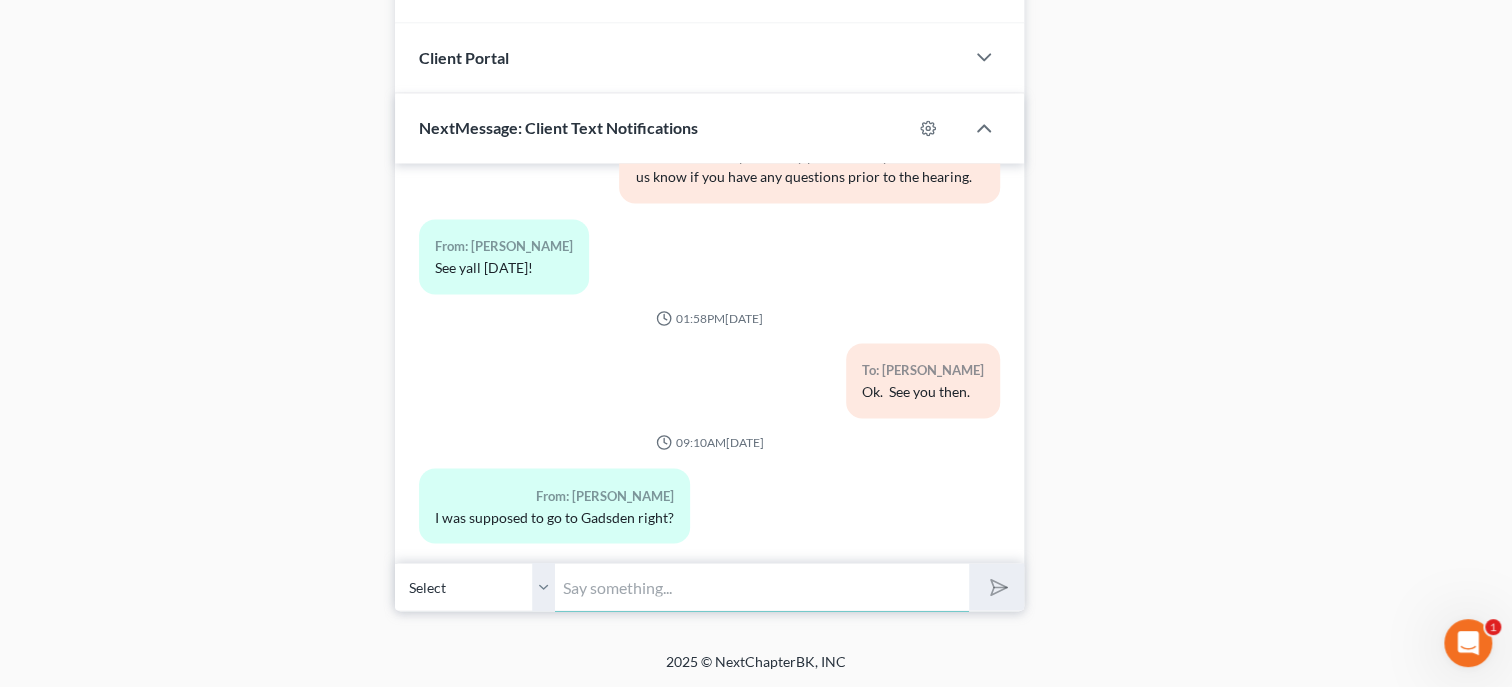 click at bounding box center (762, 586) 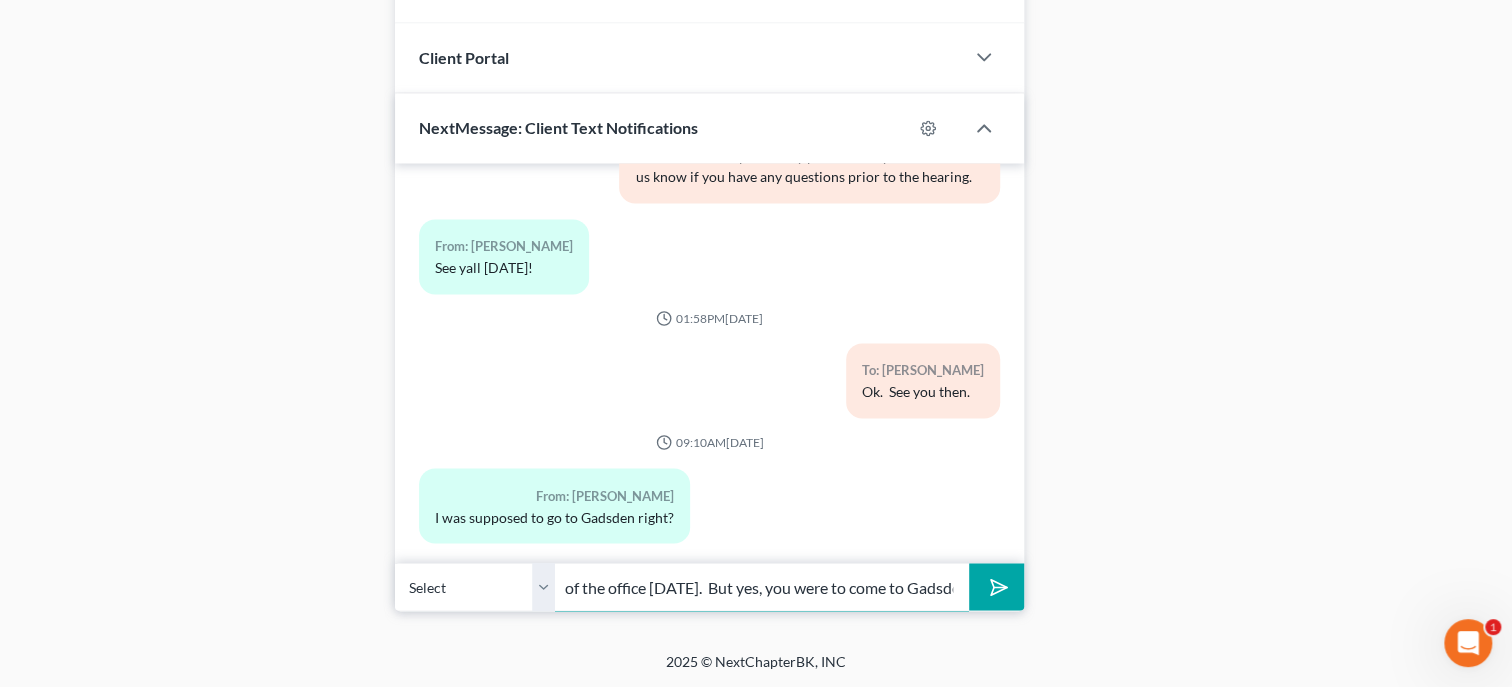 scroll, scrollTop: 0, scrollLeft: 120, axis: horizontal 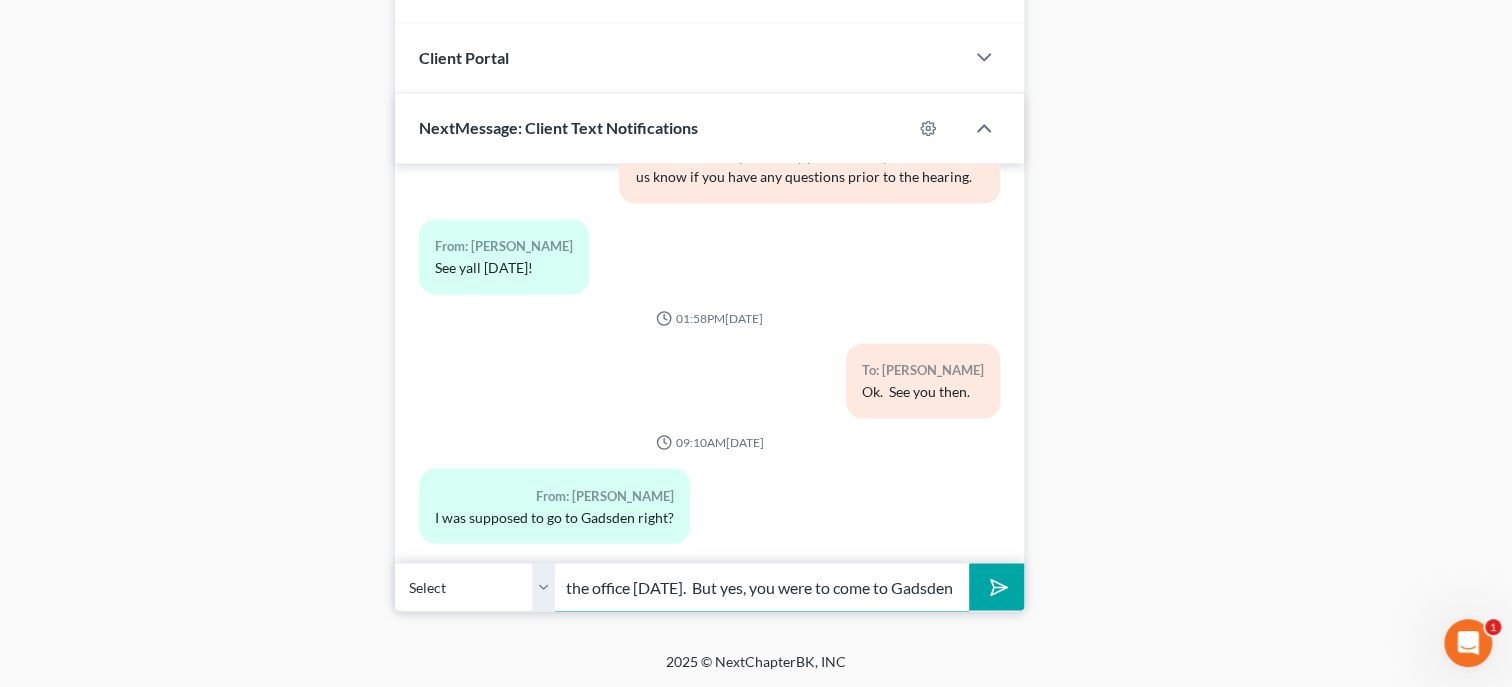 type on "Sorry I was out of the office Friday.  But yes, you were to come to Gadsden" 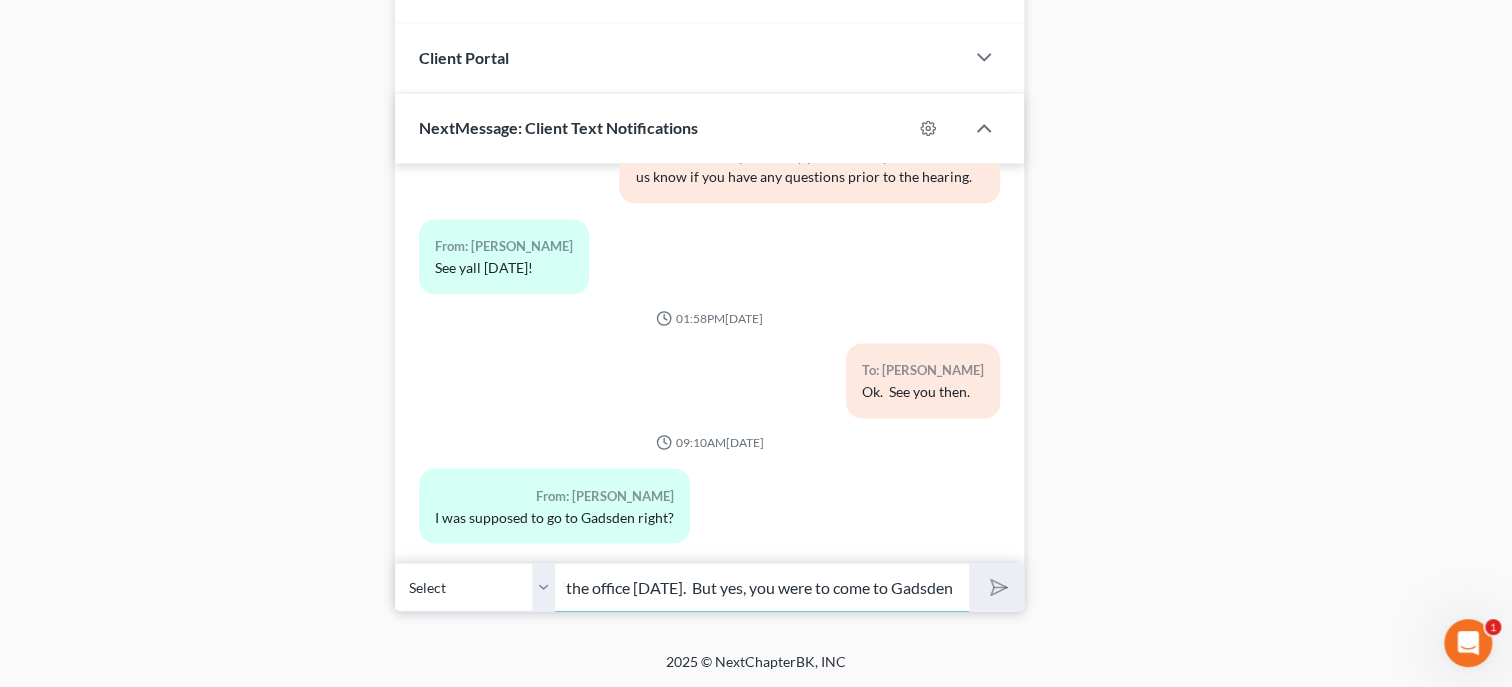 type 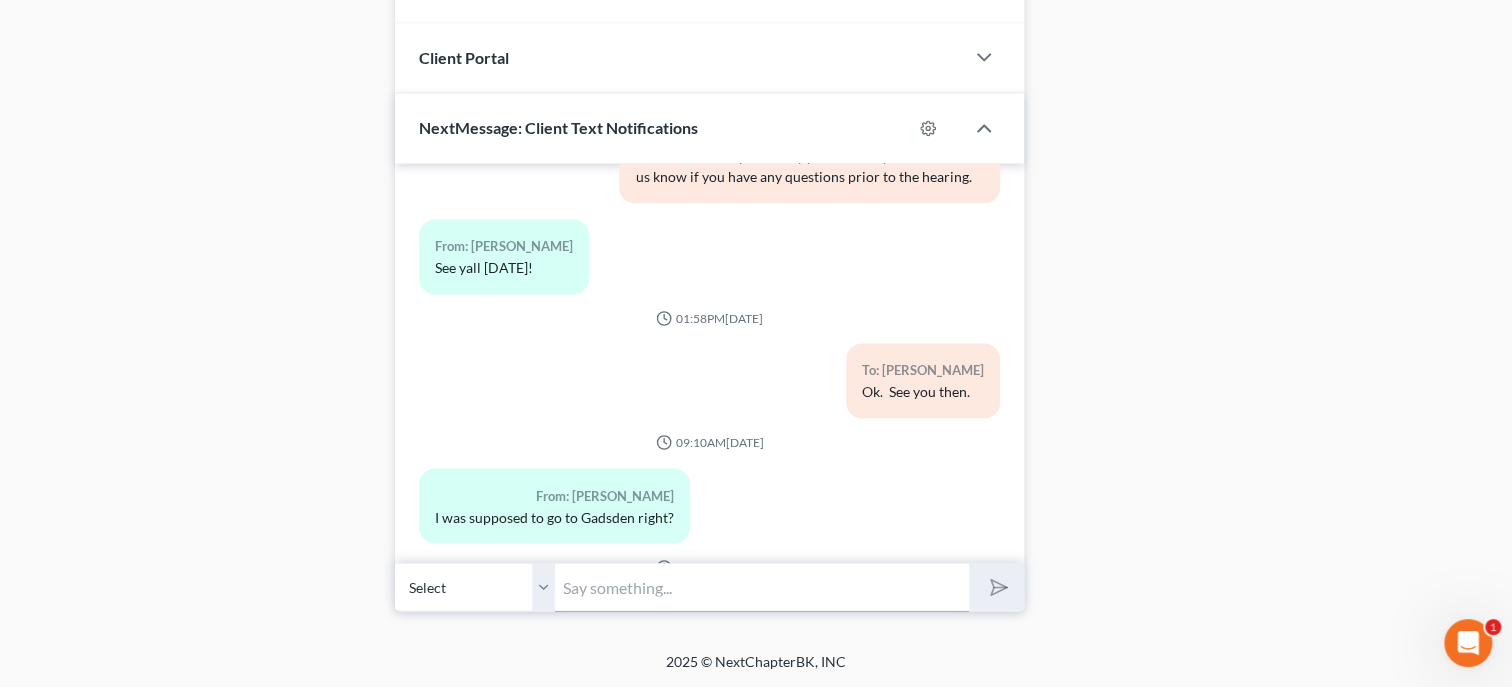 scroll, scrollTop: 0, scrollLeft: 0, axis: both 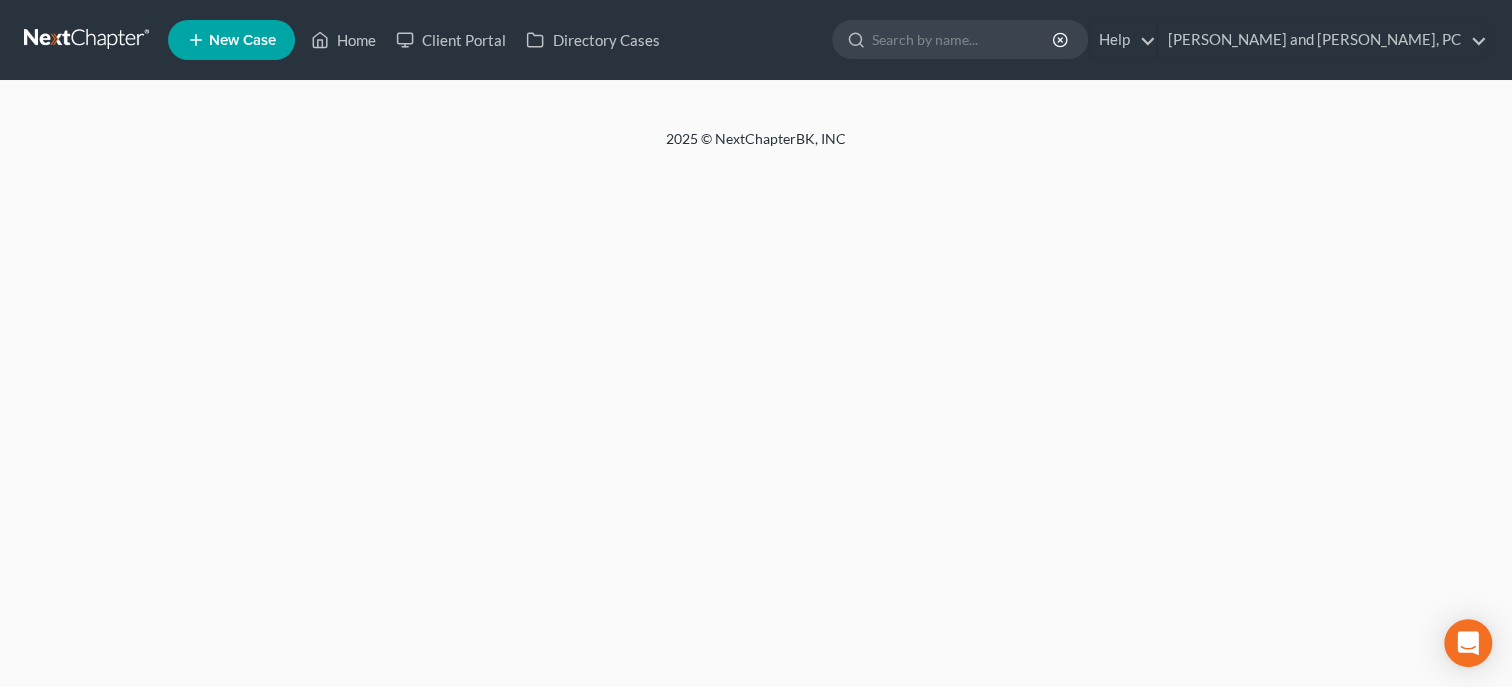select on "6" 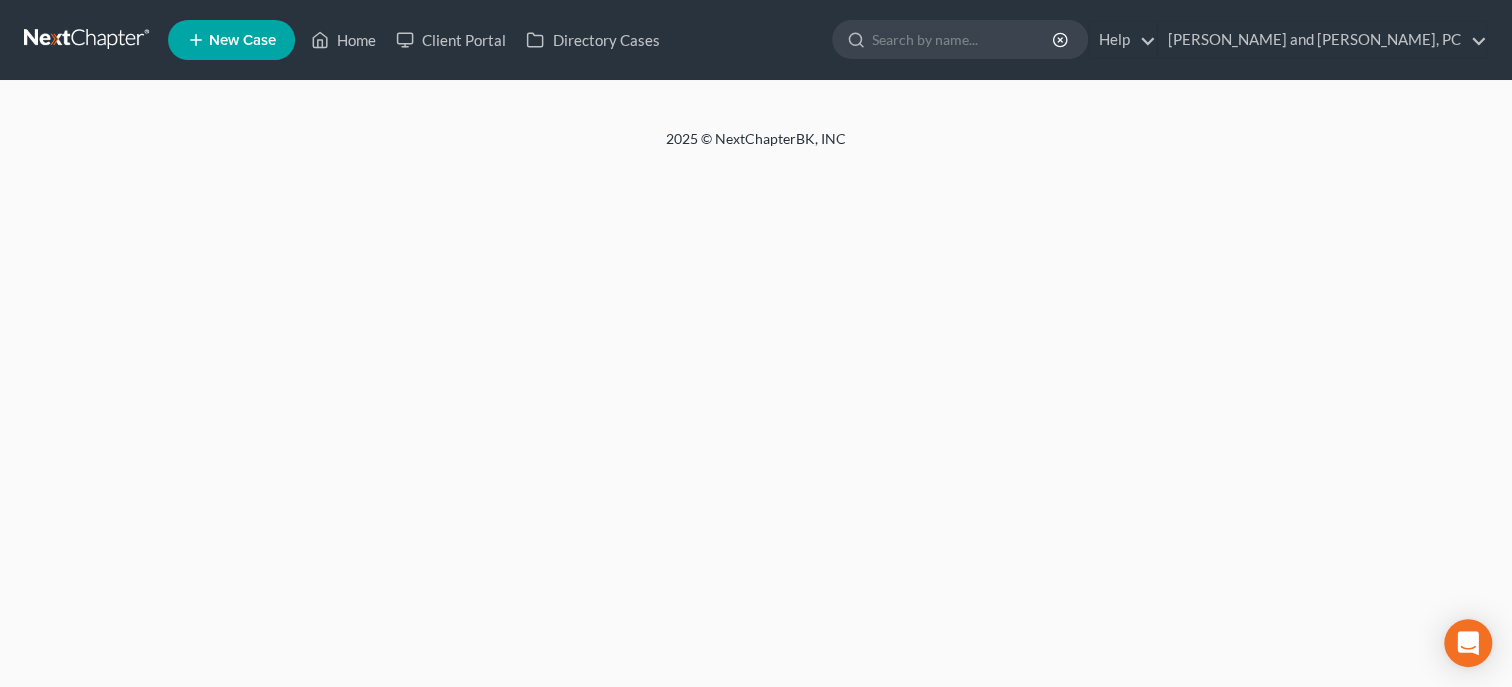 select on "1" 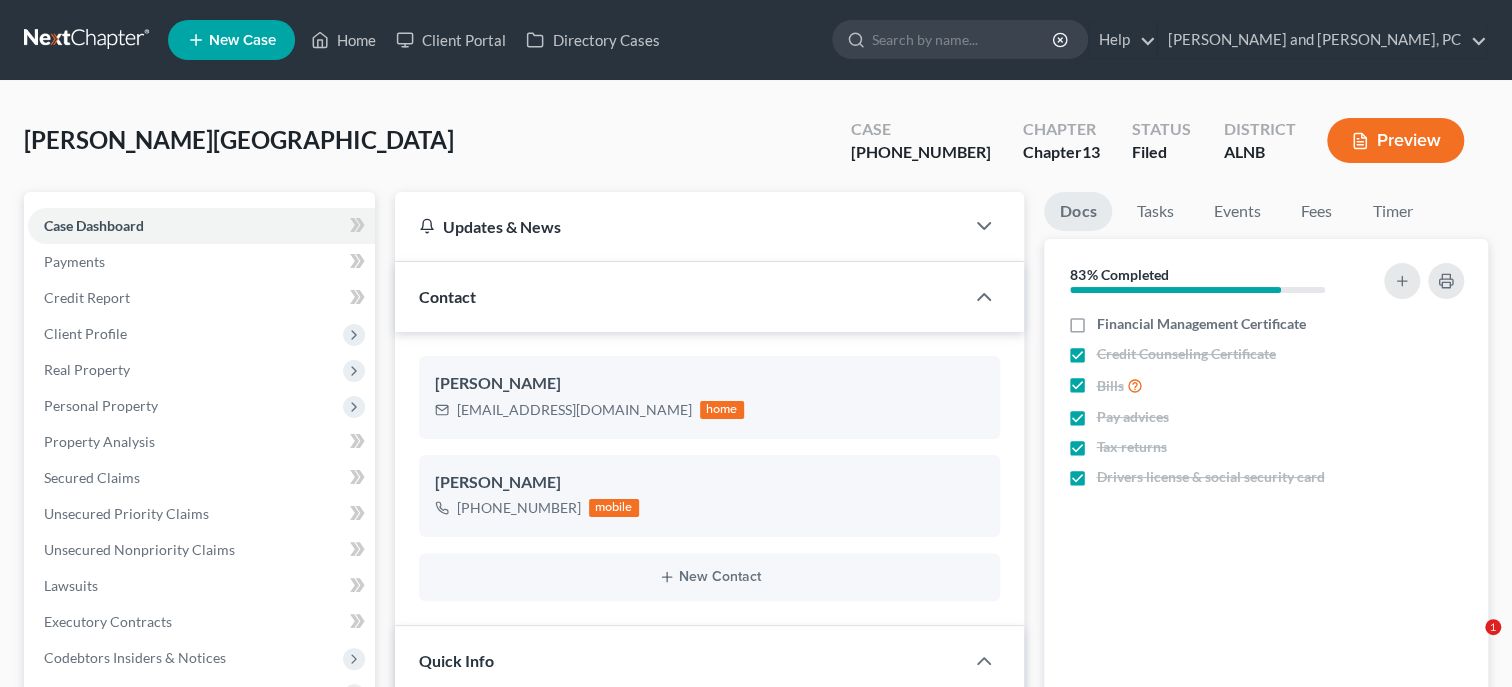 scroll, scrollTop: 823, scrollLeft: 0, axis: vertical 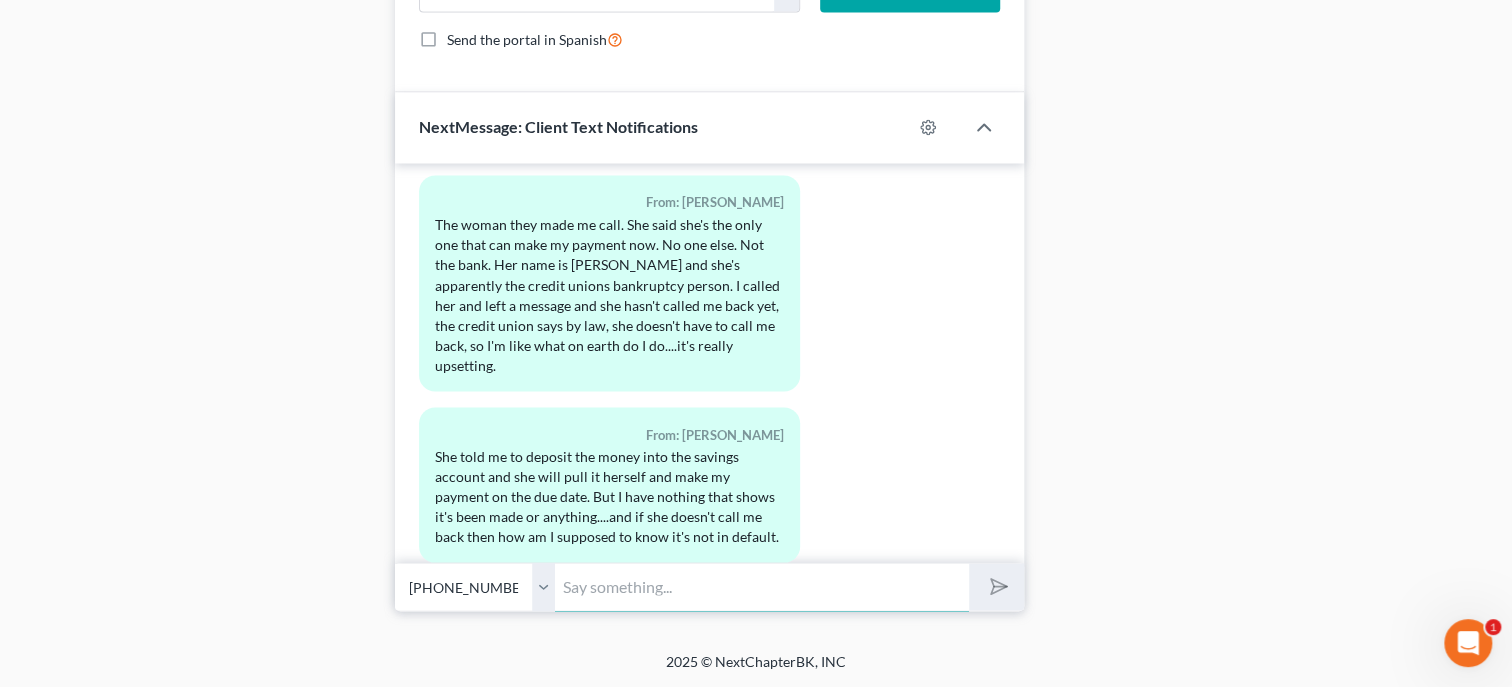 click at bounding box center [762, 586] 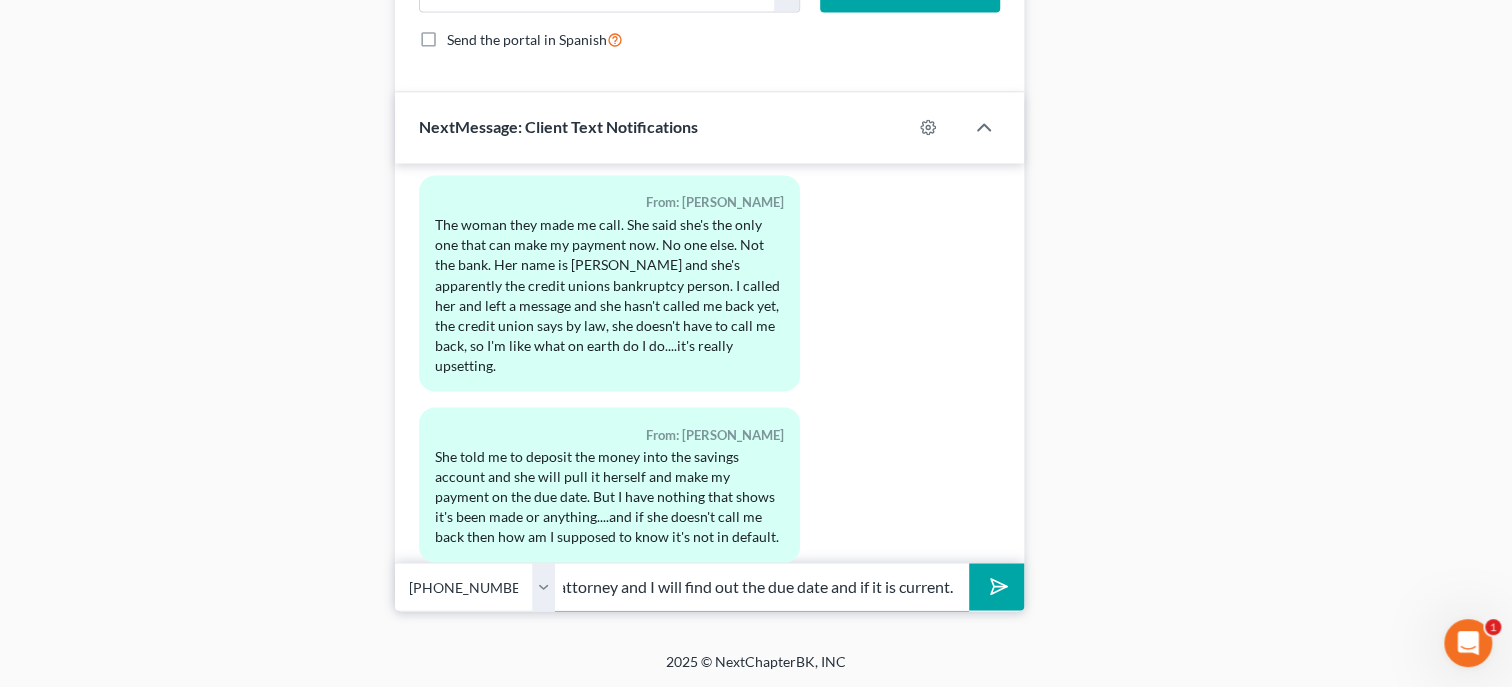 scroll, scrollTop: 0, scrollLeft: 310, axis: horizontal 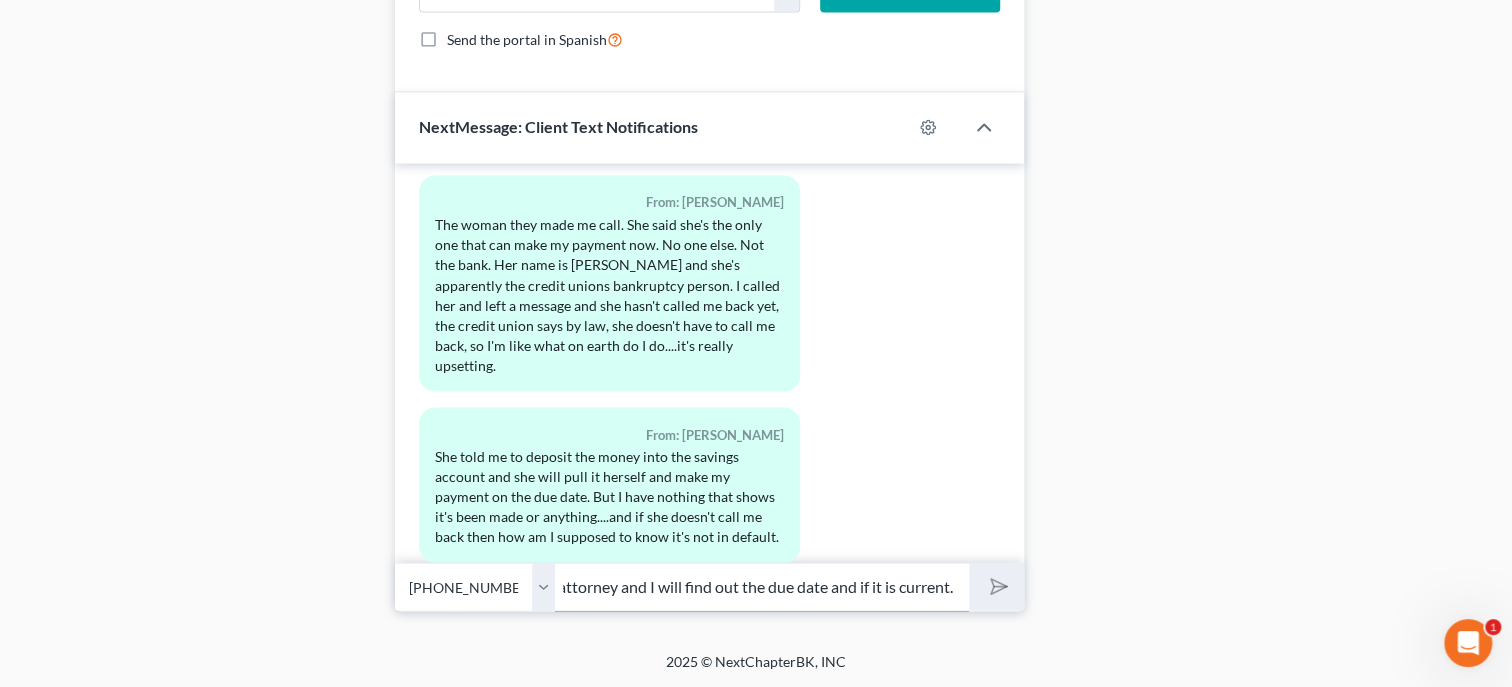 type 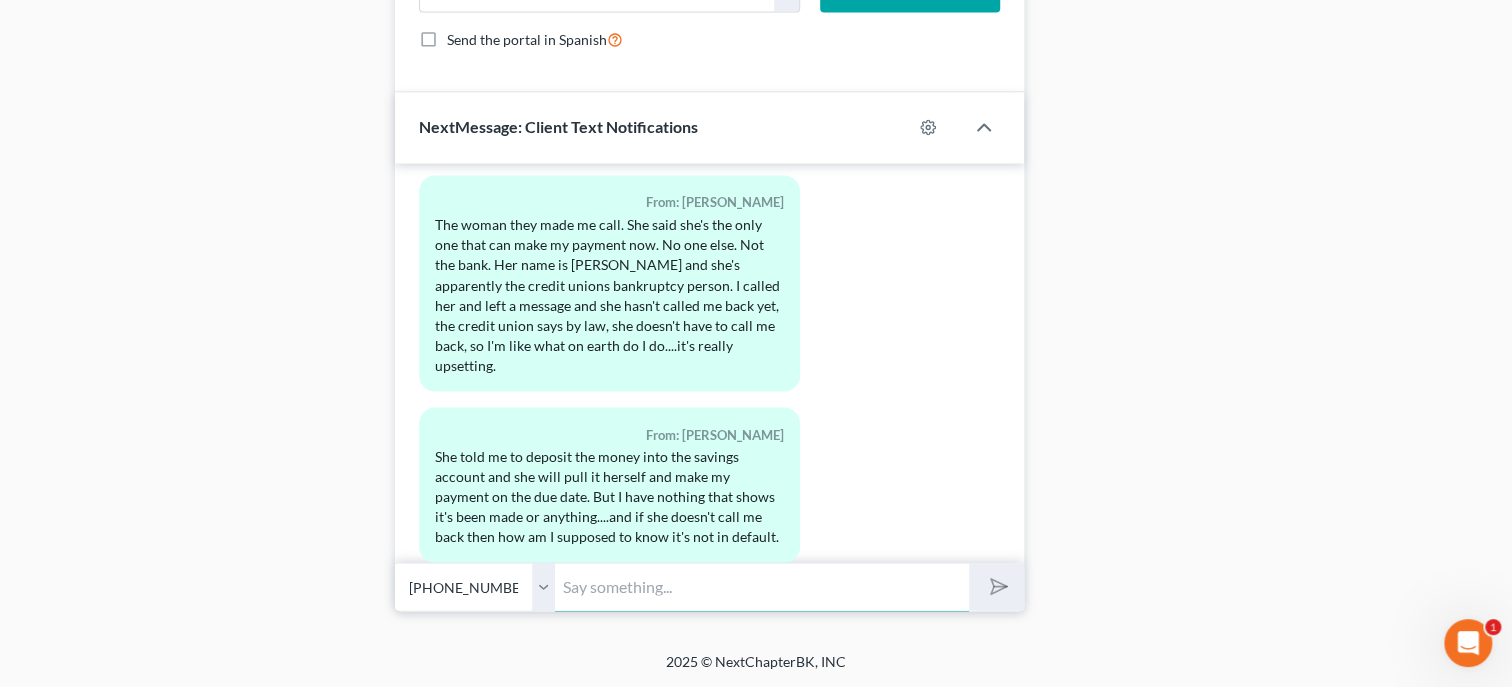 scroll, scrollTop: 0, scrollLeft: 0, axis: both 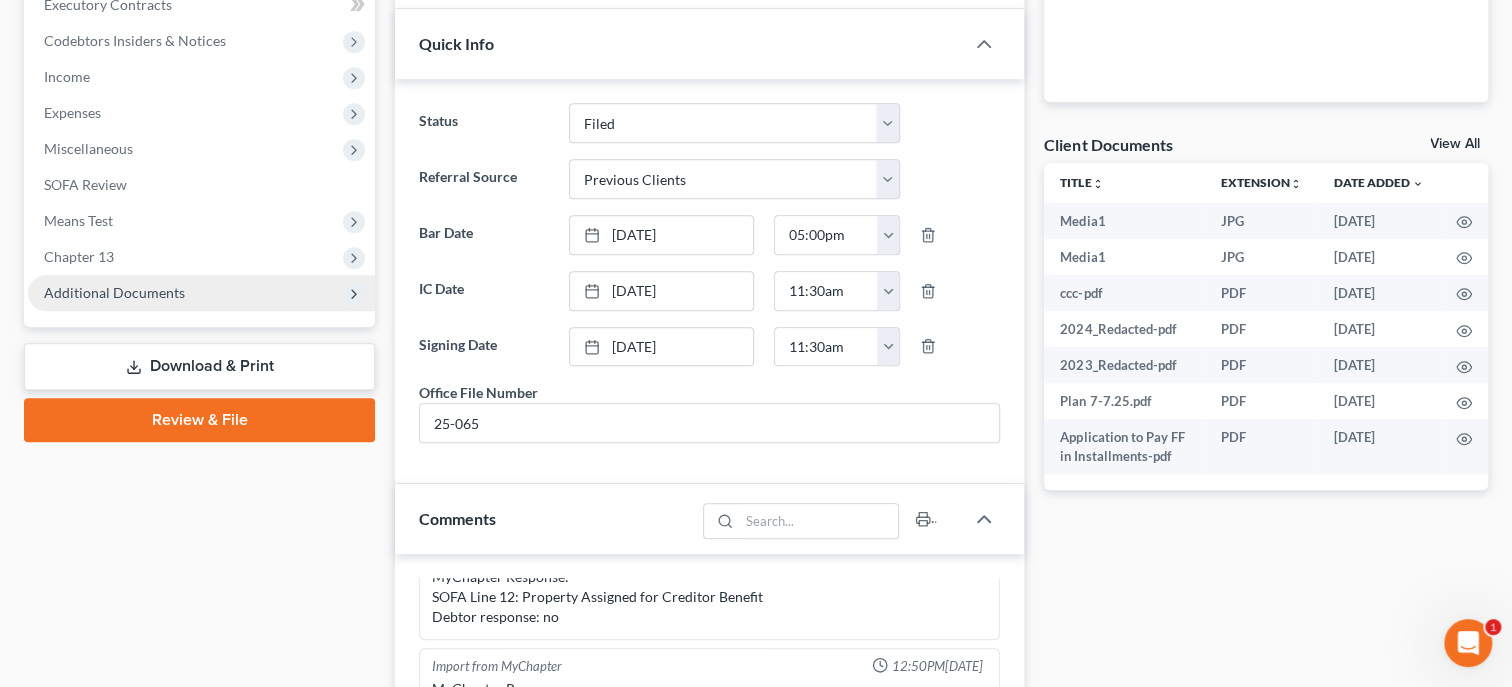 click on "Additional Documents" at bounding box center [114, 292] 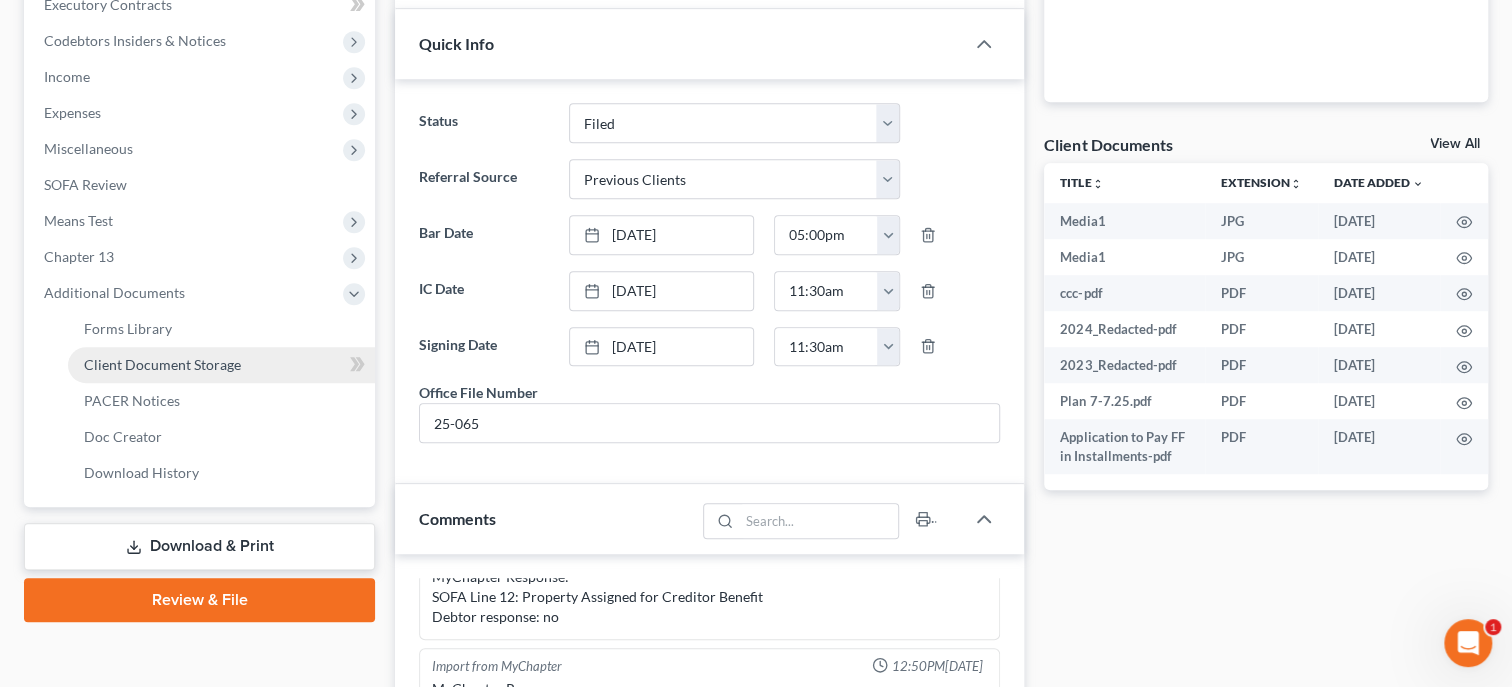 click on "Client Document Storage" at bounding box center (162, 364) 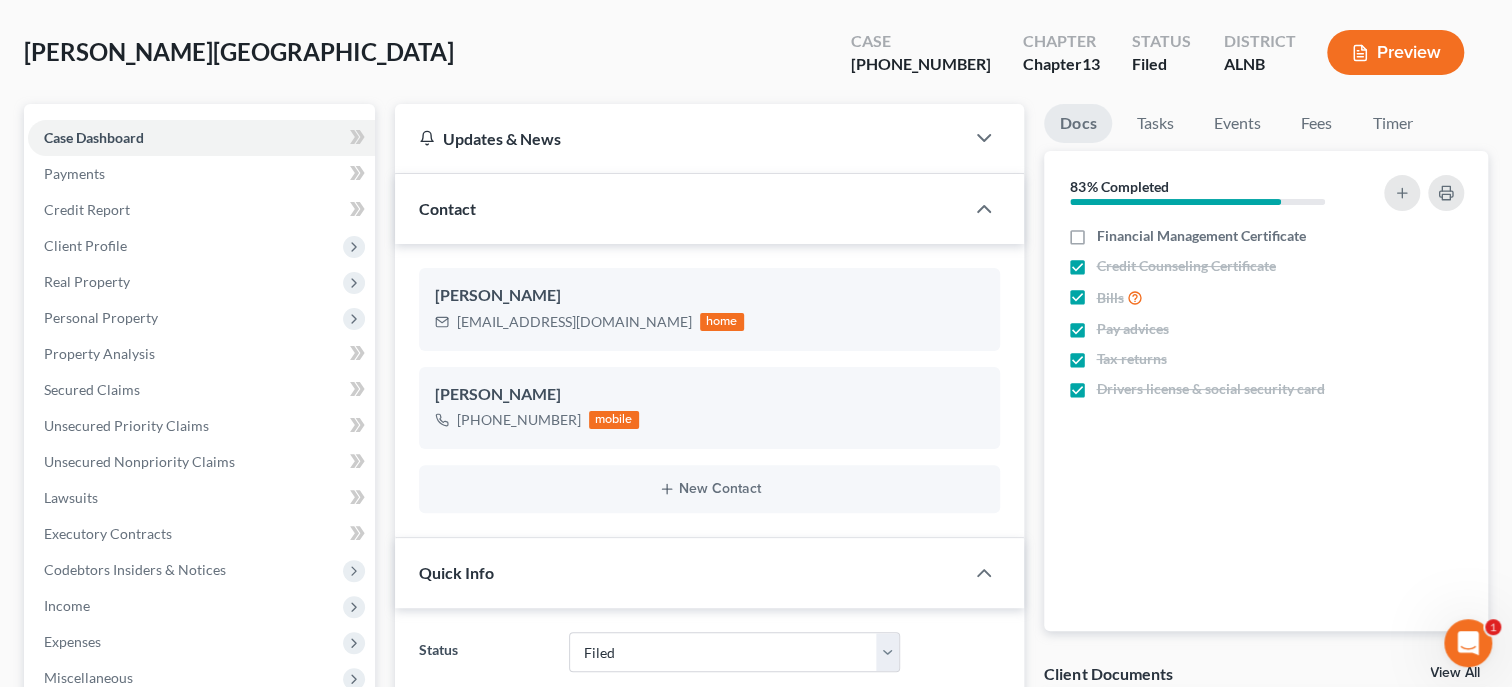 select on "23" 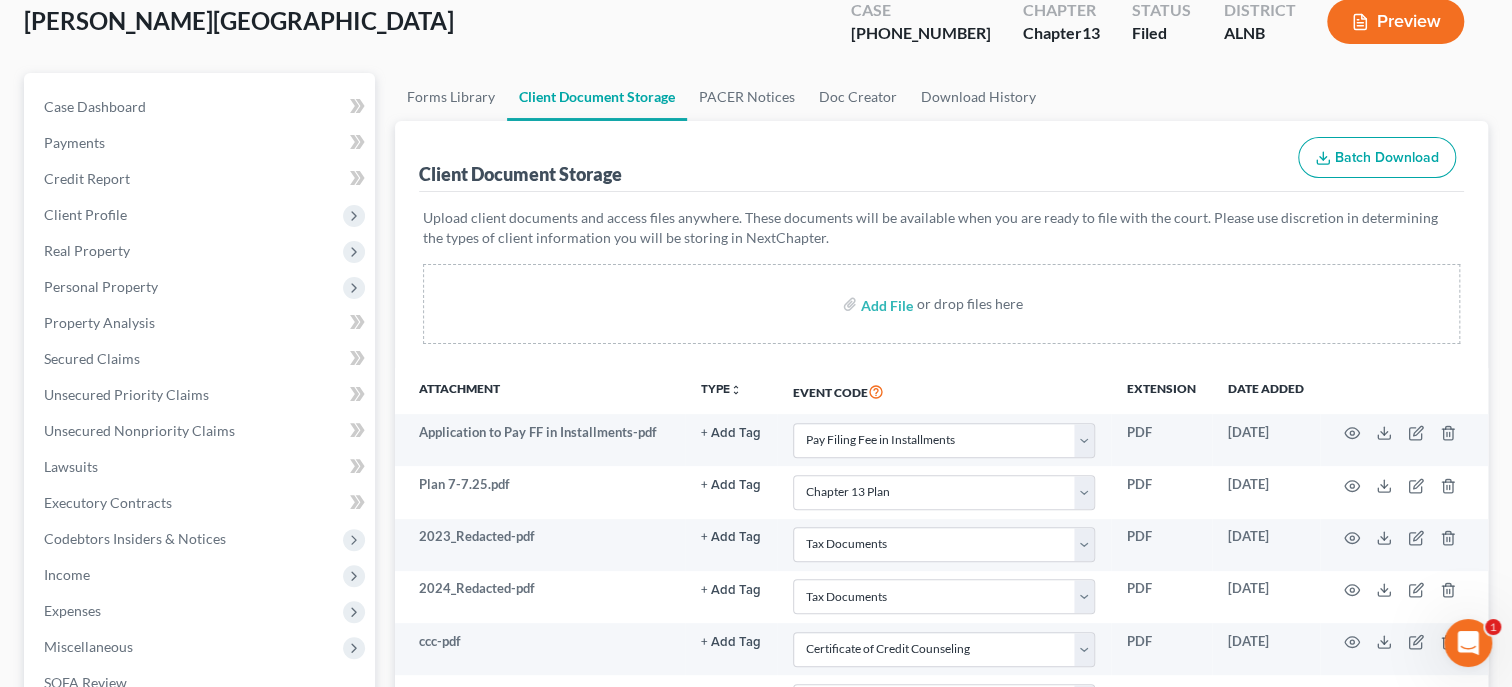 scroll, scrollTop: 411, scrollLeft: 0, axis: vertical 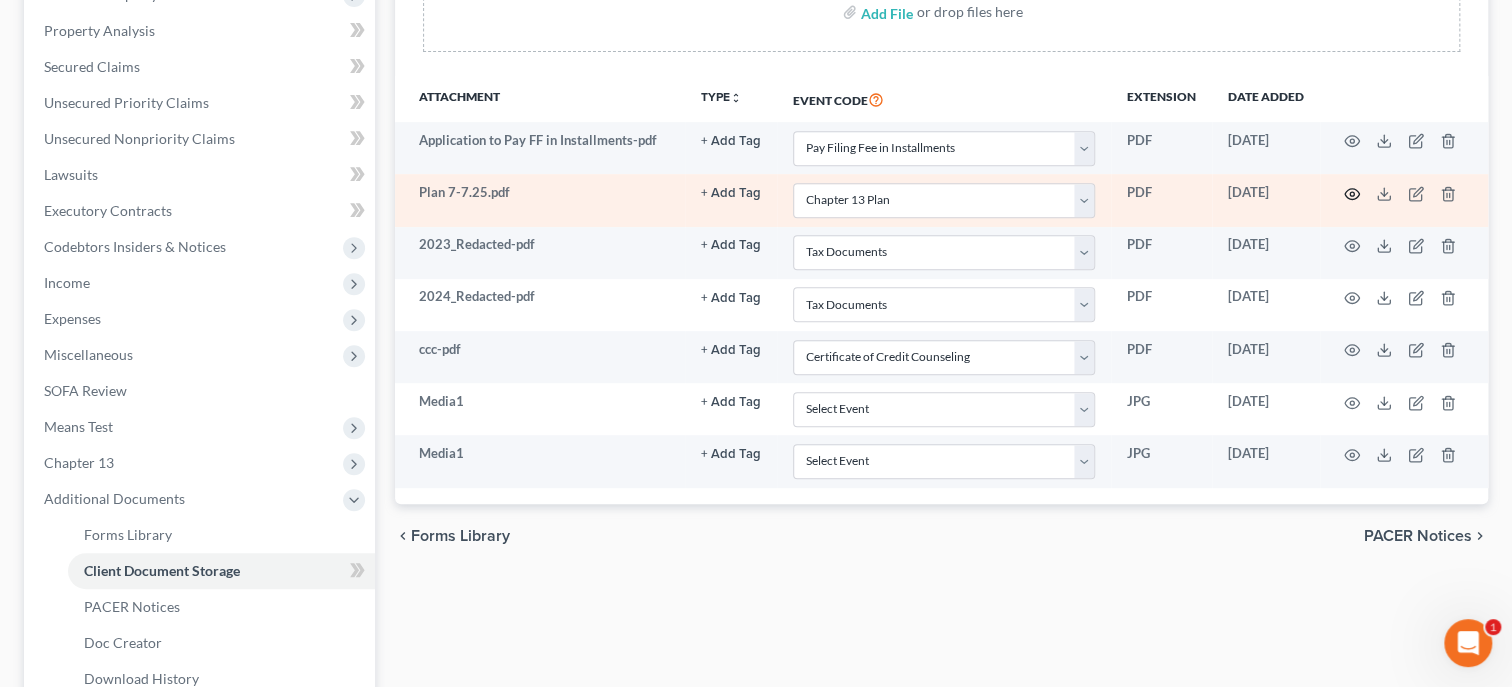 click 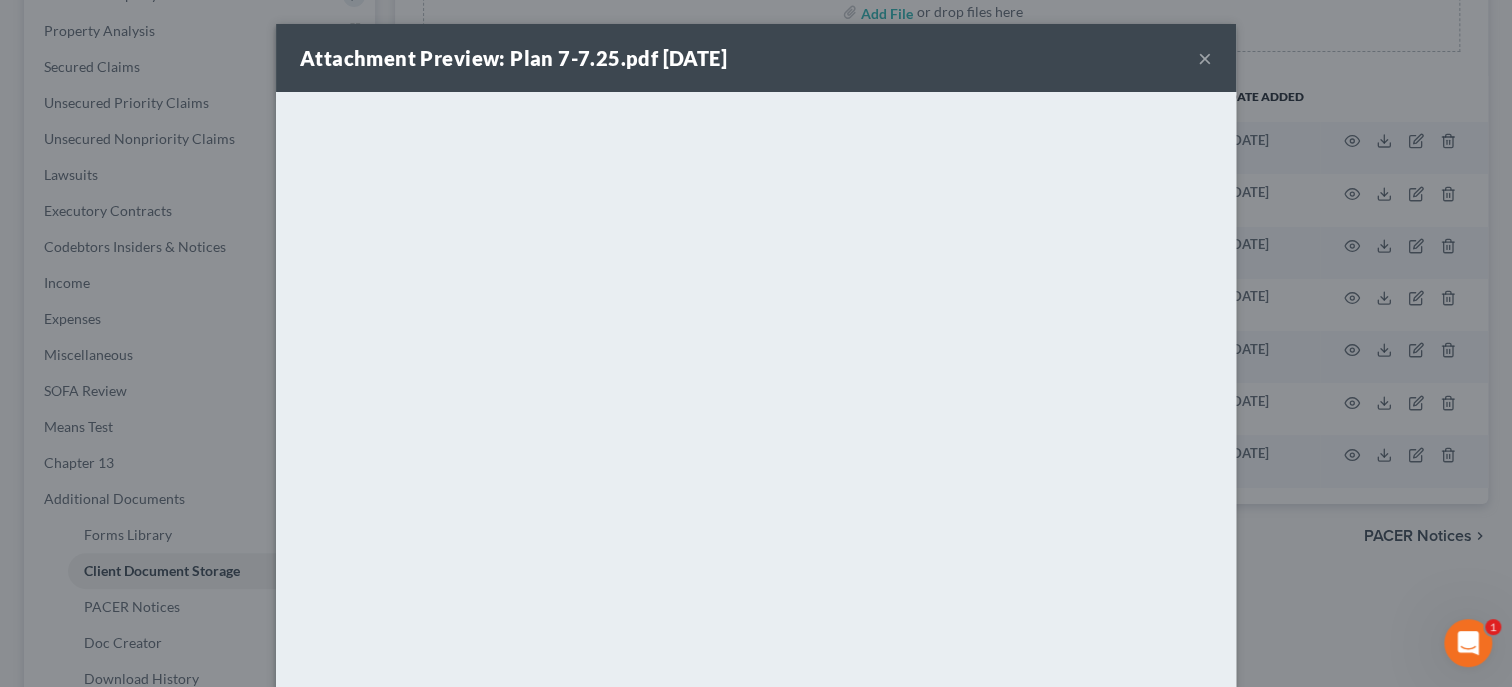 click on "Attachment Preview: Plan 7-7.25.pdf 07/07/2025 ×" at bounding box center (756, 58) 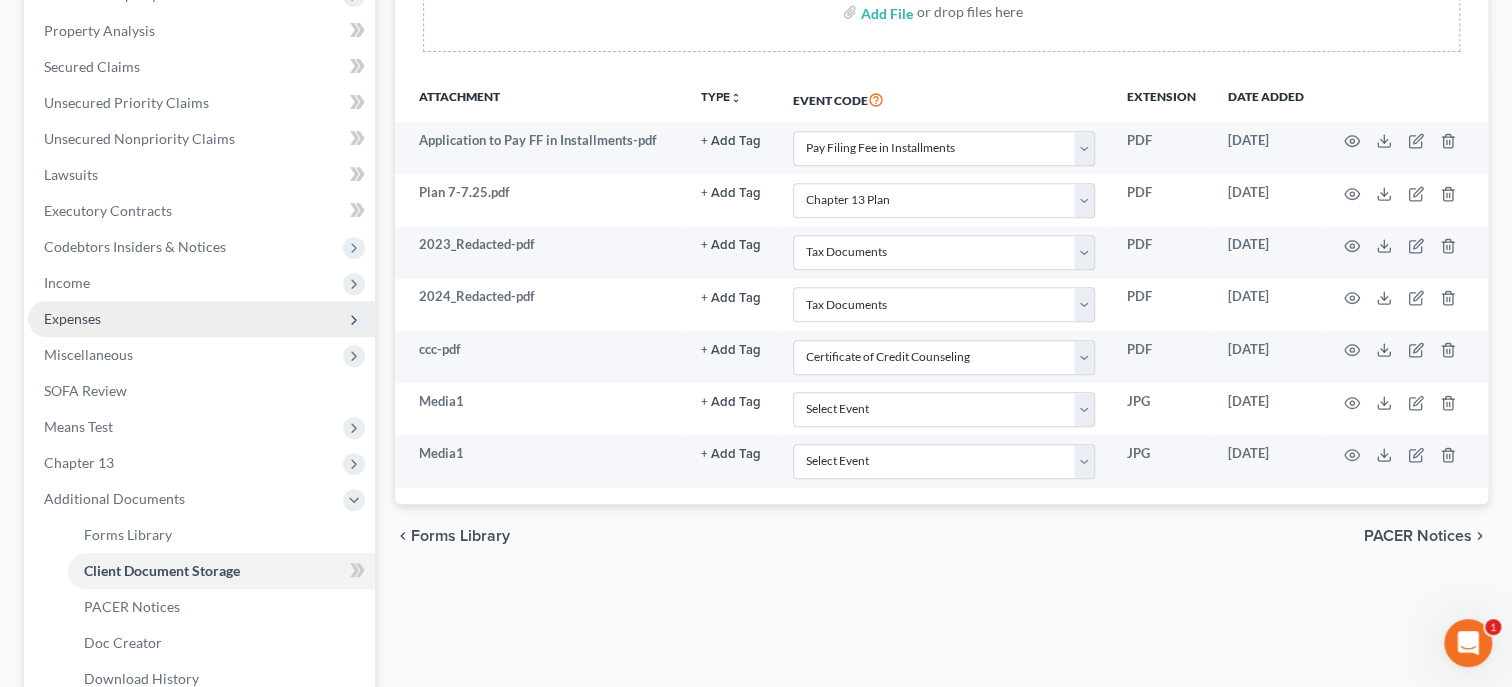 scroll, scrollTop: 0, scrollLeft: 0, axis: both 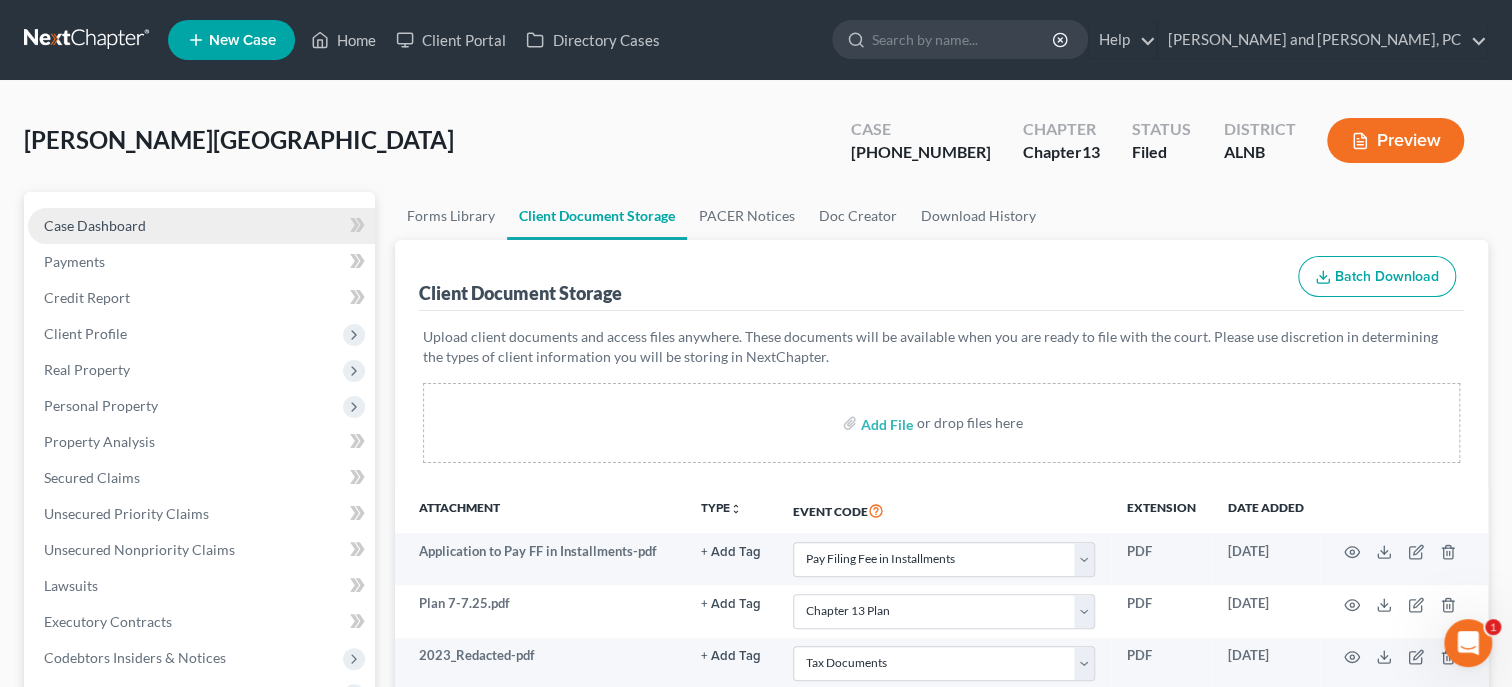click on "Case Dashboard" at bounding box center (95, 225) 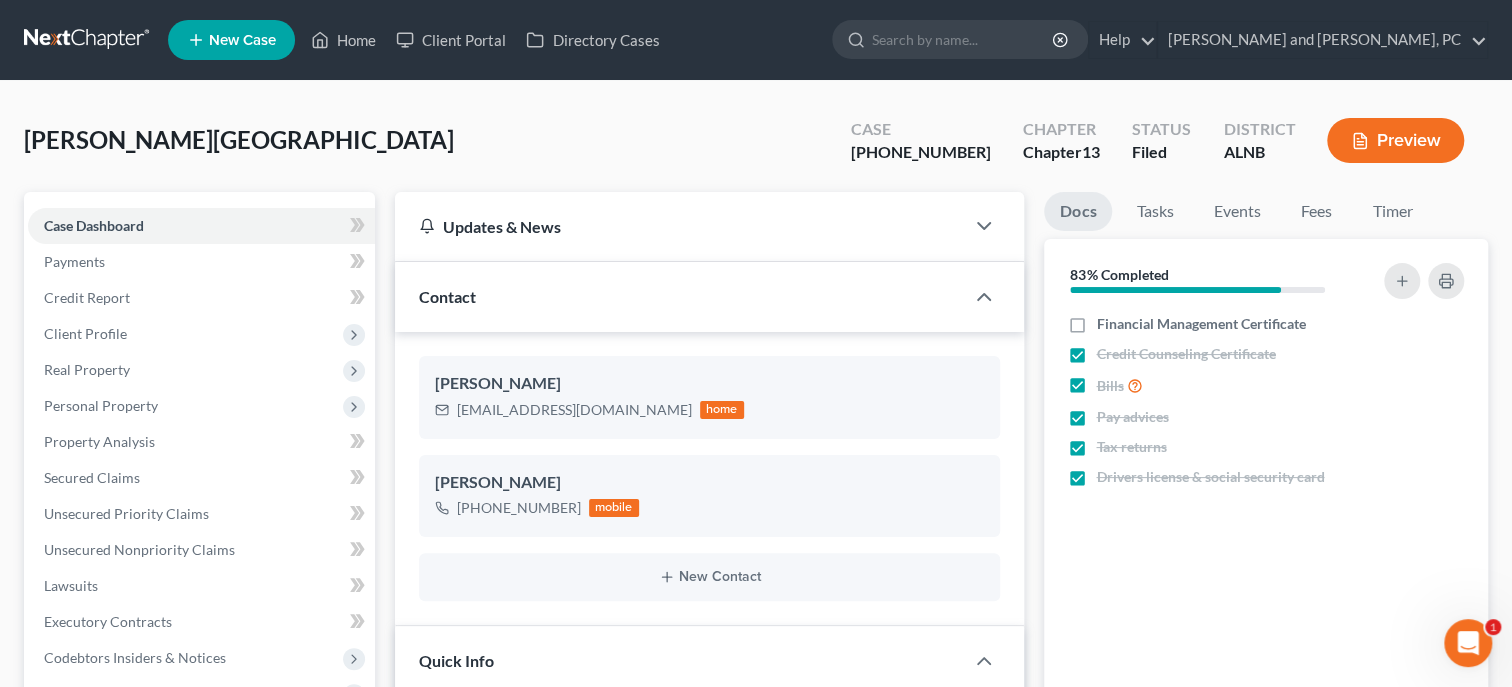 scroll, scrollTop: 617, scrollLeft: 0, axis: vertical 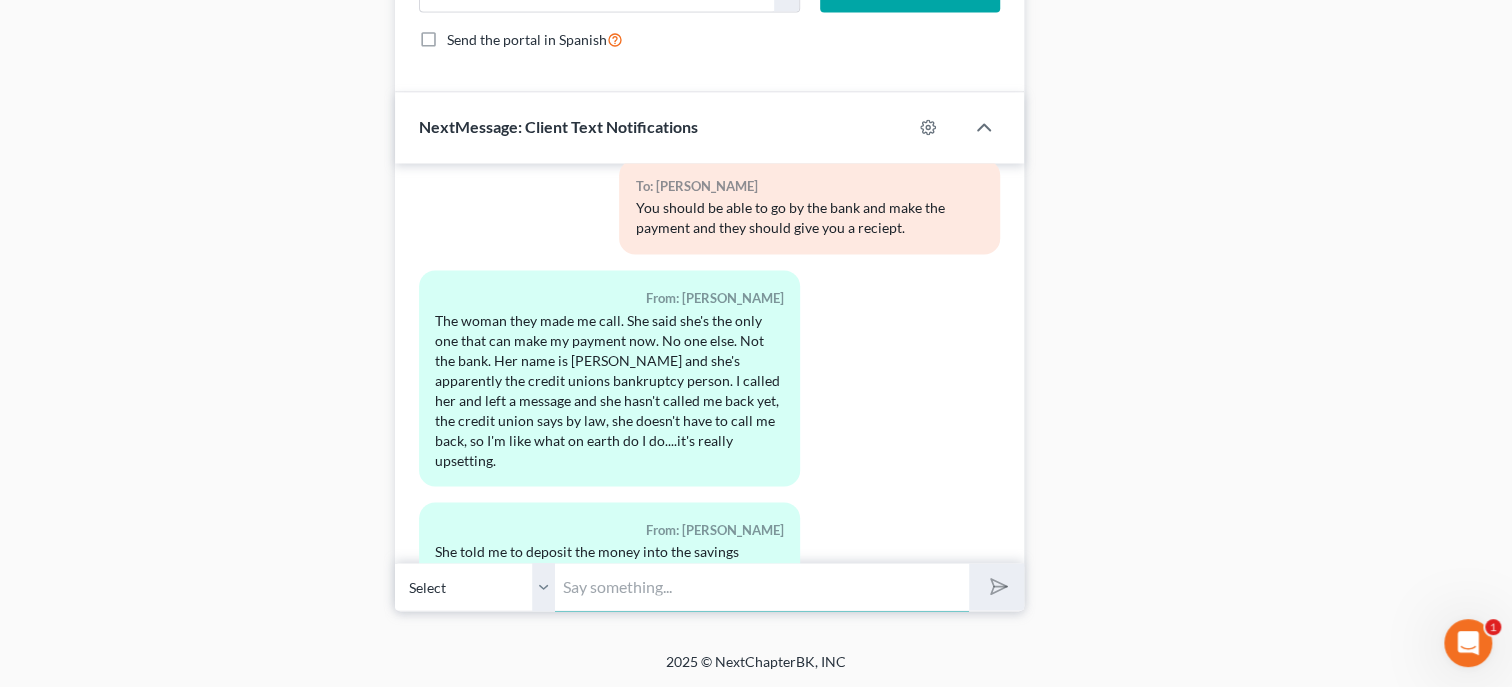 click at bounding box center (762, 586) 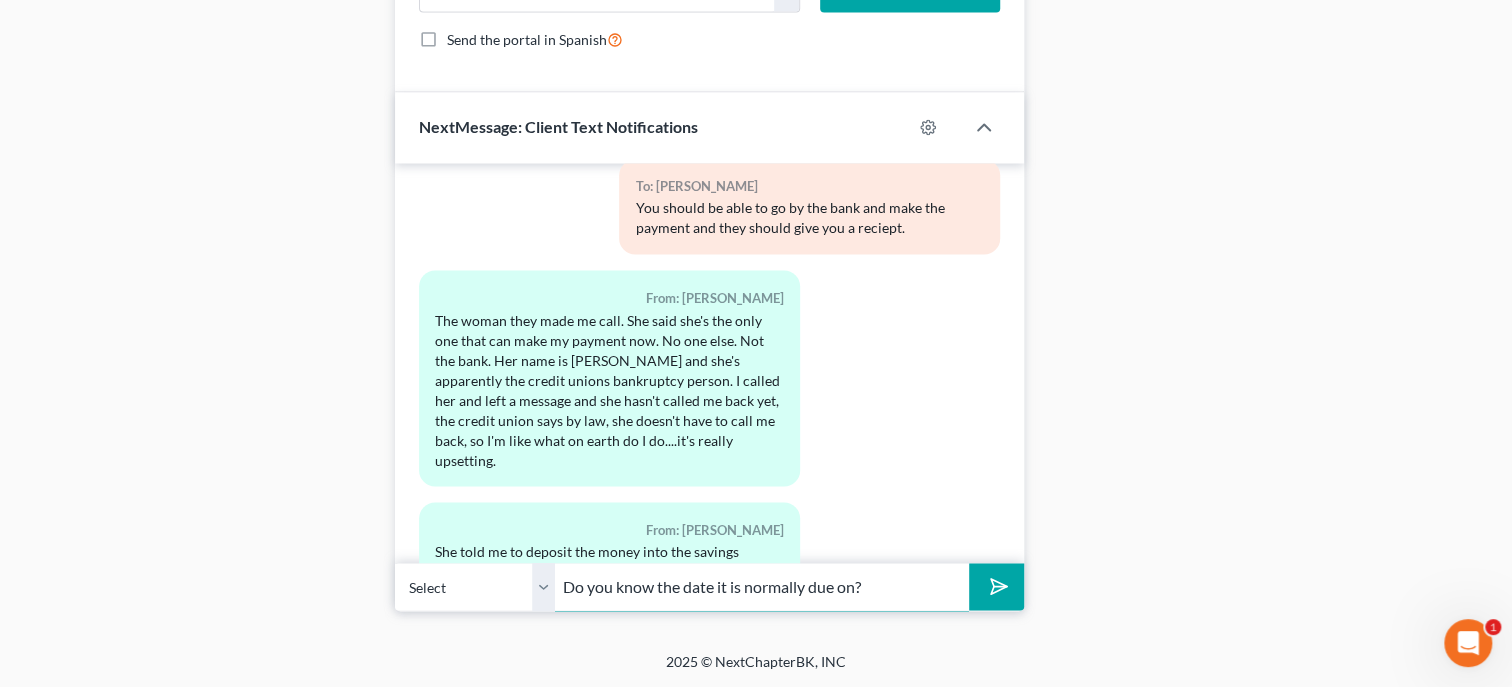 type on "Do you know the date it is normally due on?" 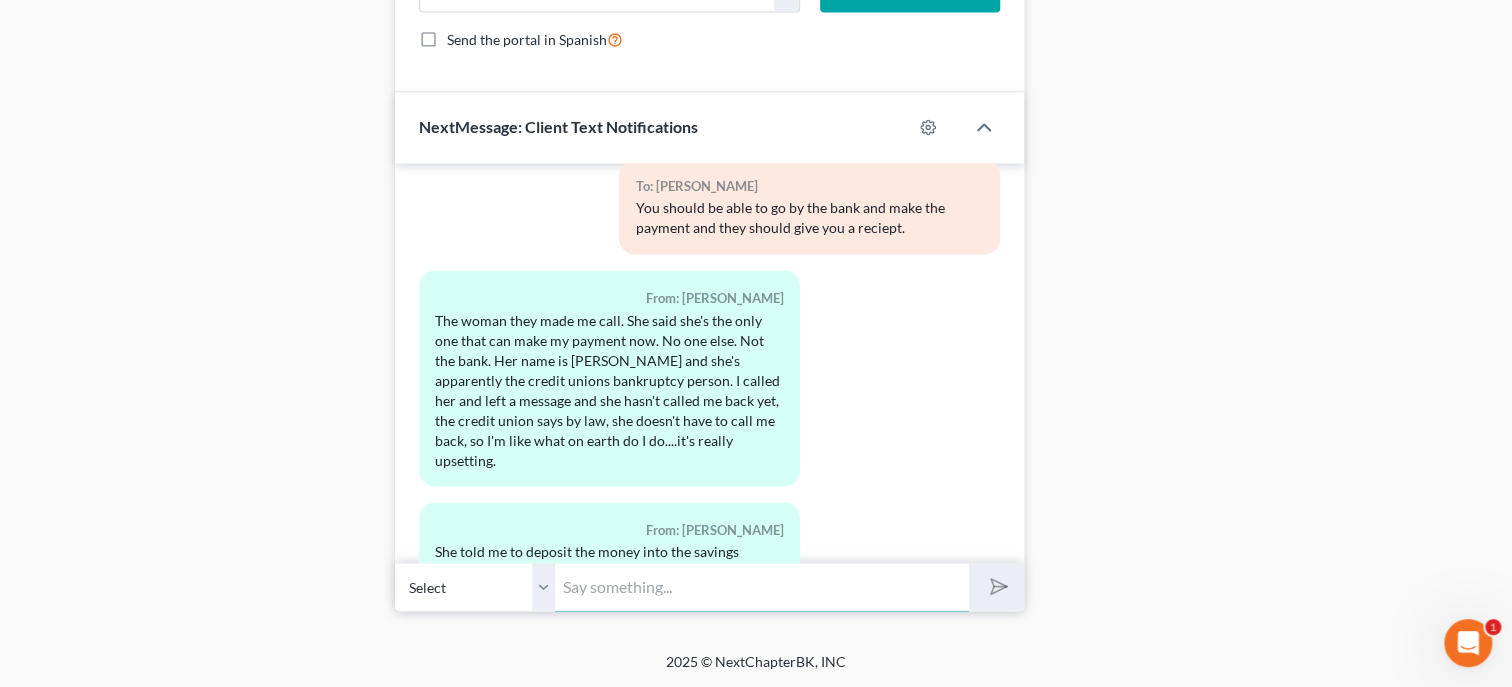 scroll, scrollTop: 3260, scrollLeft: 0, axis: vertical 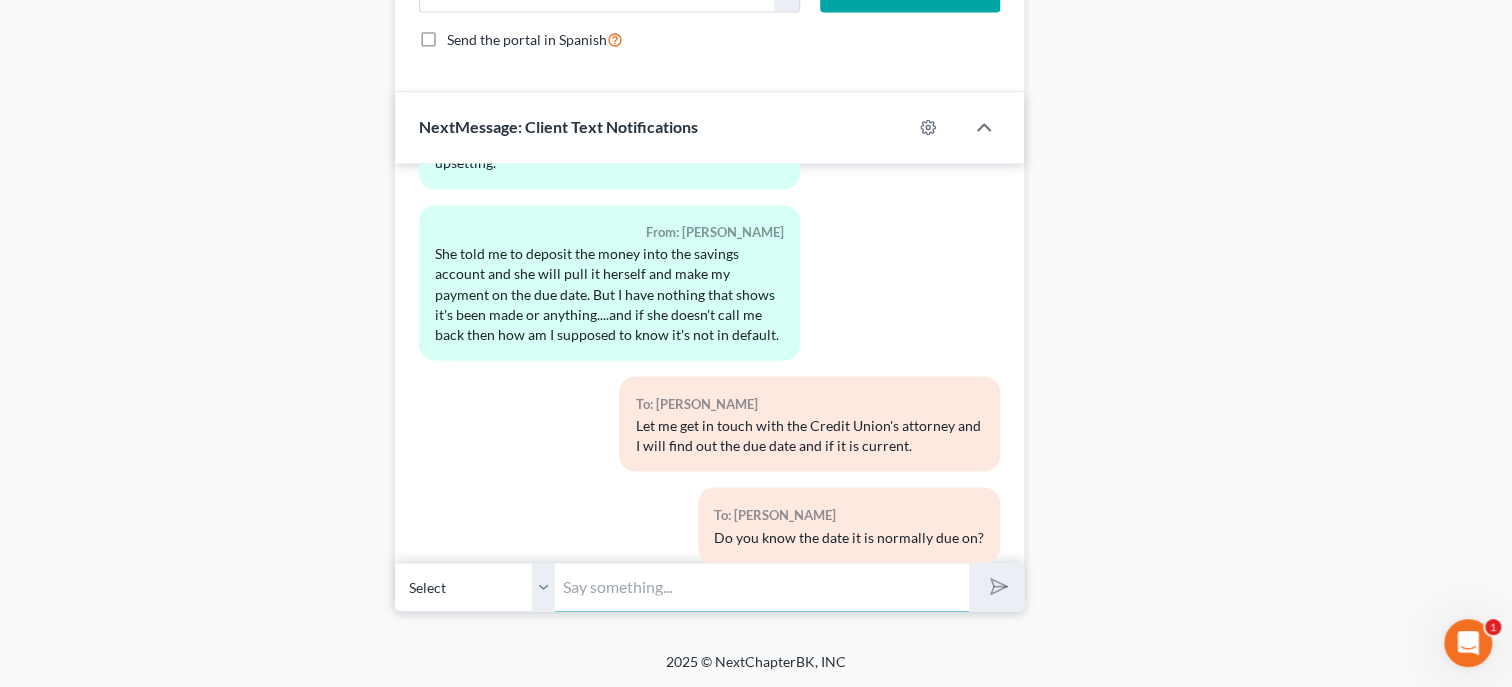 click at bounding box center [762, 586] 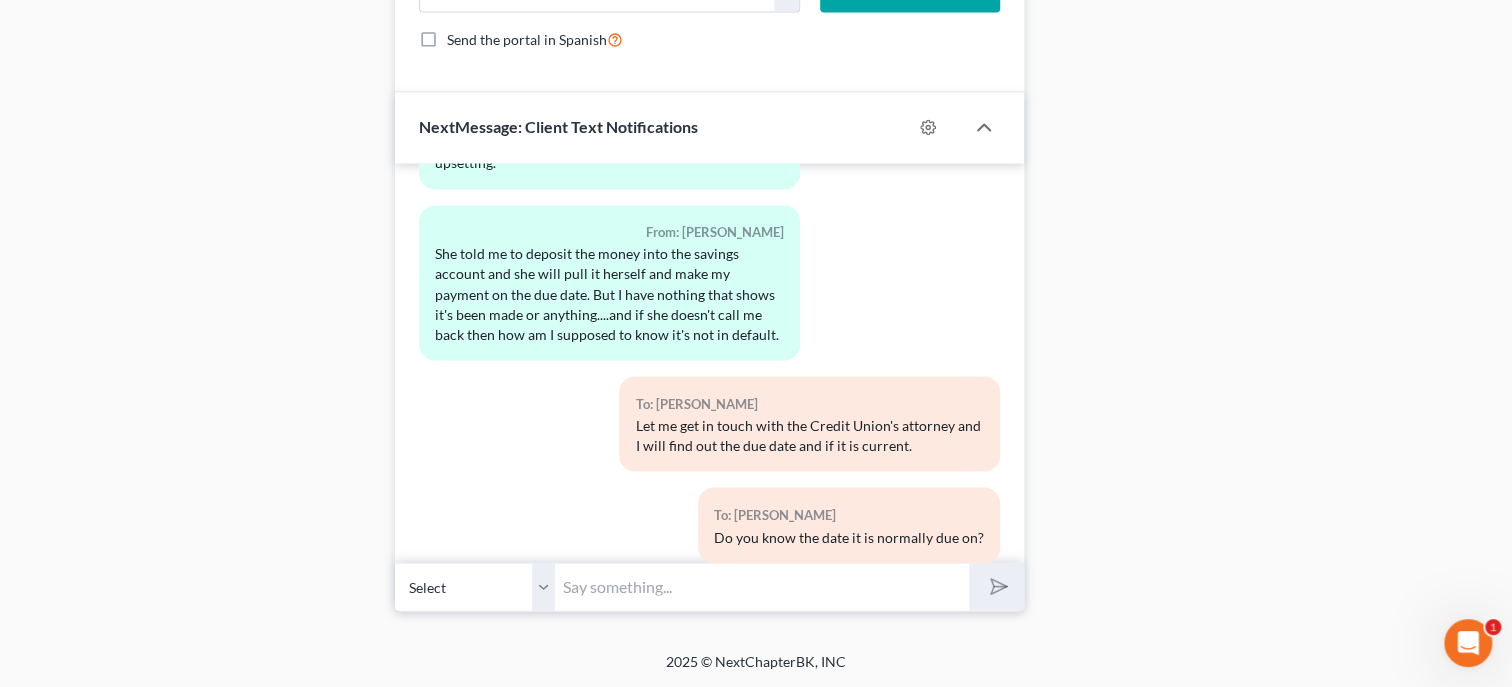 click on "Case Dashboard
Payments
Invoices
Payments
Payments
Credit Report
Client Profile" at bounding box center (199, -539) 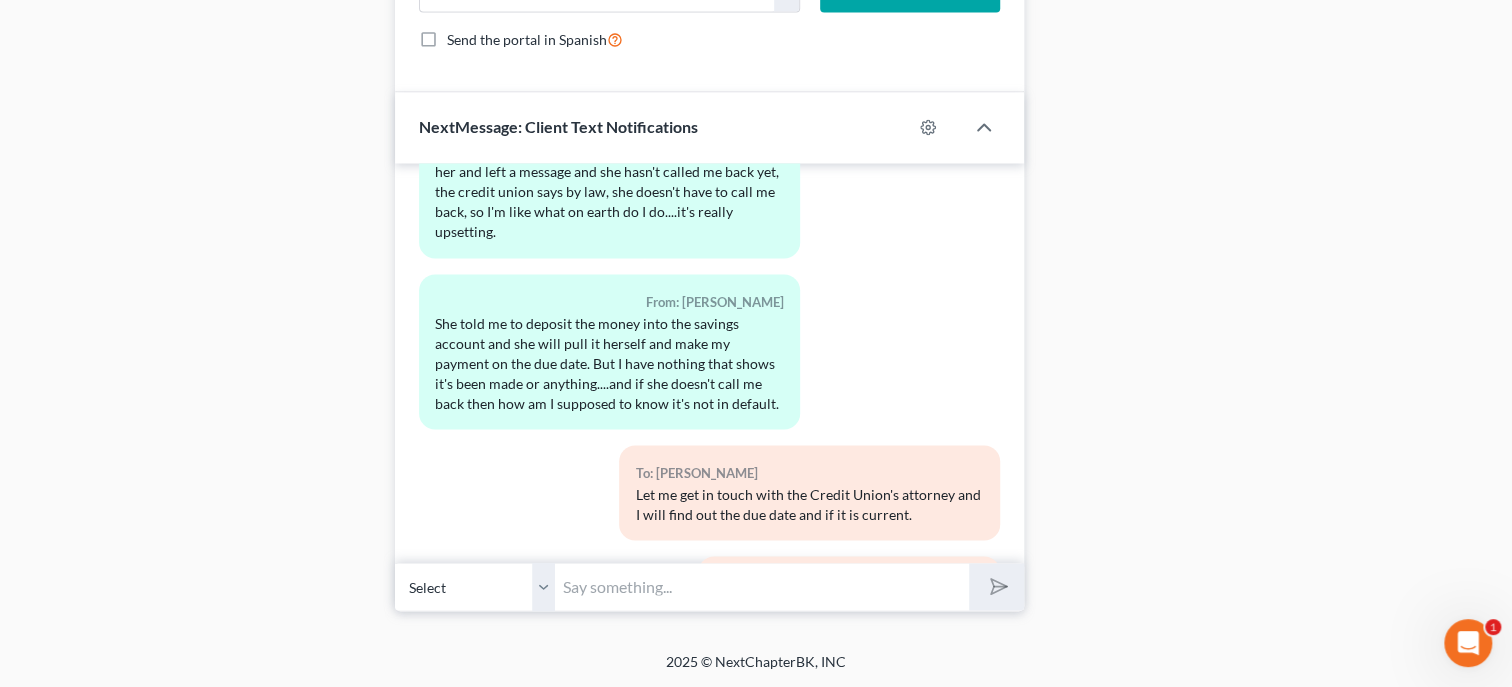 scroll, scrollTop: 3260, scrollLeft: 0, axis: vertical 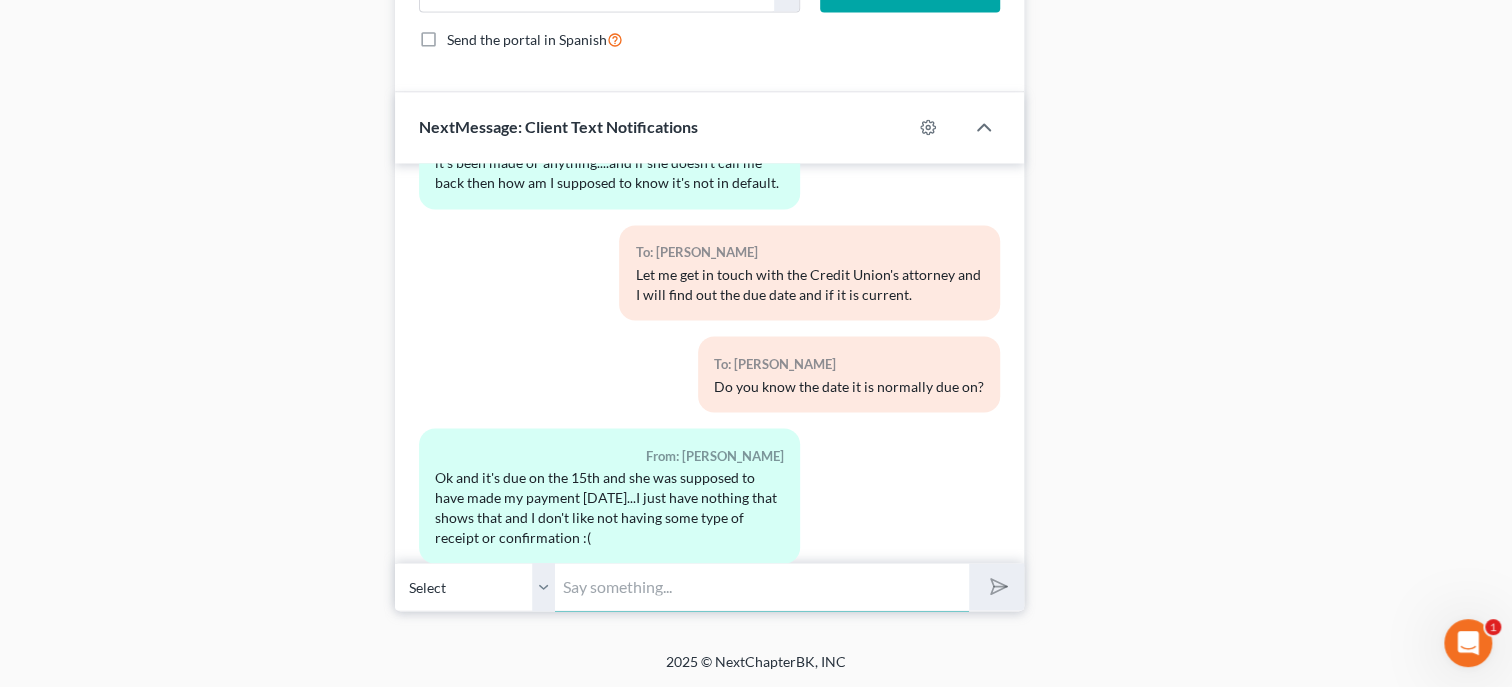click at bounding box center [762, 586] 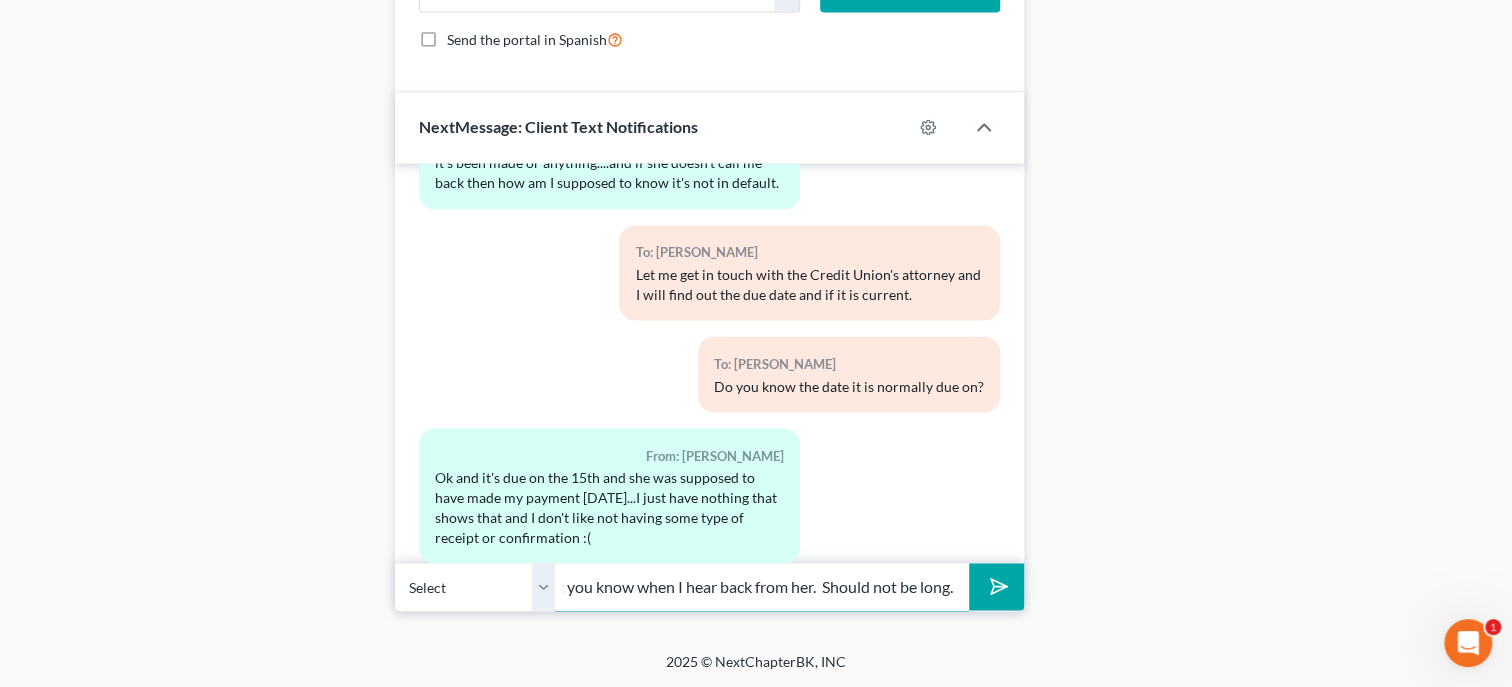 scroll, scrollTop: 0, scrollLeft: 504, axis: horizontal 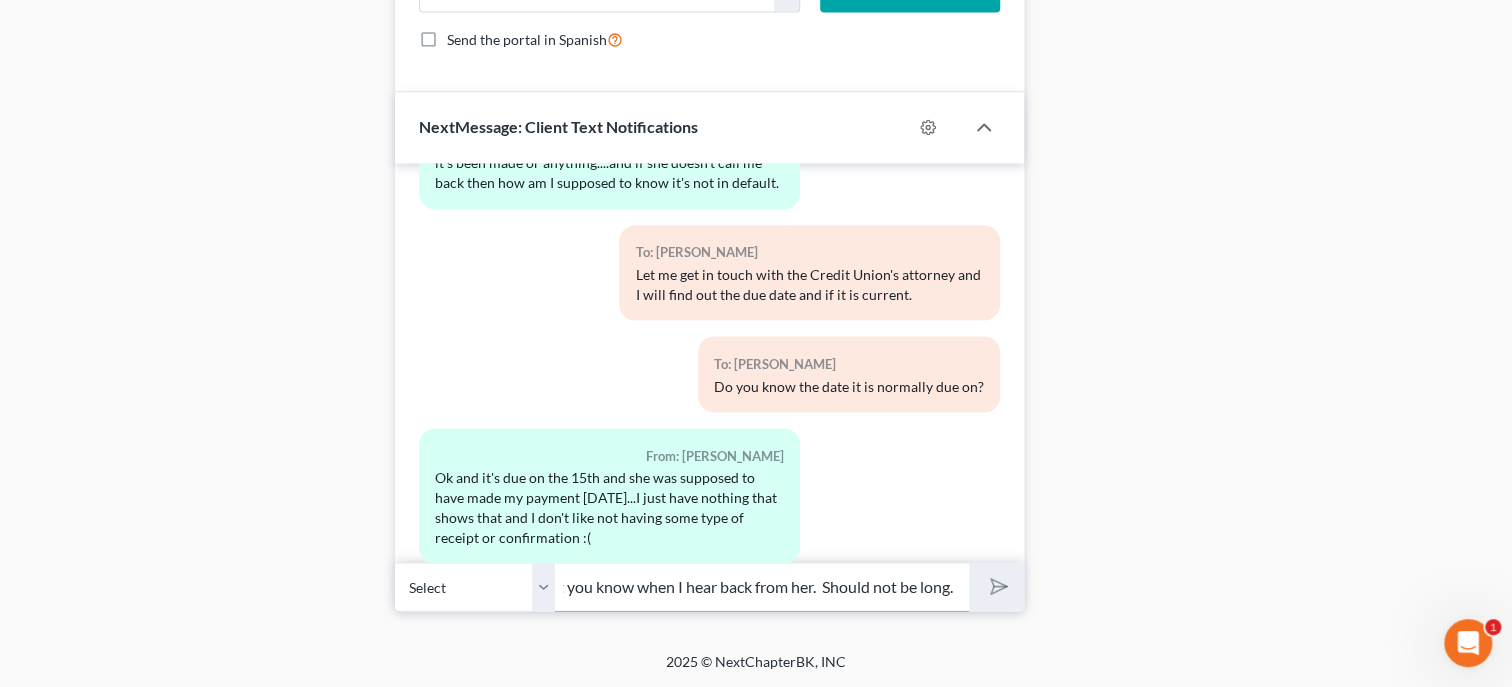 type 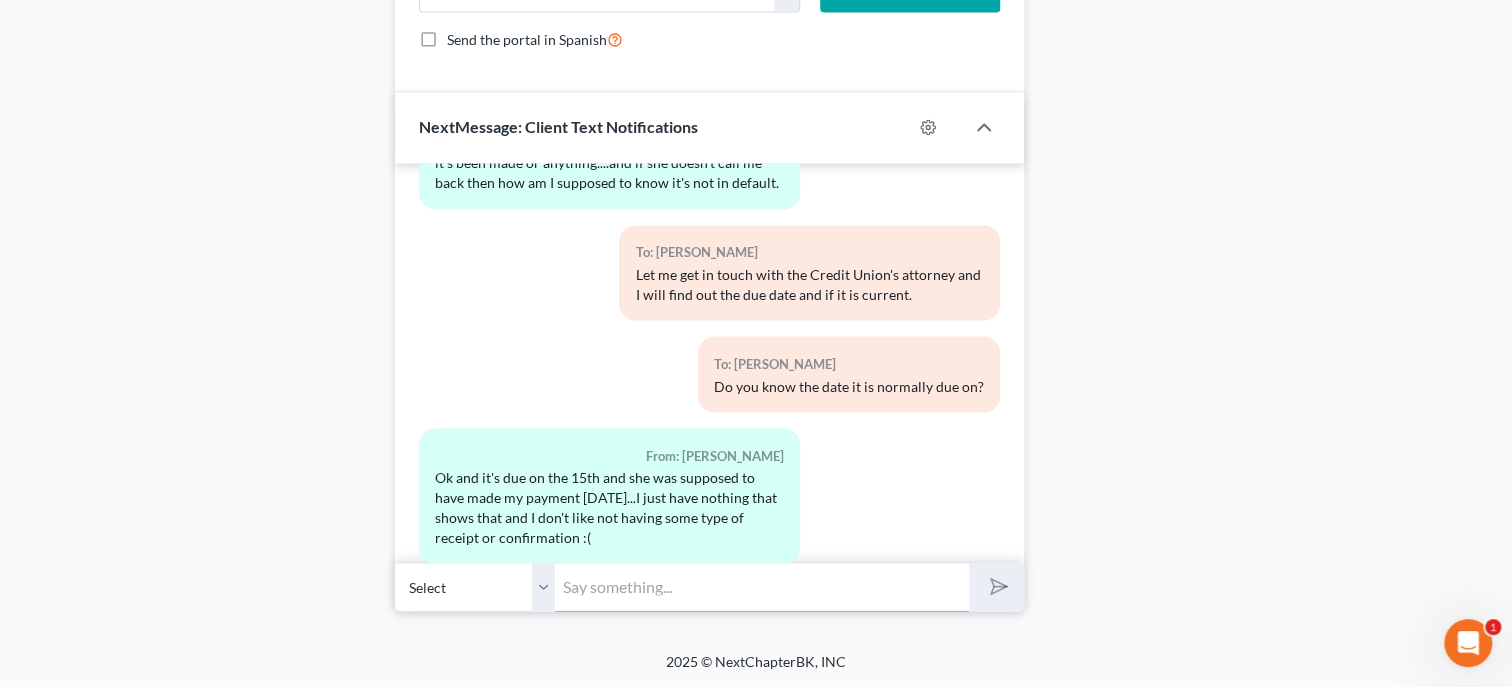 scroll, scrollTop: 0, scrollLeft: 0, axis: both 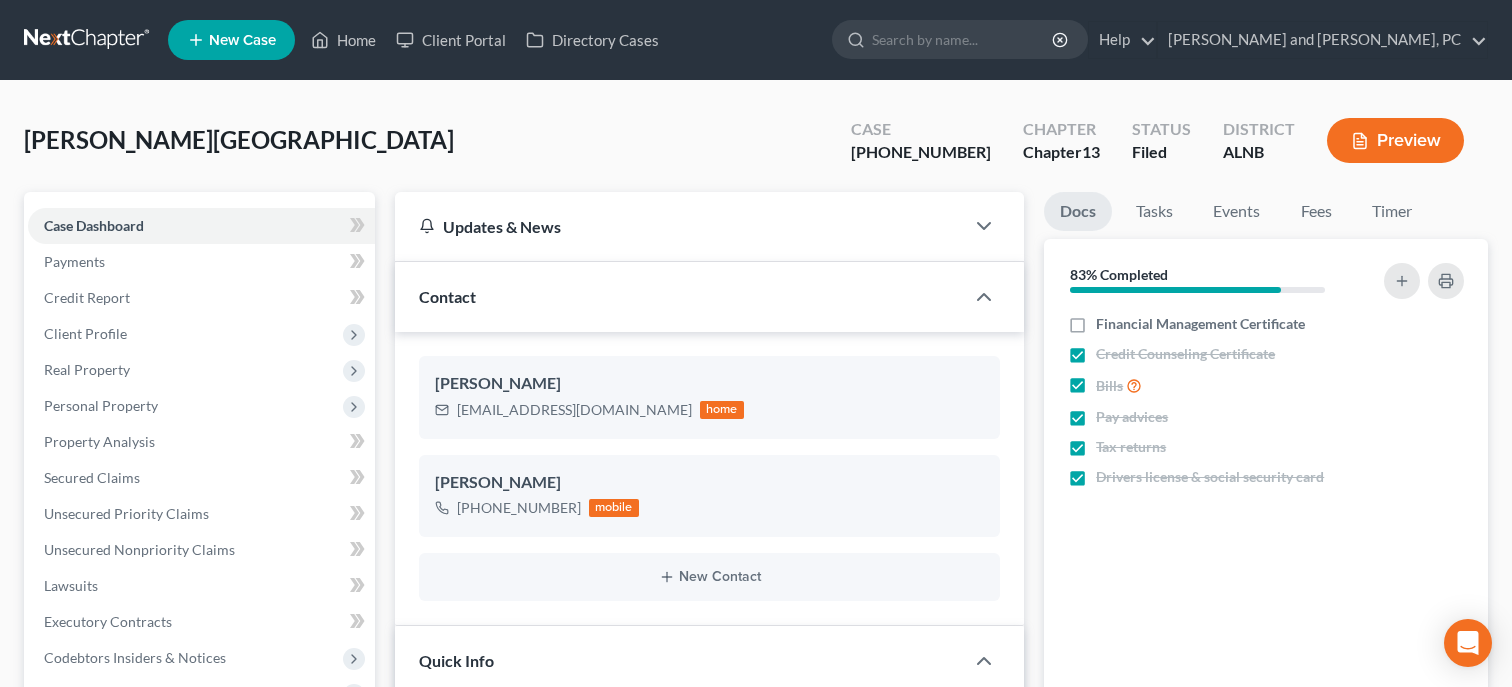 select on "6" 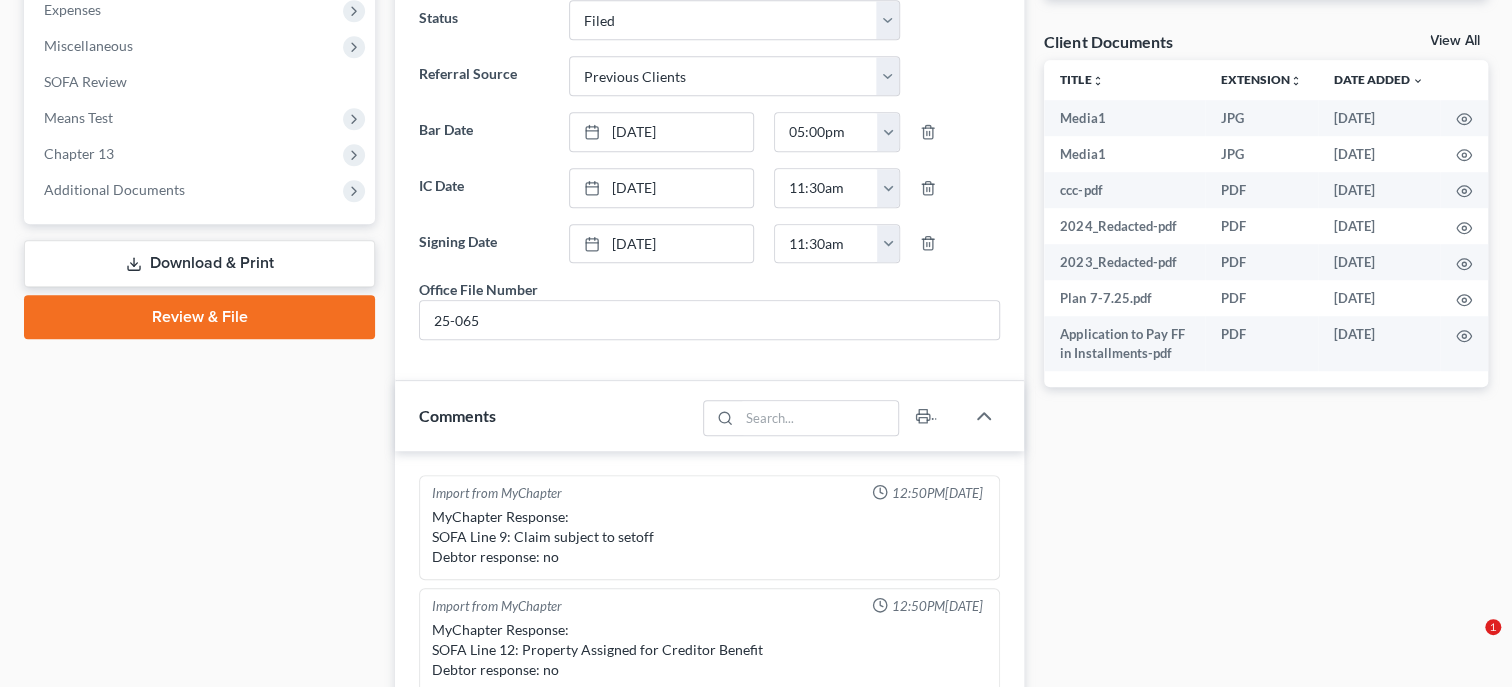 scroll, scrollTop: 1132, scrollLeft: 0, axis: vertical 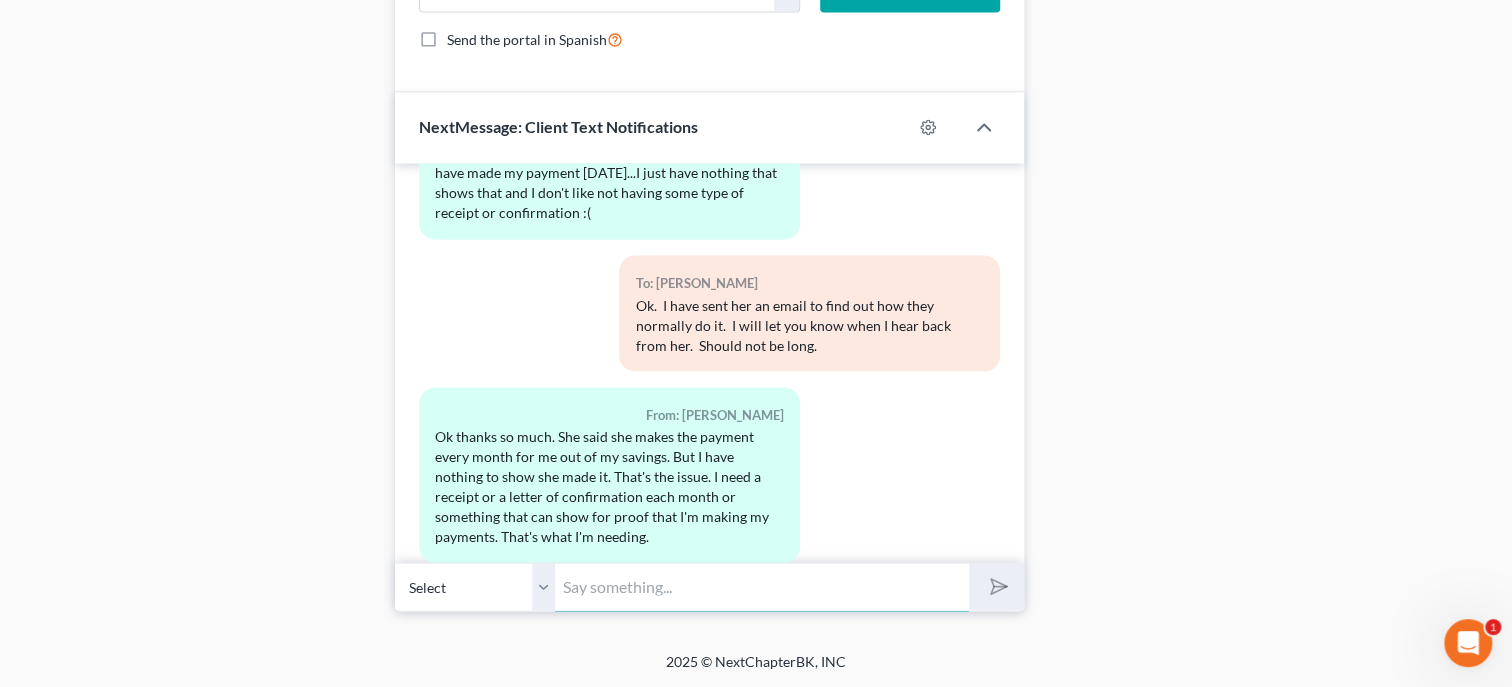 click at bounding box center (762, 586) 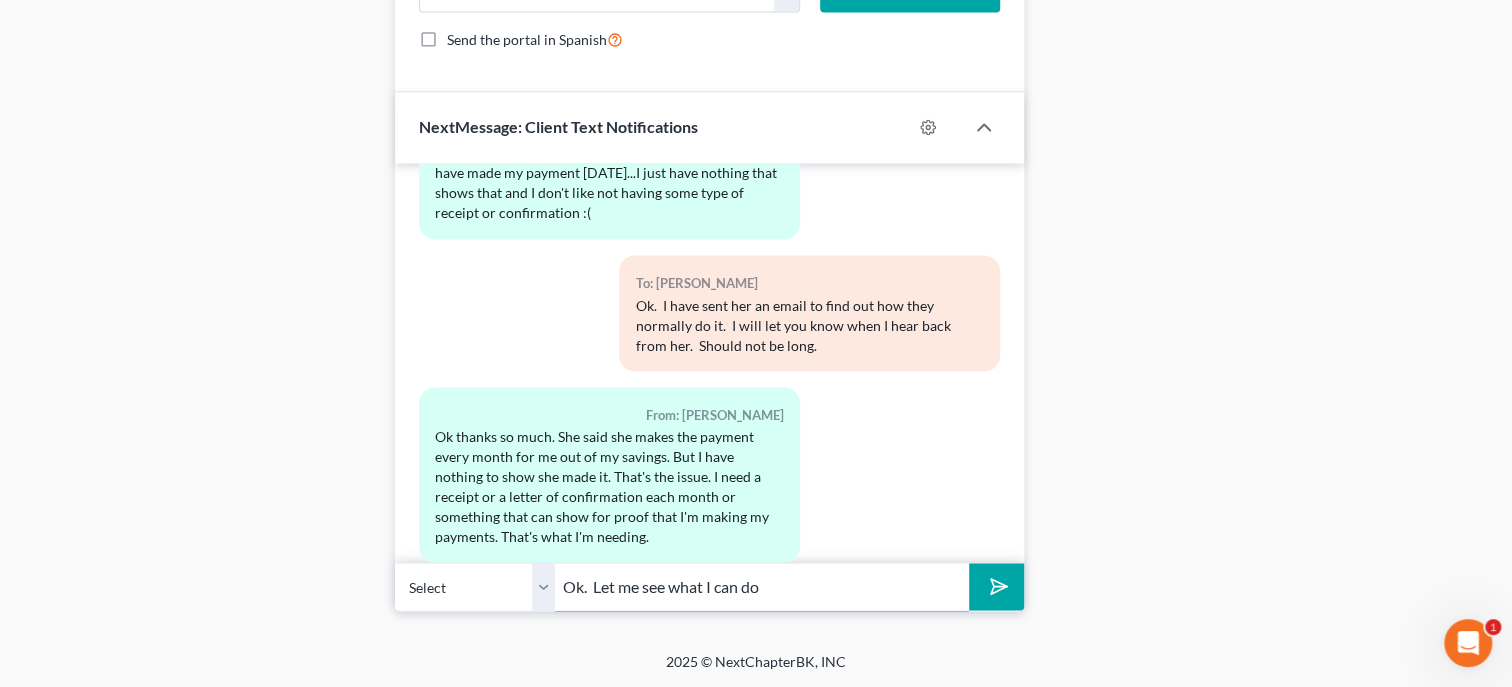 type on "Ok.  Let me see what I can do" 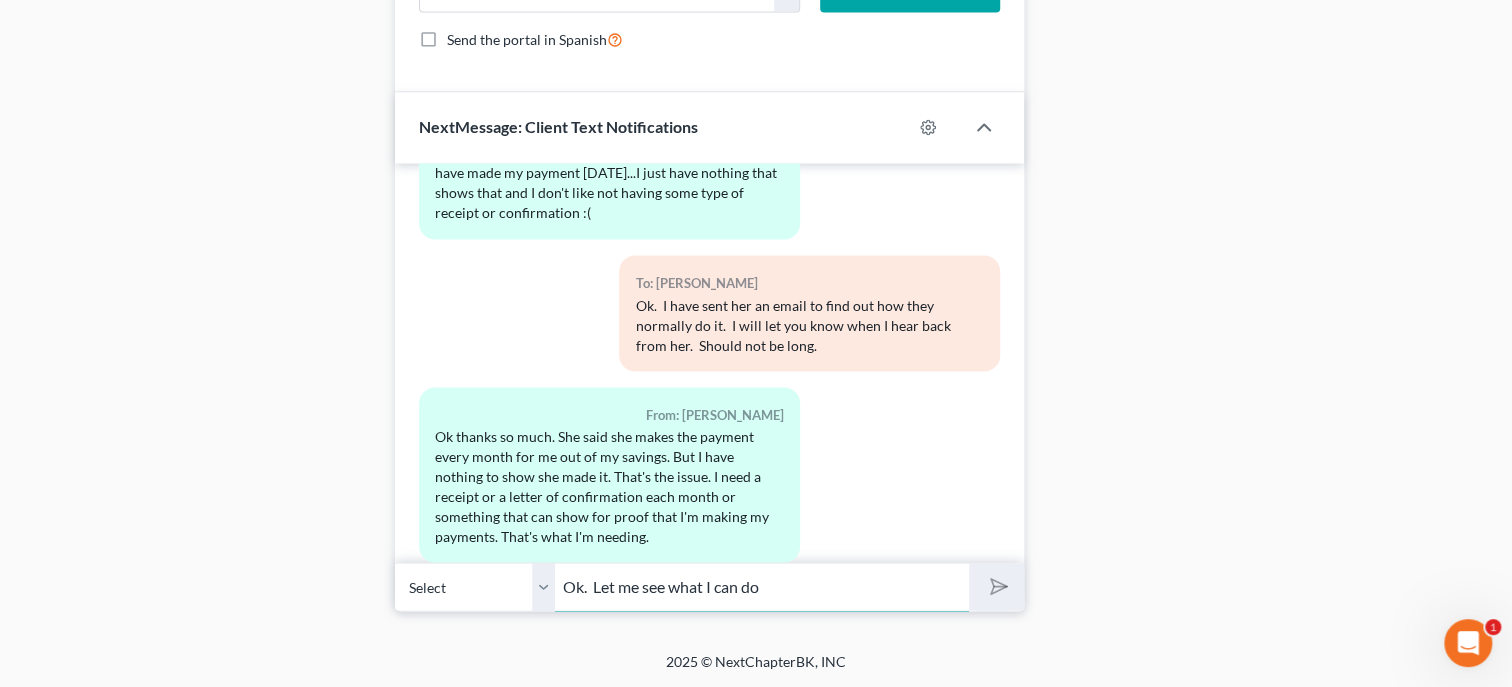 type 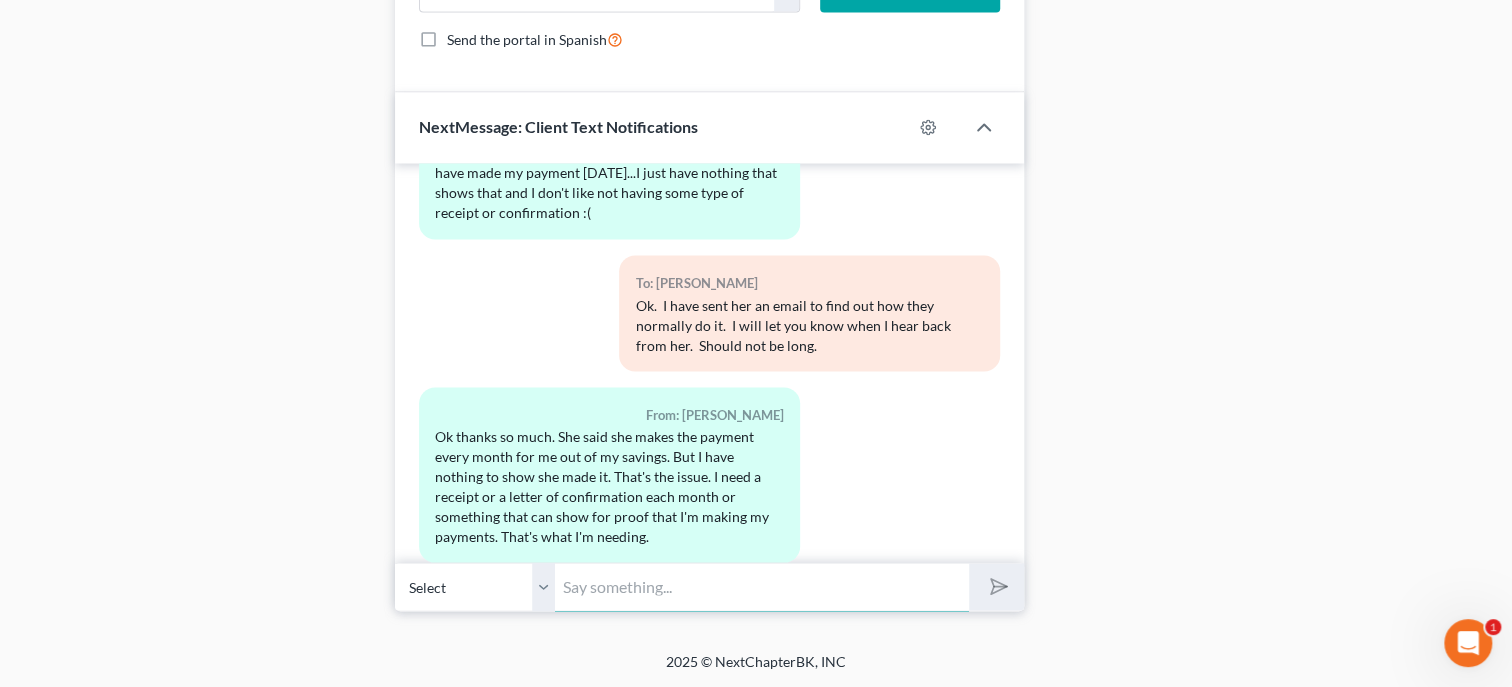 scroll, scrollTop: 3825, scrollLeft: 0, axis: vertical 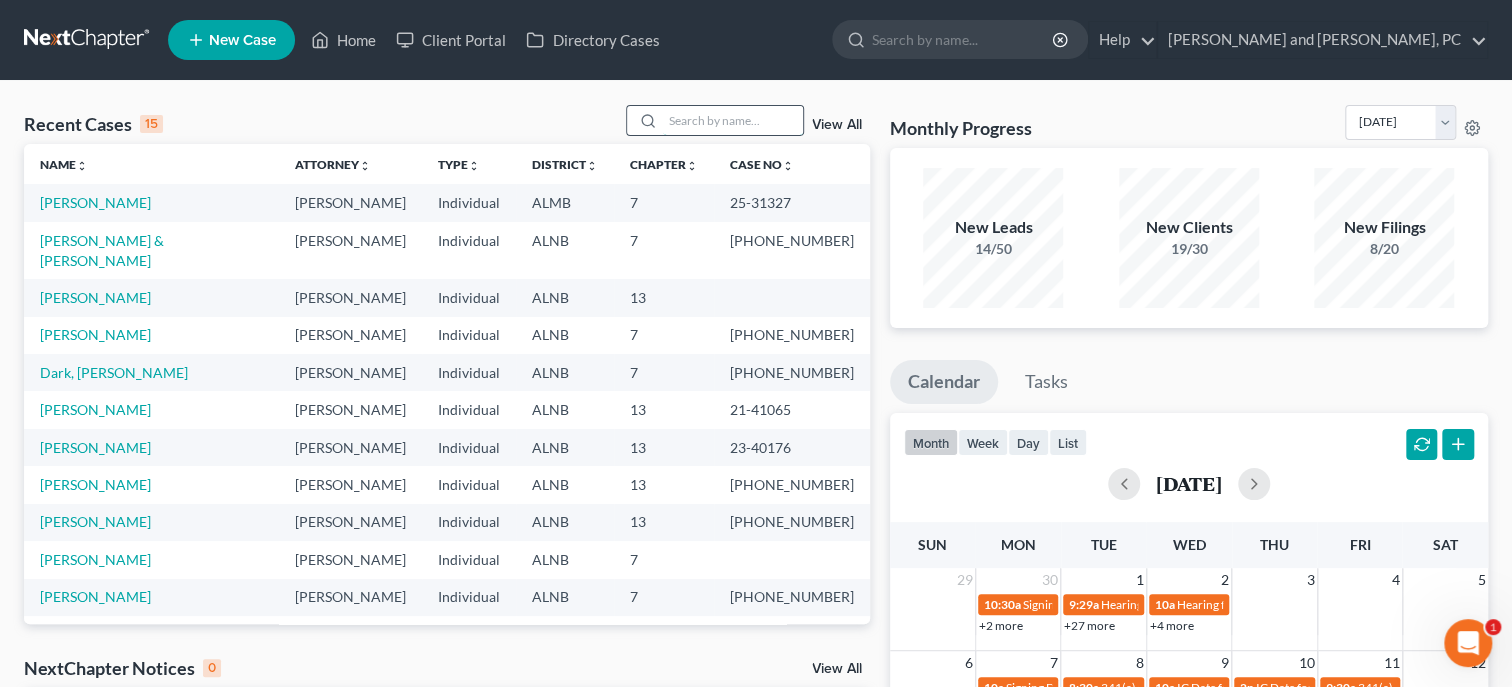 click at bounding box center [733, 120] 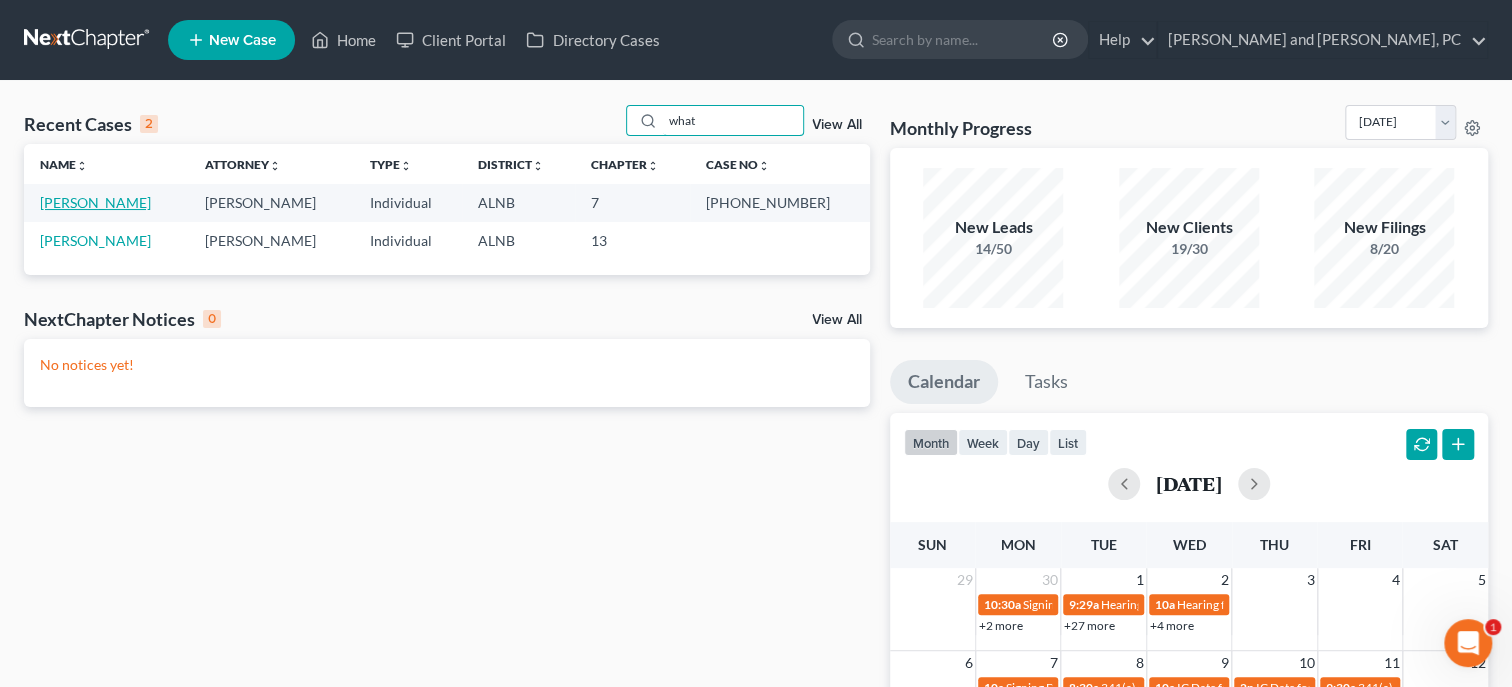 type on "what" 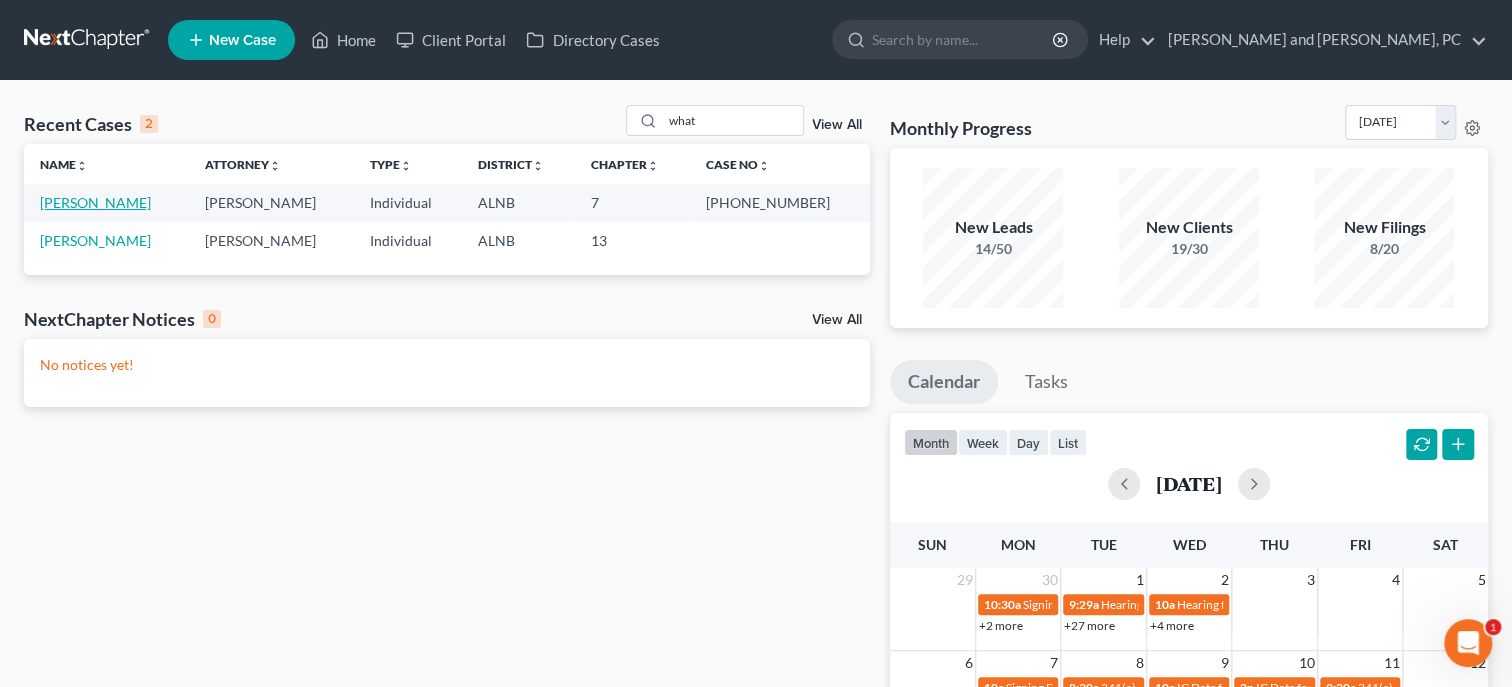 click on "[PERSON_NAME]" at bounding box center (95, 202) 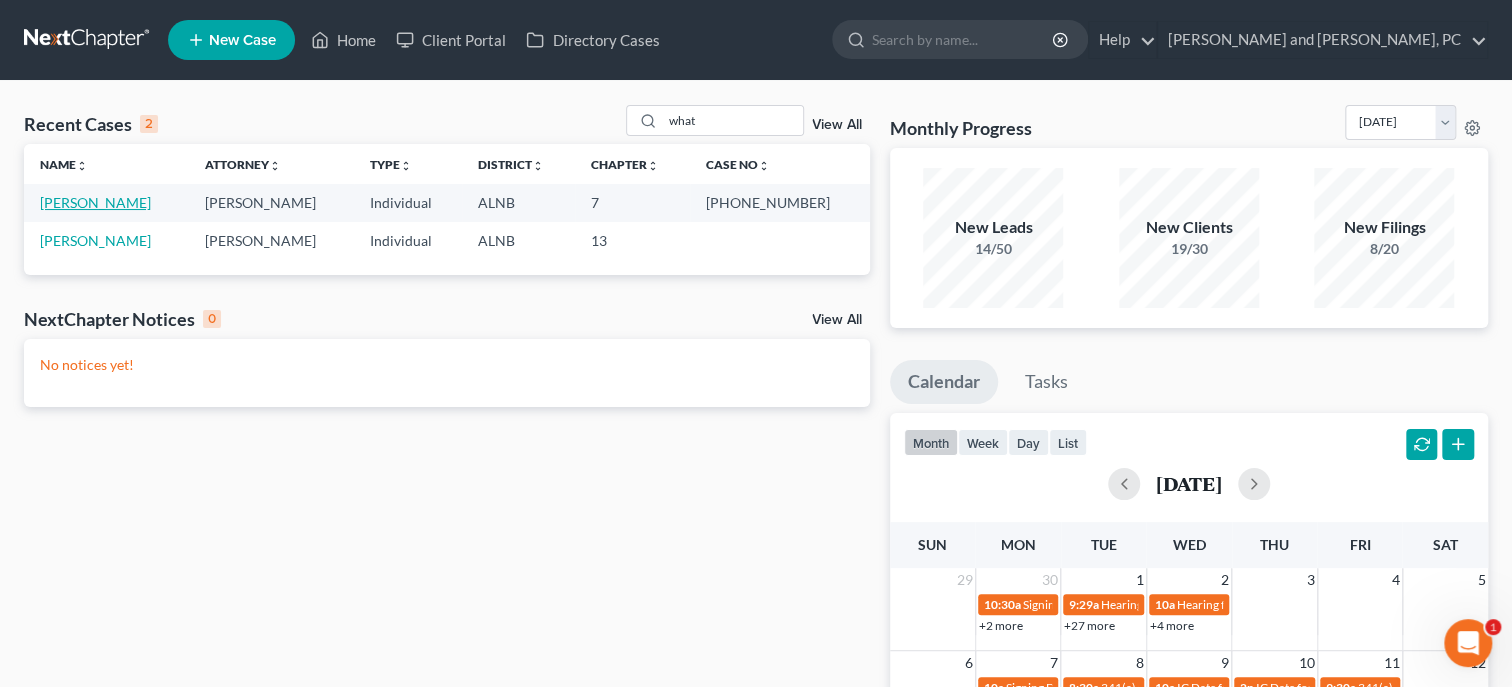 select on "6" 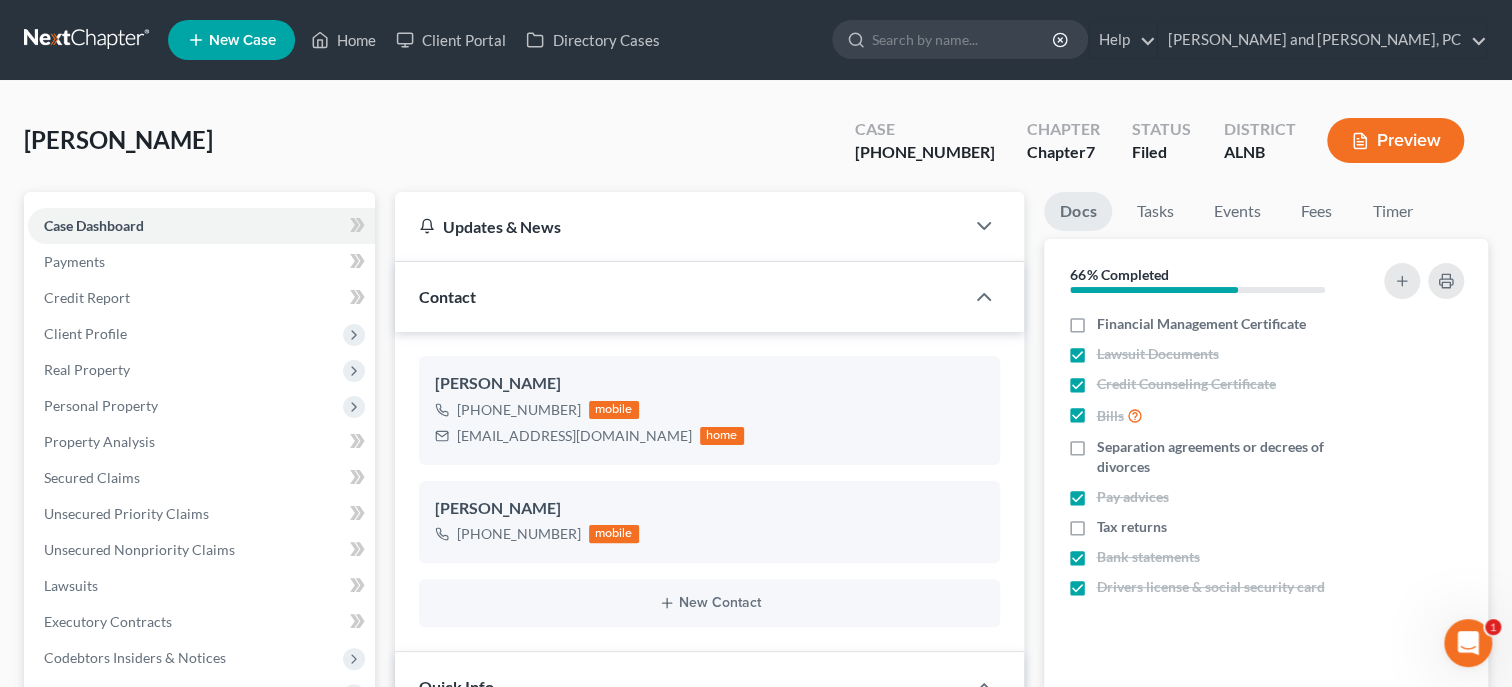 scroll, scrollTop: 1337, scrollLeft: 0, axis: vertical 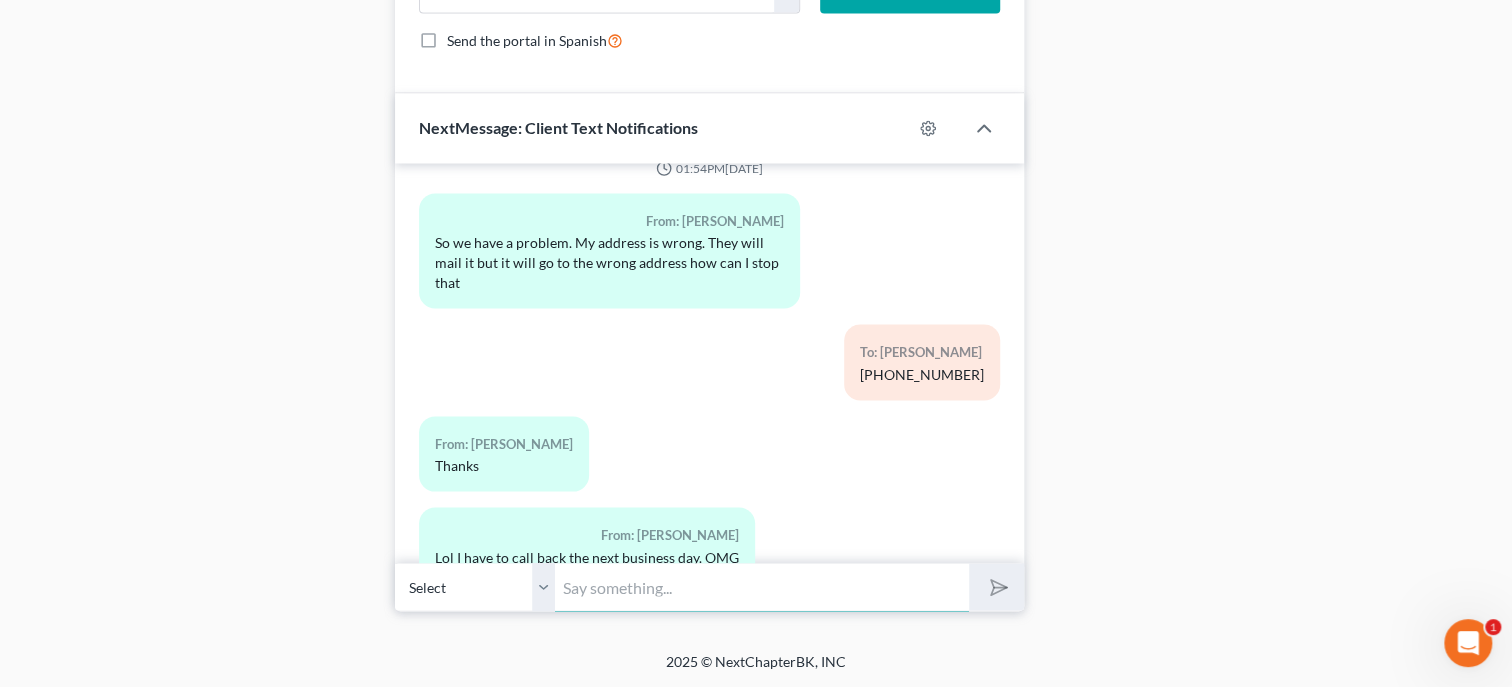 click at bounding box center [762, 586] 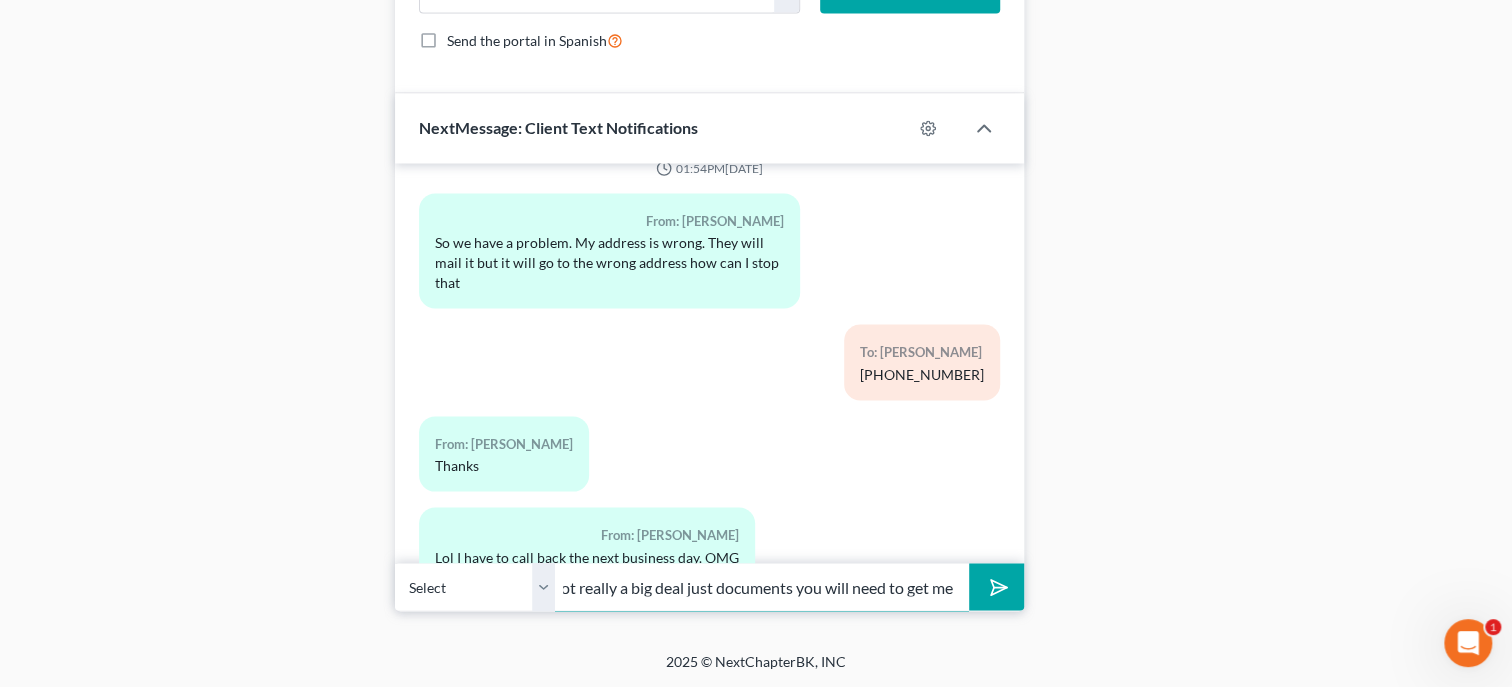 scroll, scrollTop: 0, scrollLeft: 406, axis: horizontal 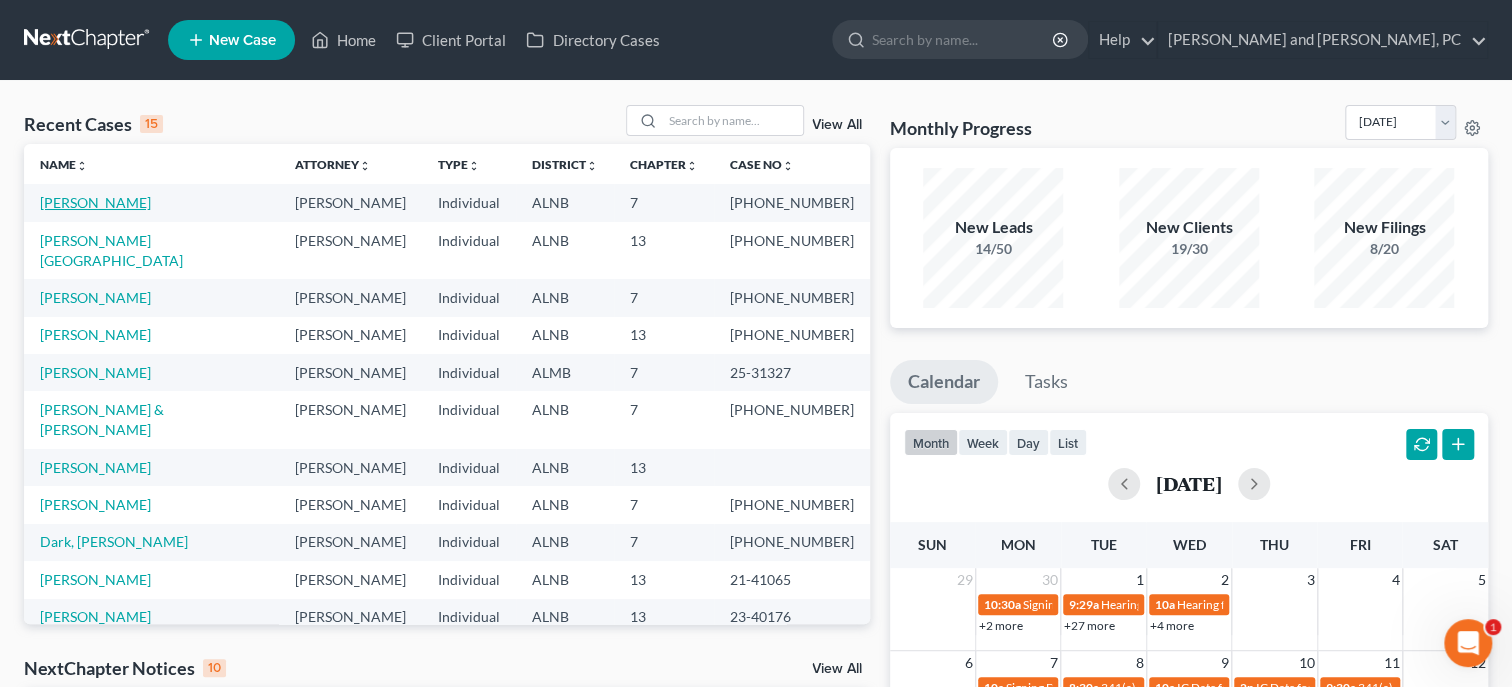 click on "[PERSON_NAME]" at bounding box center [95, 202] 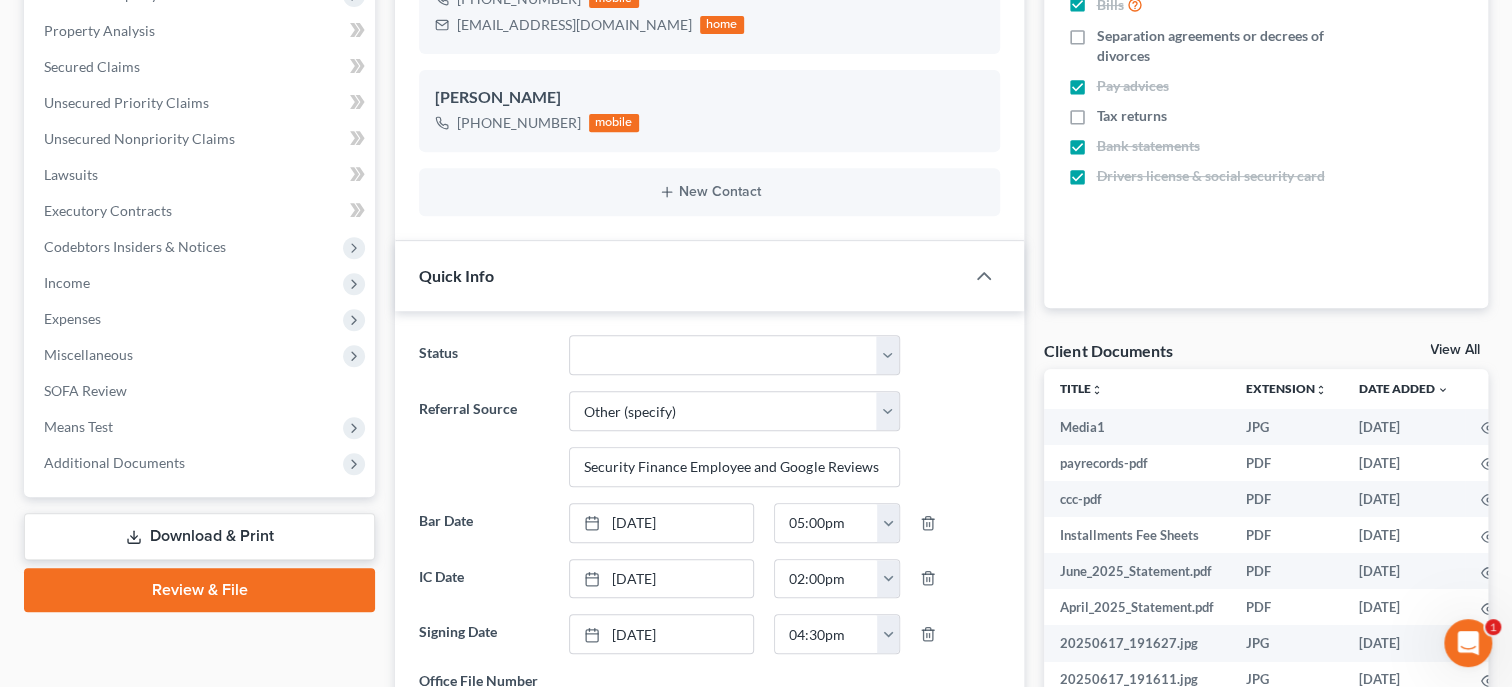 scroll, scrollTop: 617, scrollLeft: 0, axis: vertical 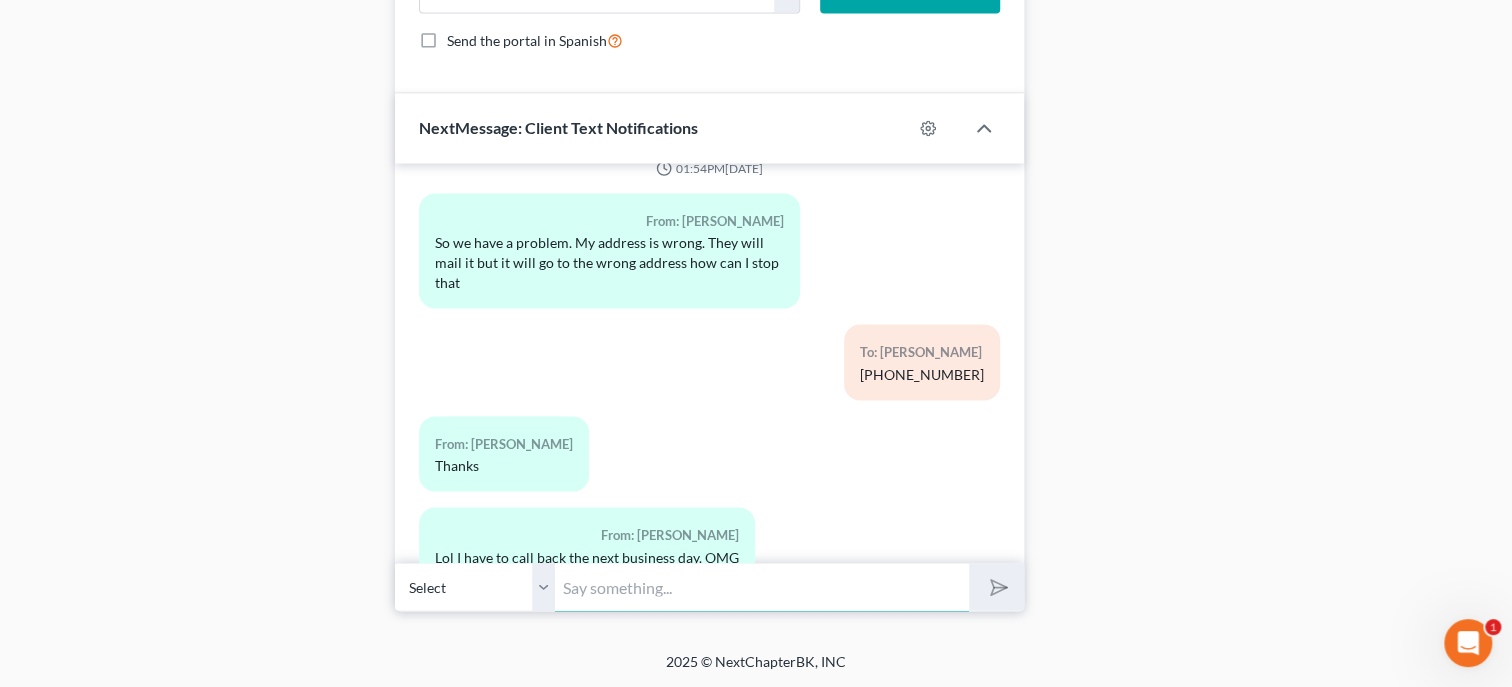 click at bounding box center [762, 586] 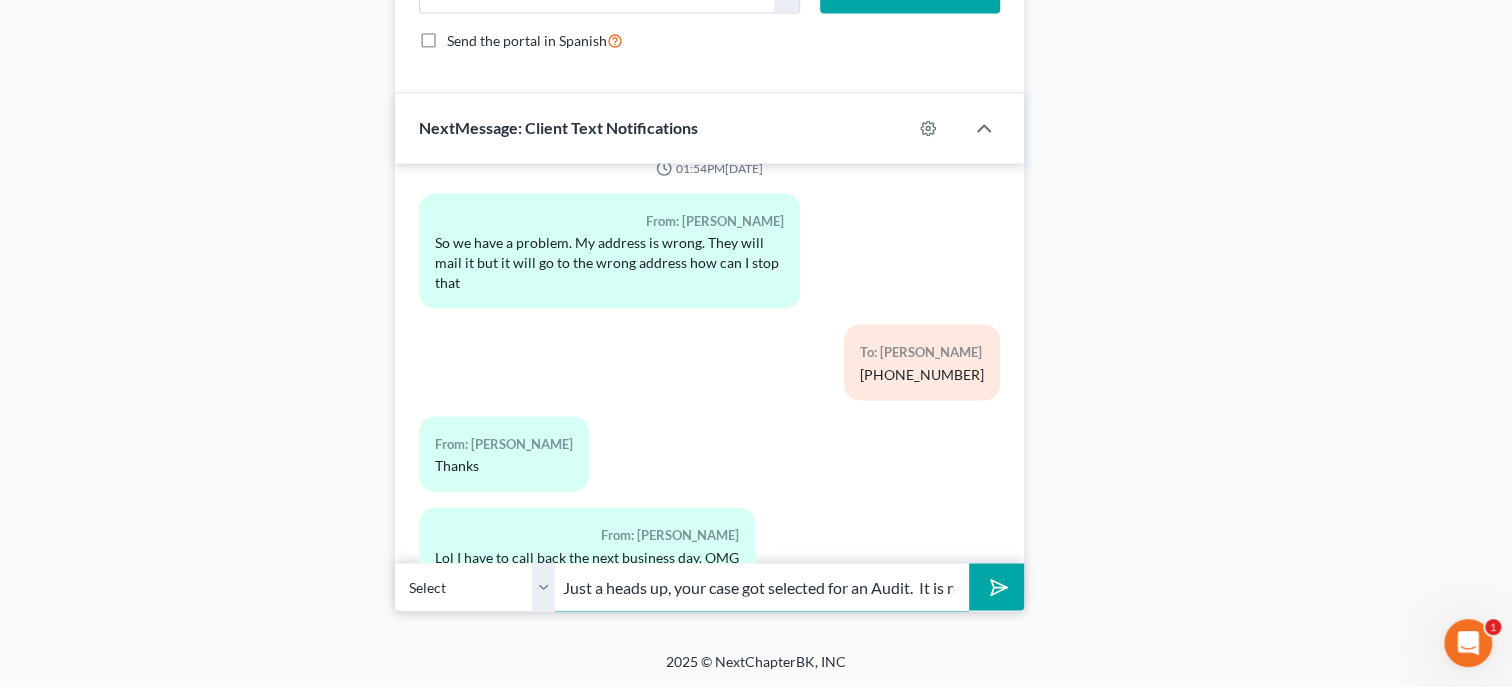 scroll, scrollTop: 0, scrollLeft: 406, axis: horizontal 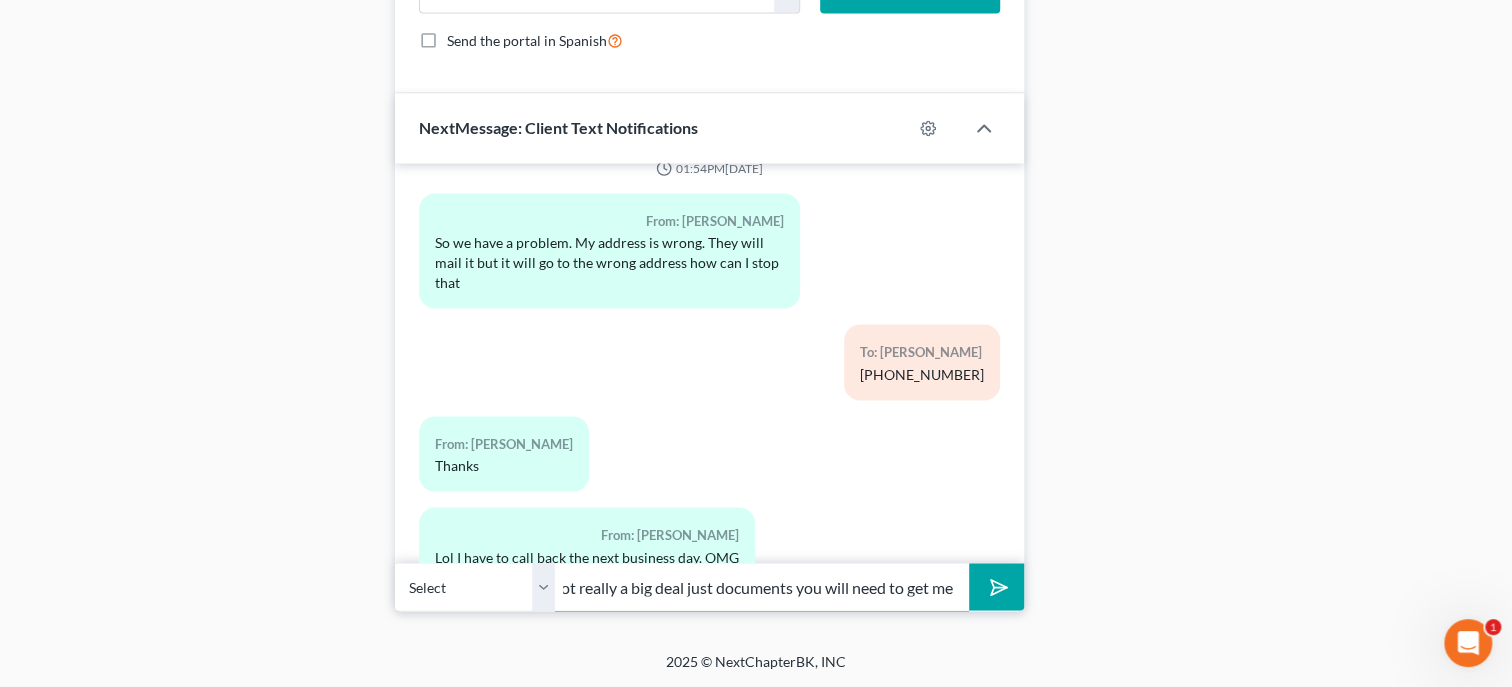 type on "Just a heads up, your case got selected for an Audit.  It is not really a big deal just documents you will need to get me" 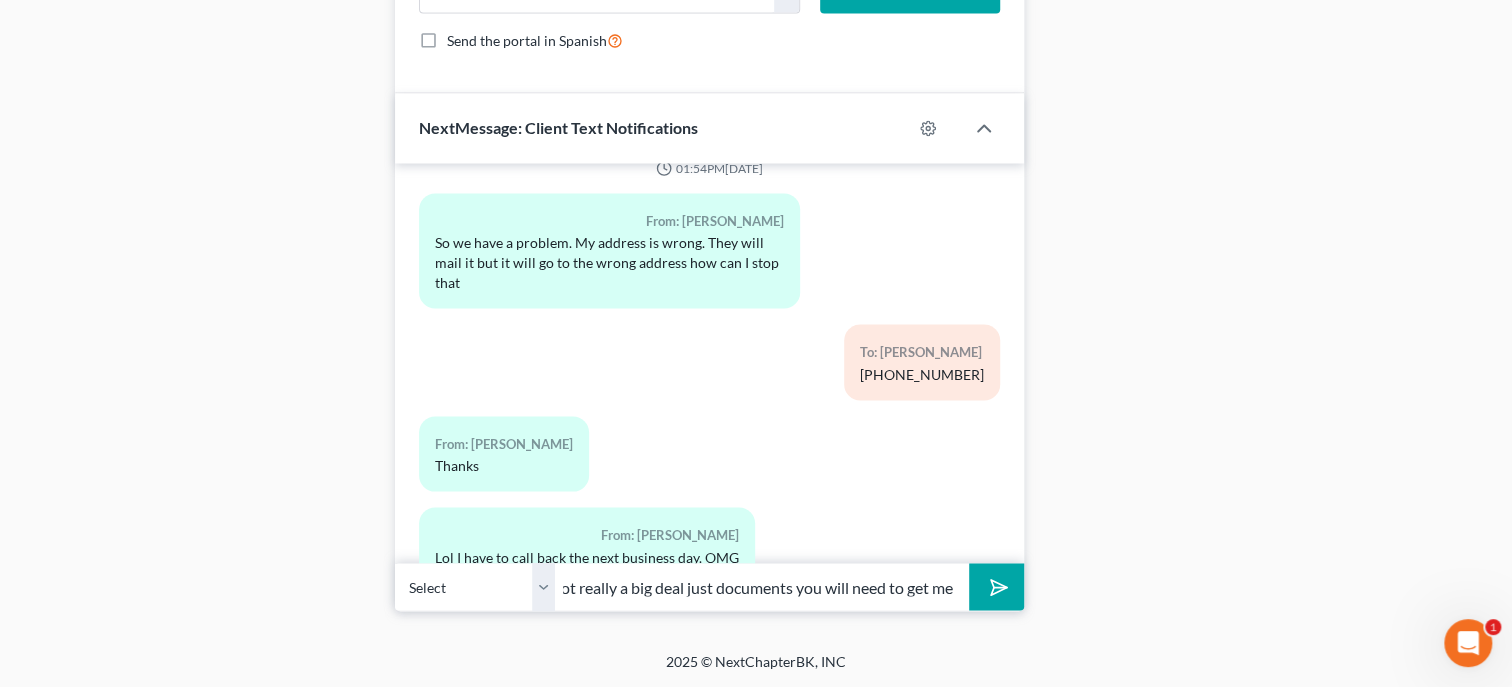 click at bounding box center [996, 586] 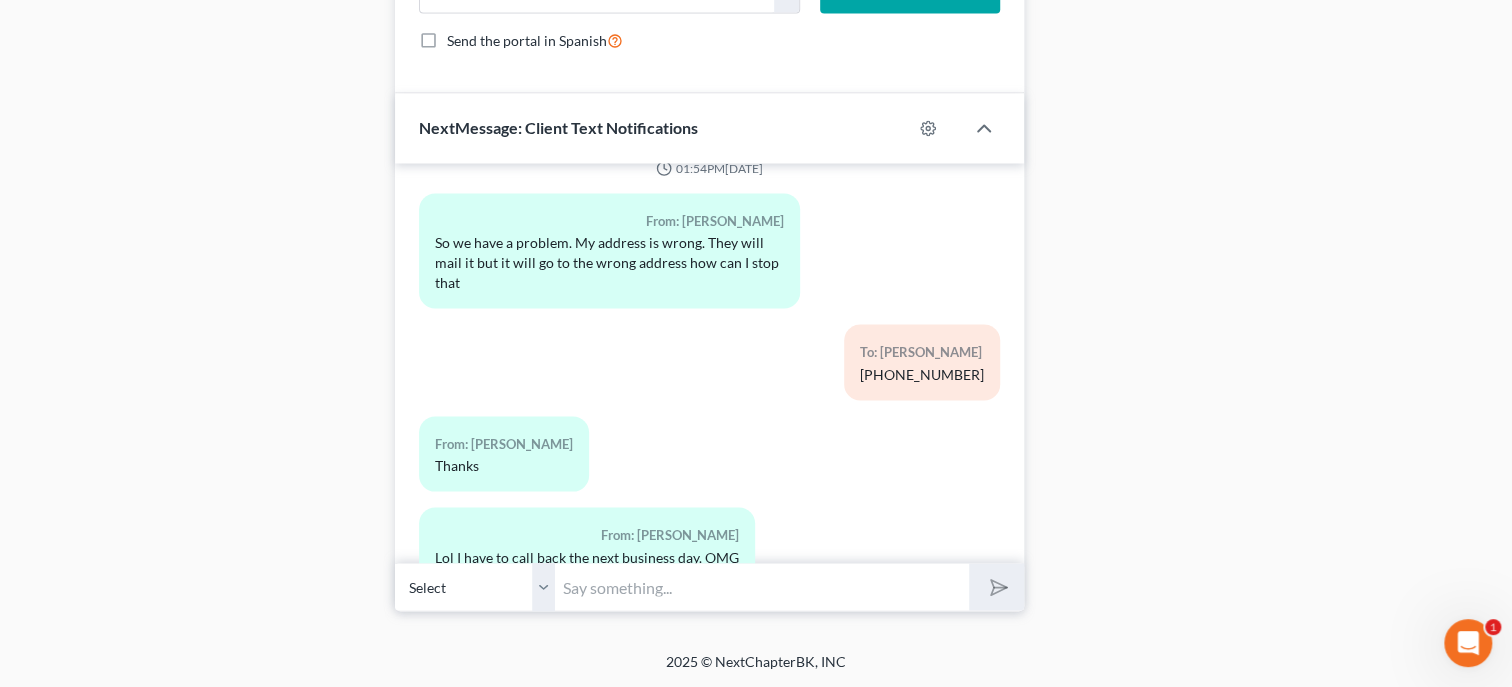 scroll, scrollTop: 0, scrollLeft: 0, axis: both 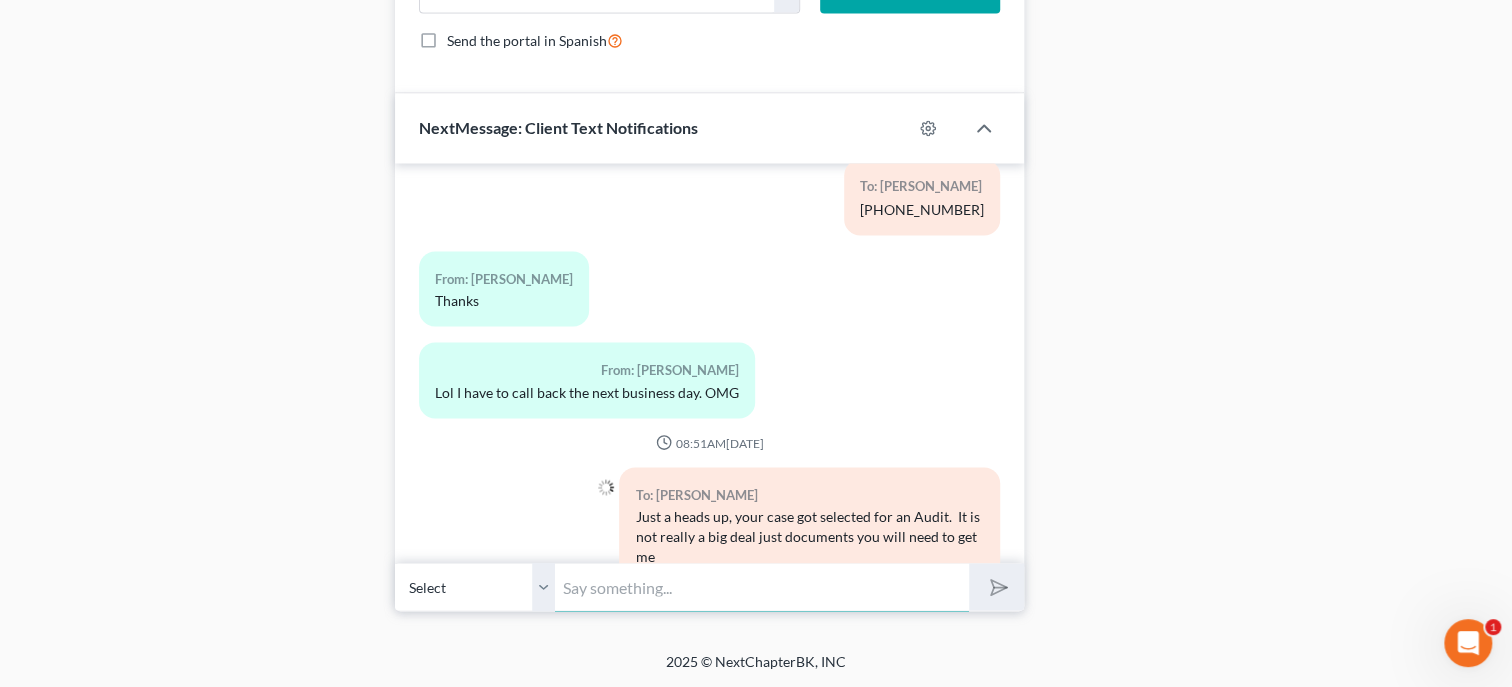 click at bounding box center (762, 586) 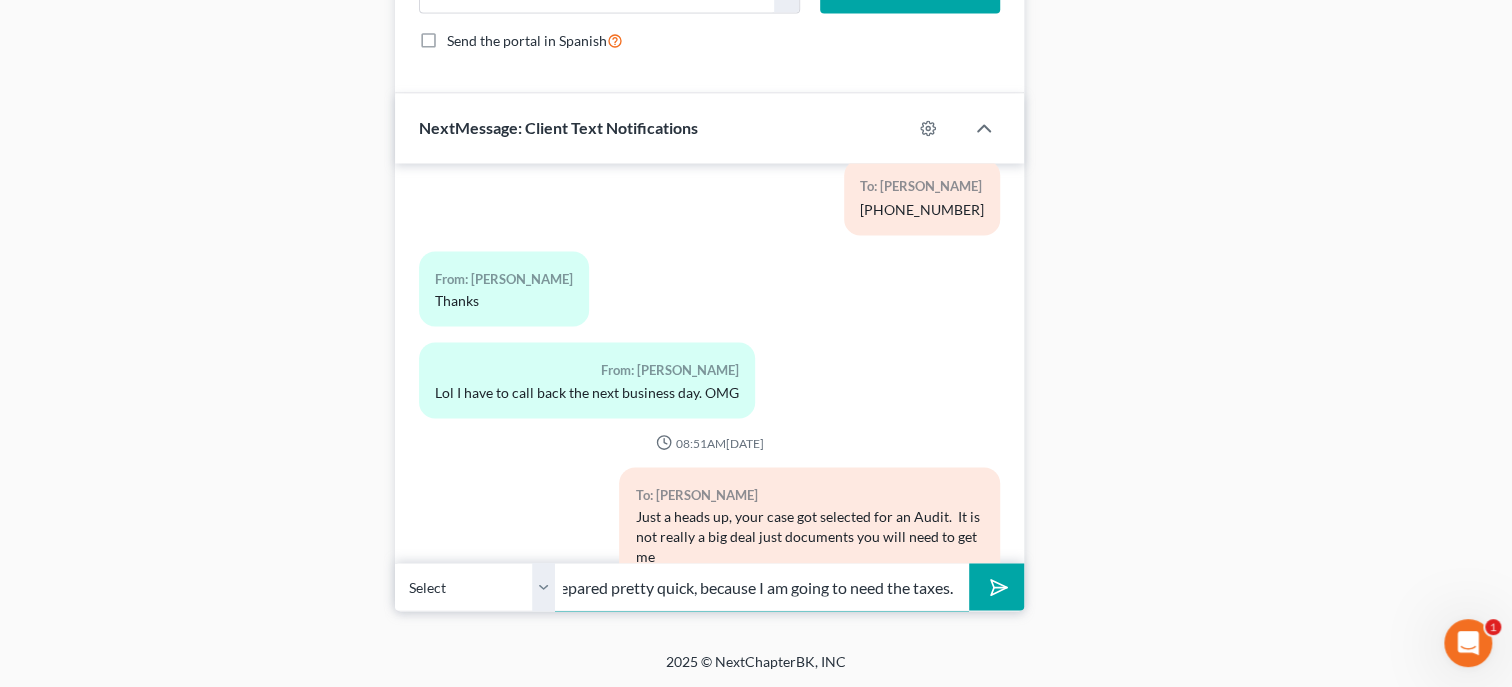scroll, scrollTop: 0, scrollLeft: 446, axis: horizontal 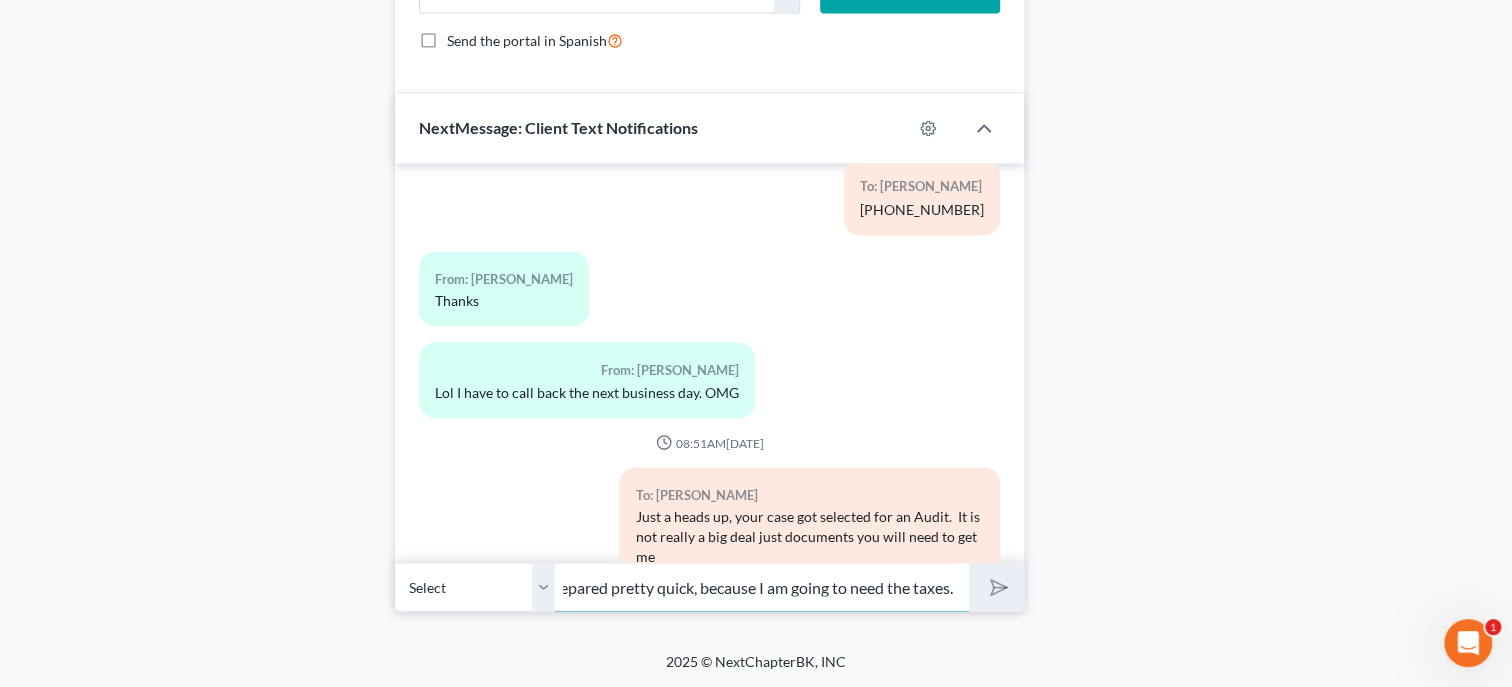 type 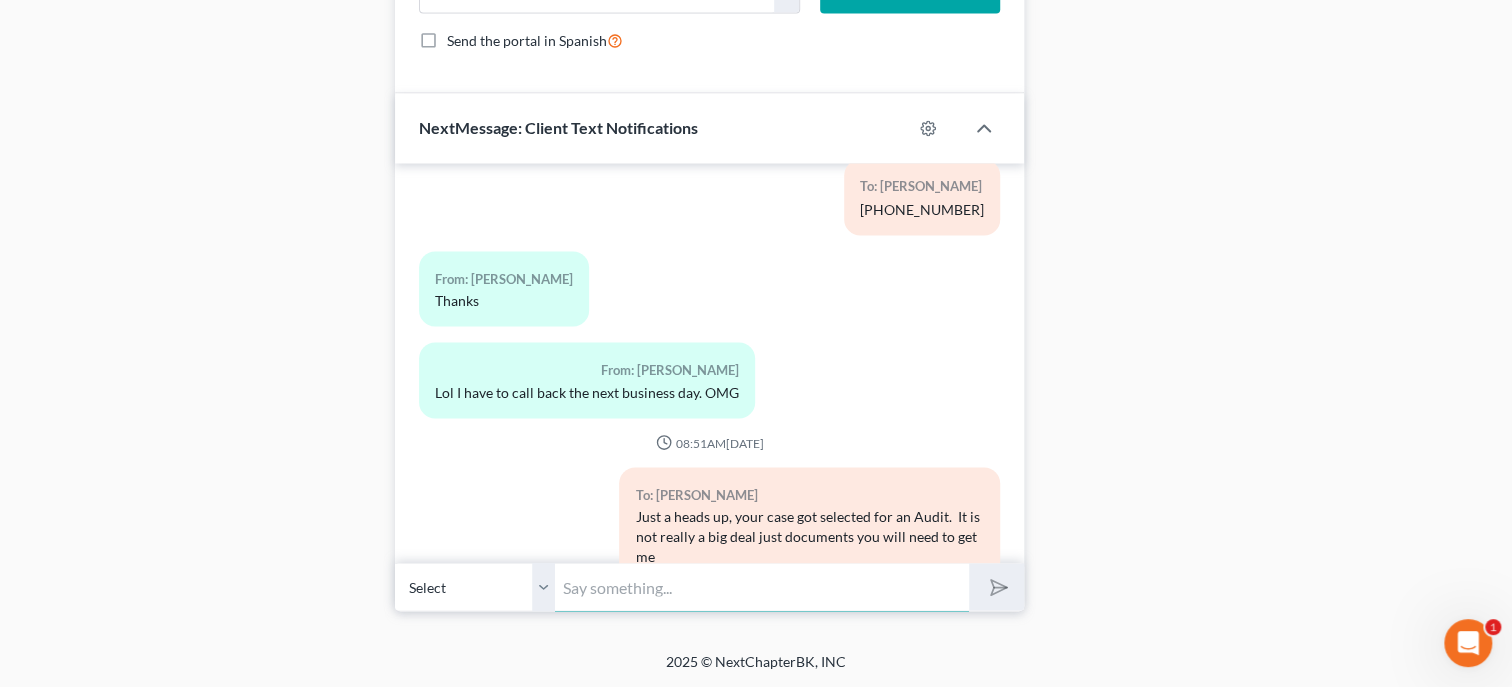 scroll, scrollTop: 0, scrollLeft: 0, axis: both 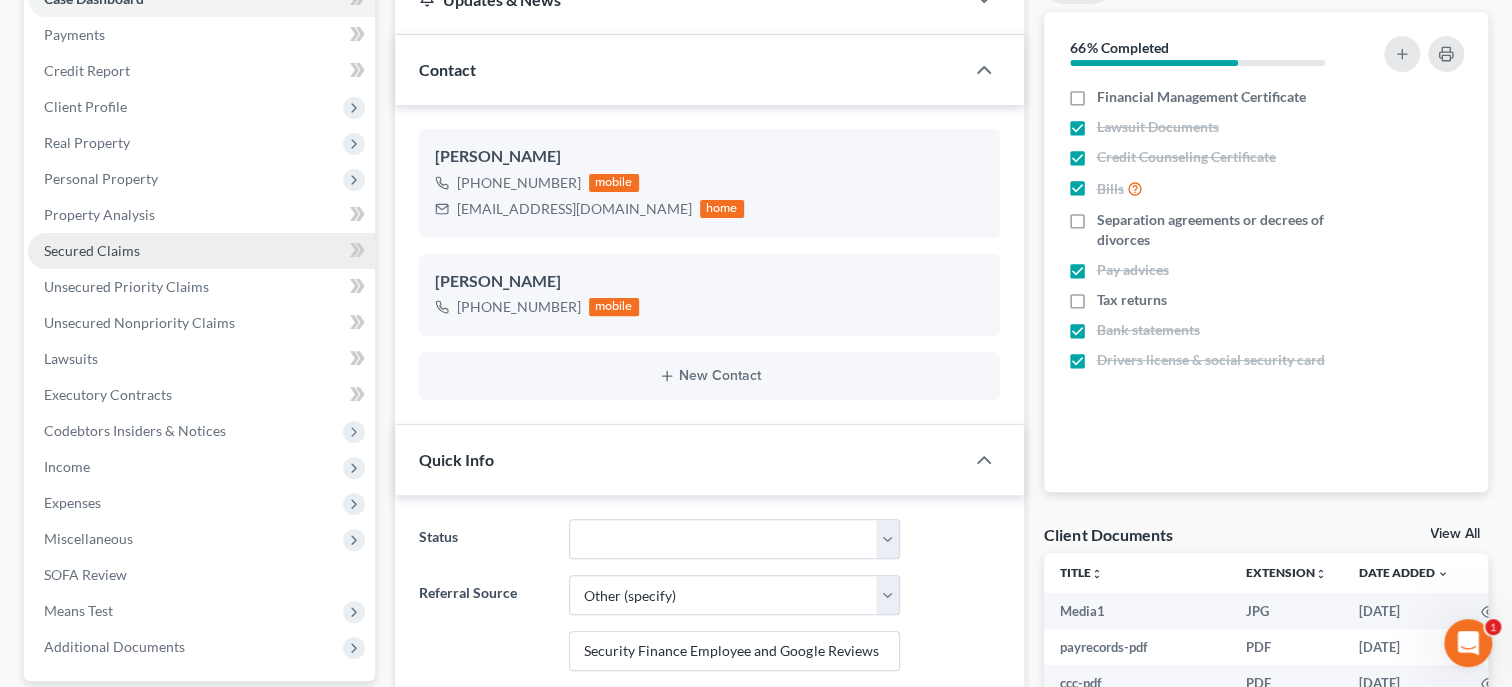 click on "Secured Claims" at bounding box center (92, 250) 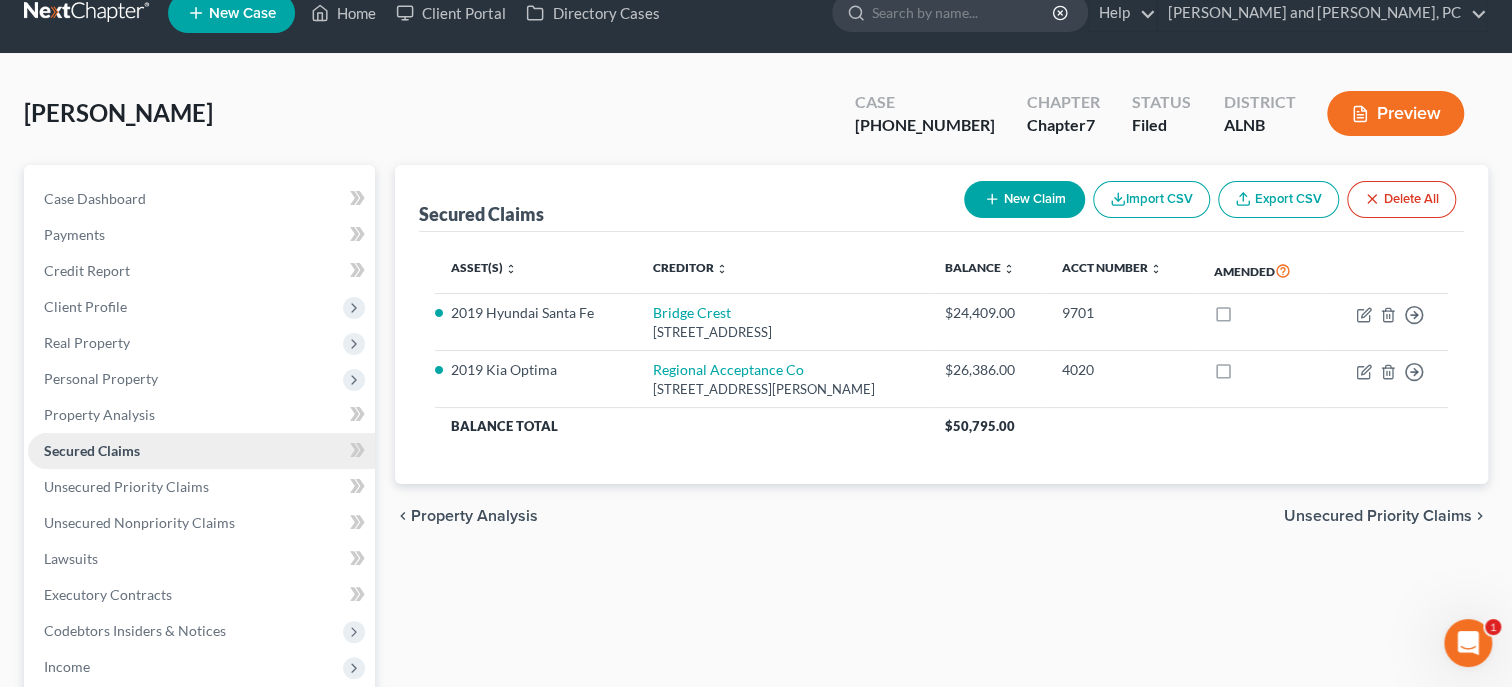 scroll, scrollTop: 0, scrollLeft: 0, axis: both 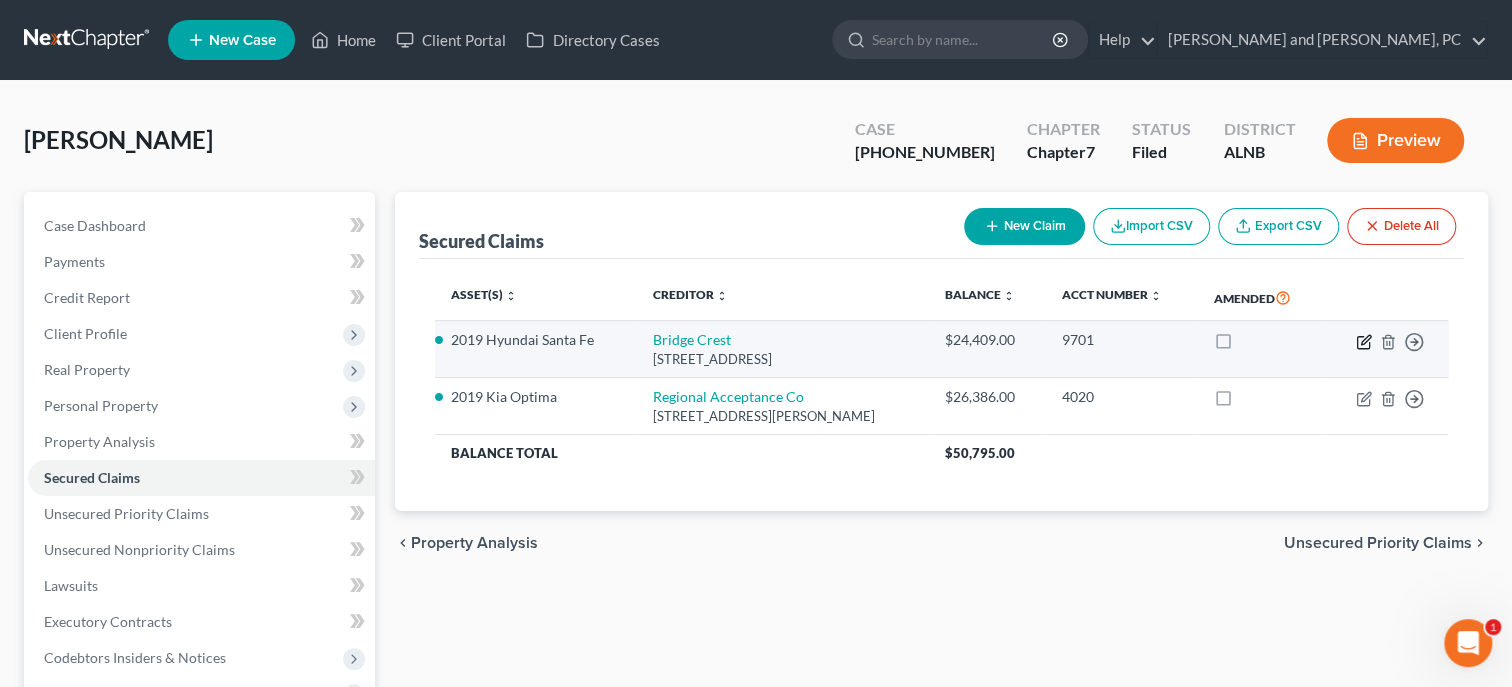 click 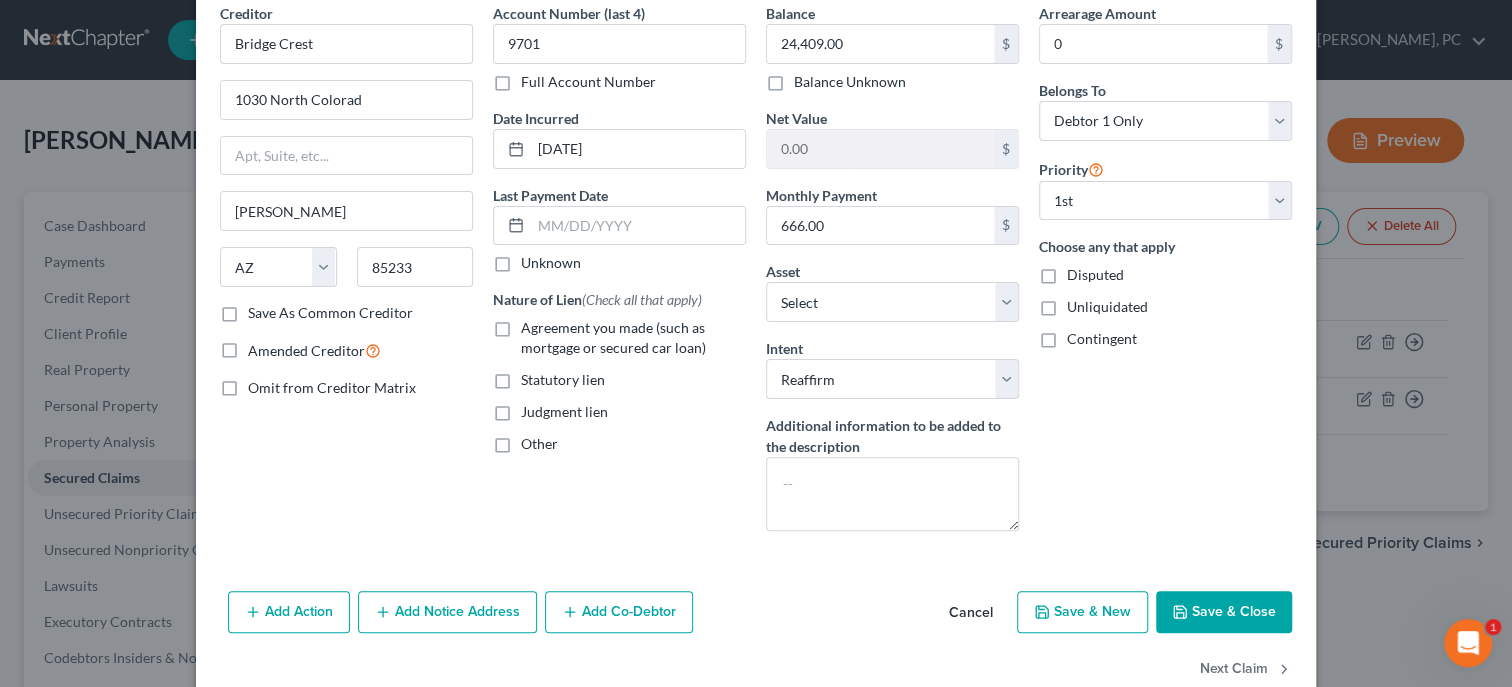 scroll, scrollTop: 130, scrollLeft: 0, axis: vertical 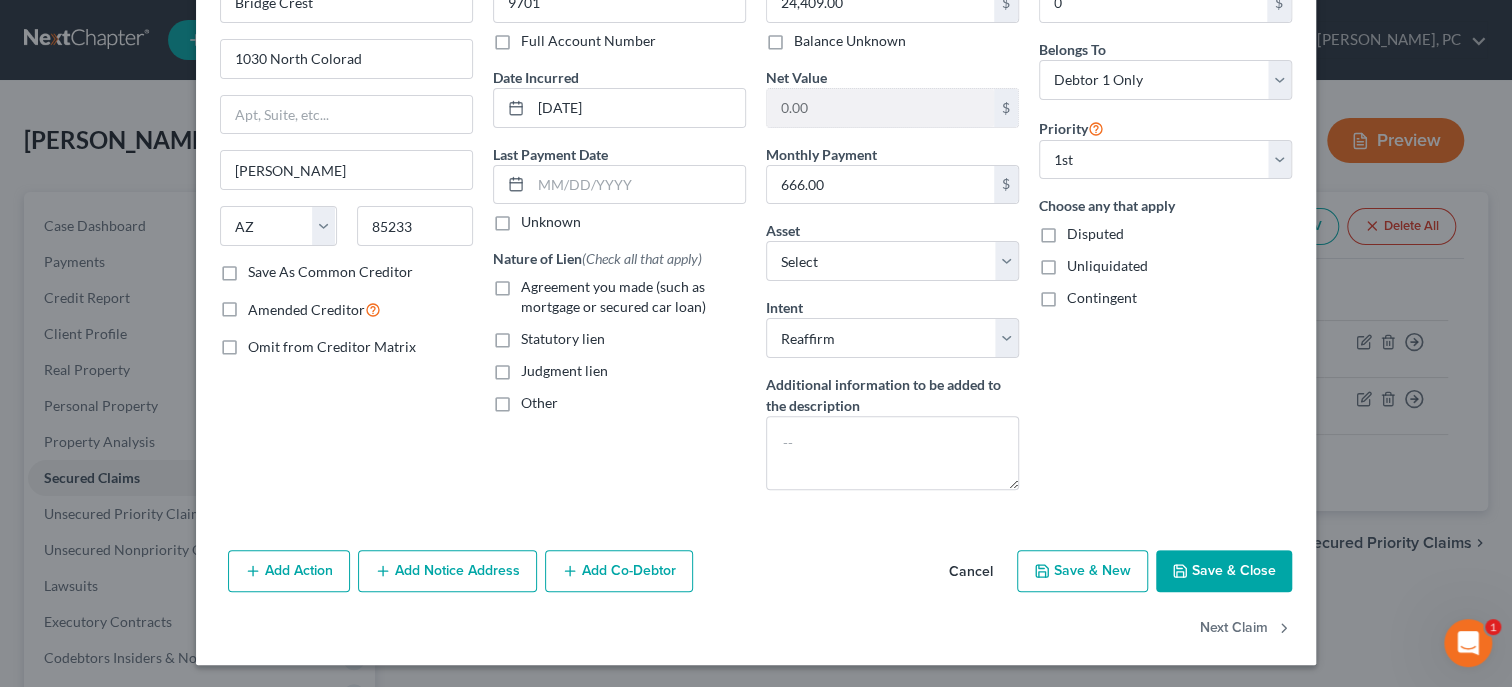 click on "Save & Close" at bounding box center [1224, 571] 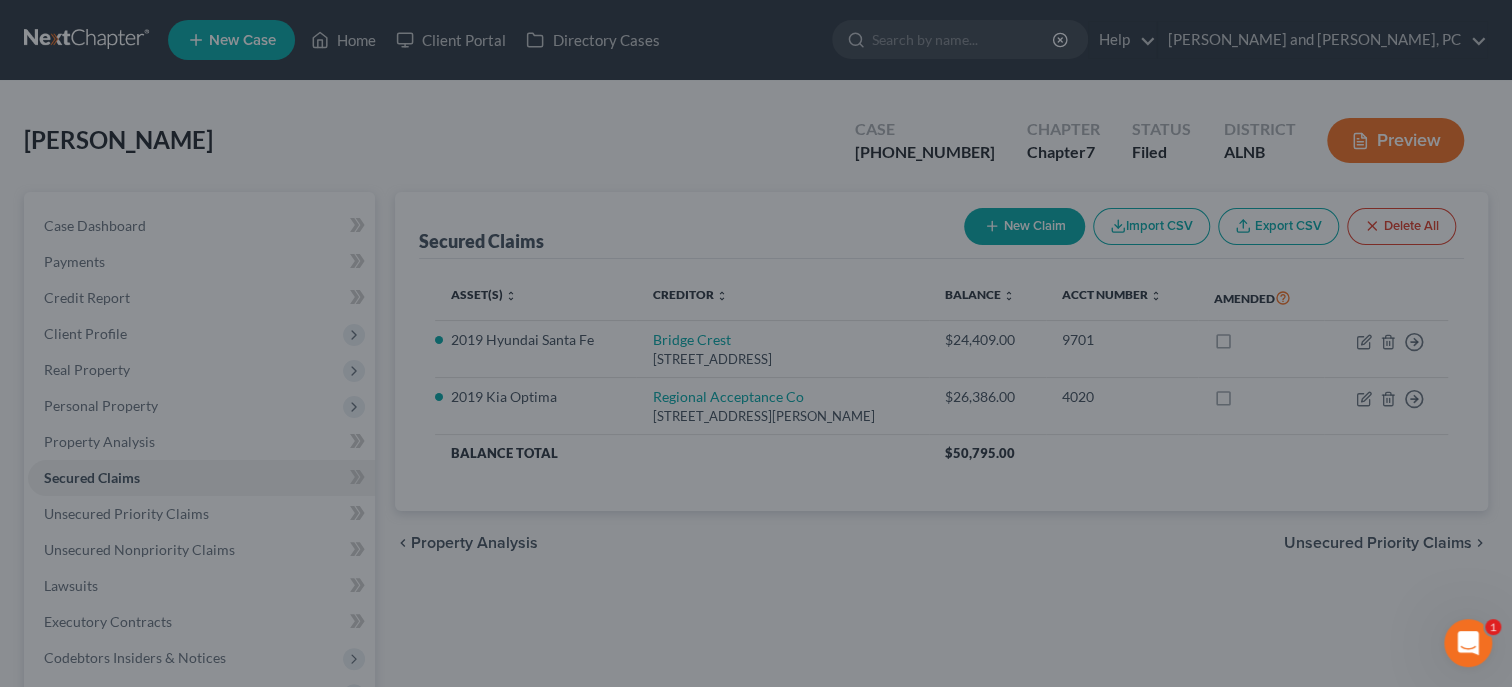 scroll, scrollTop: 0, scrollLeft: 0, axis: both 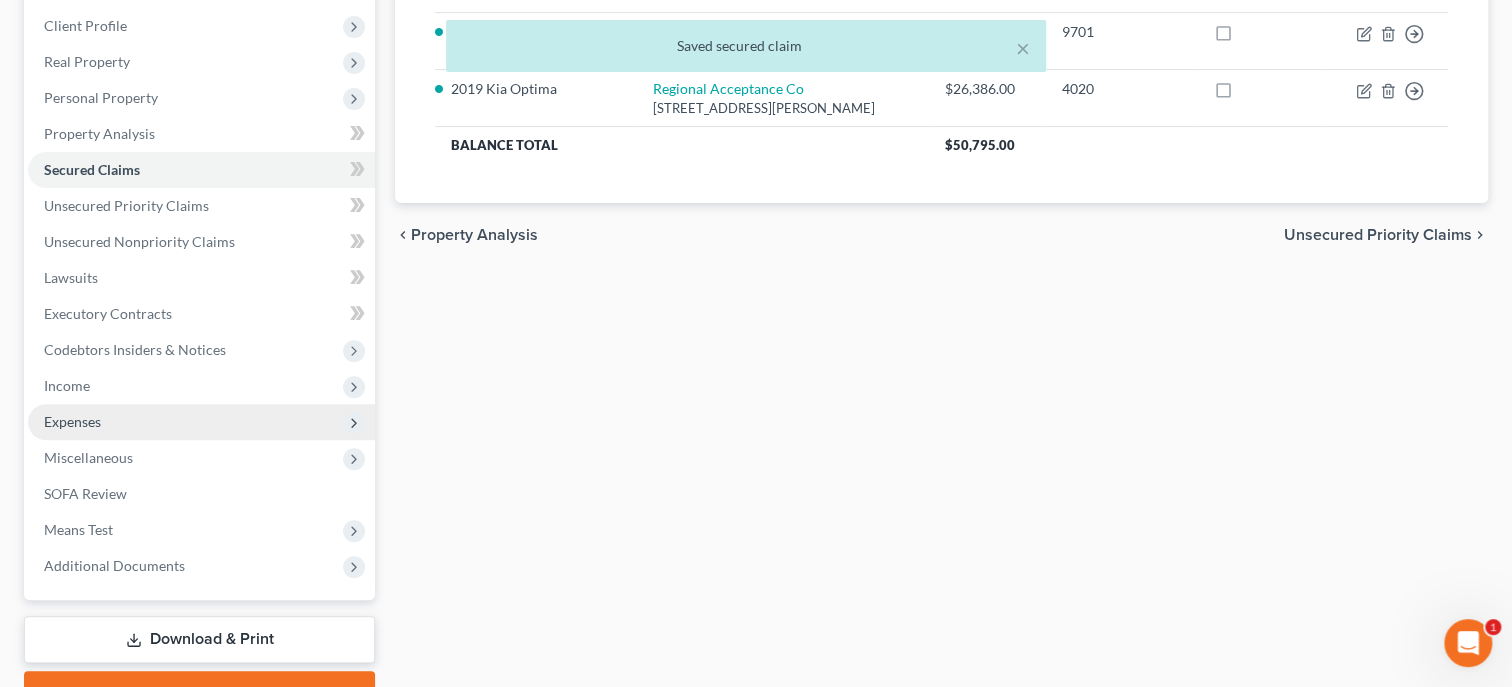 click on "Expenses" at bounding box center [201, 422] 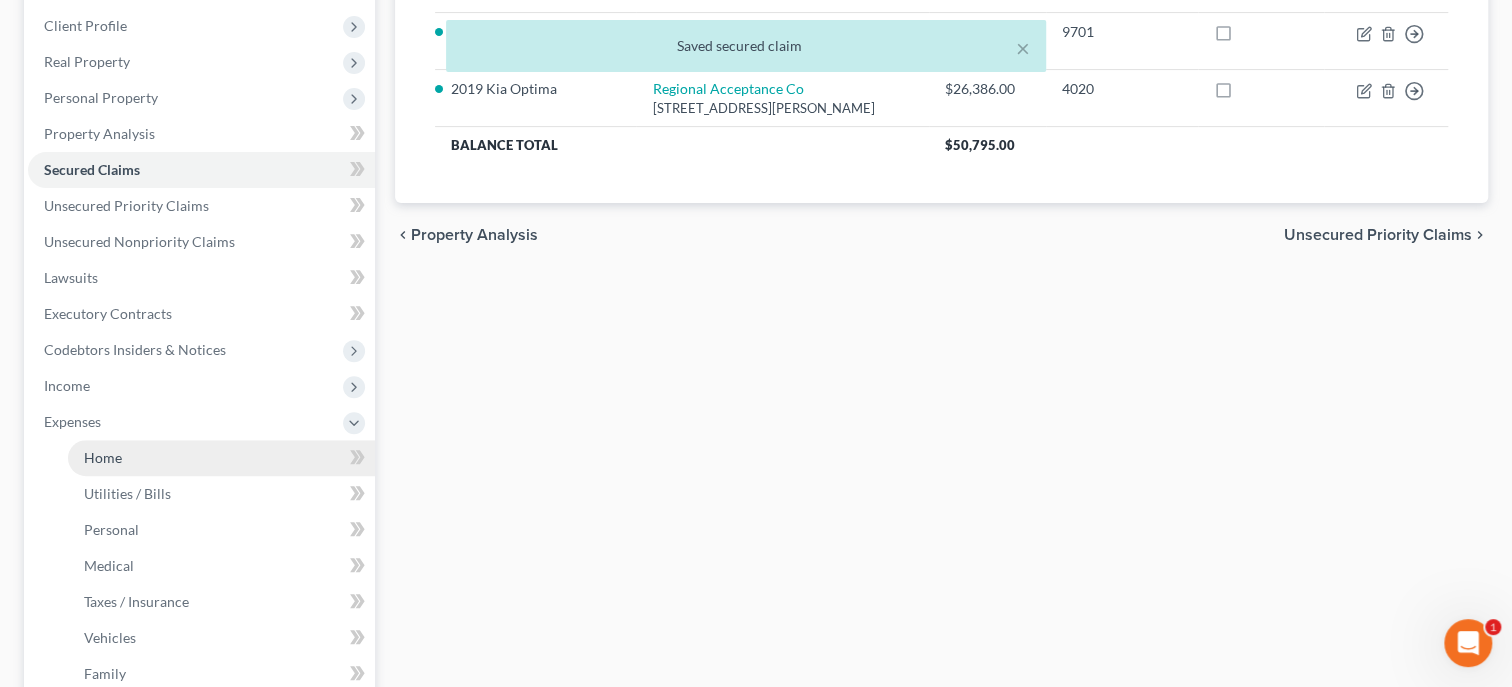 click on "Home" at bounding box center (103, 457) 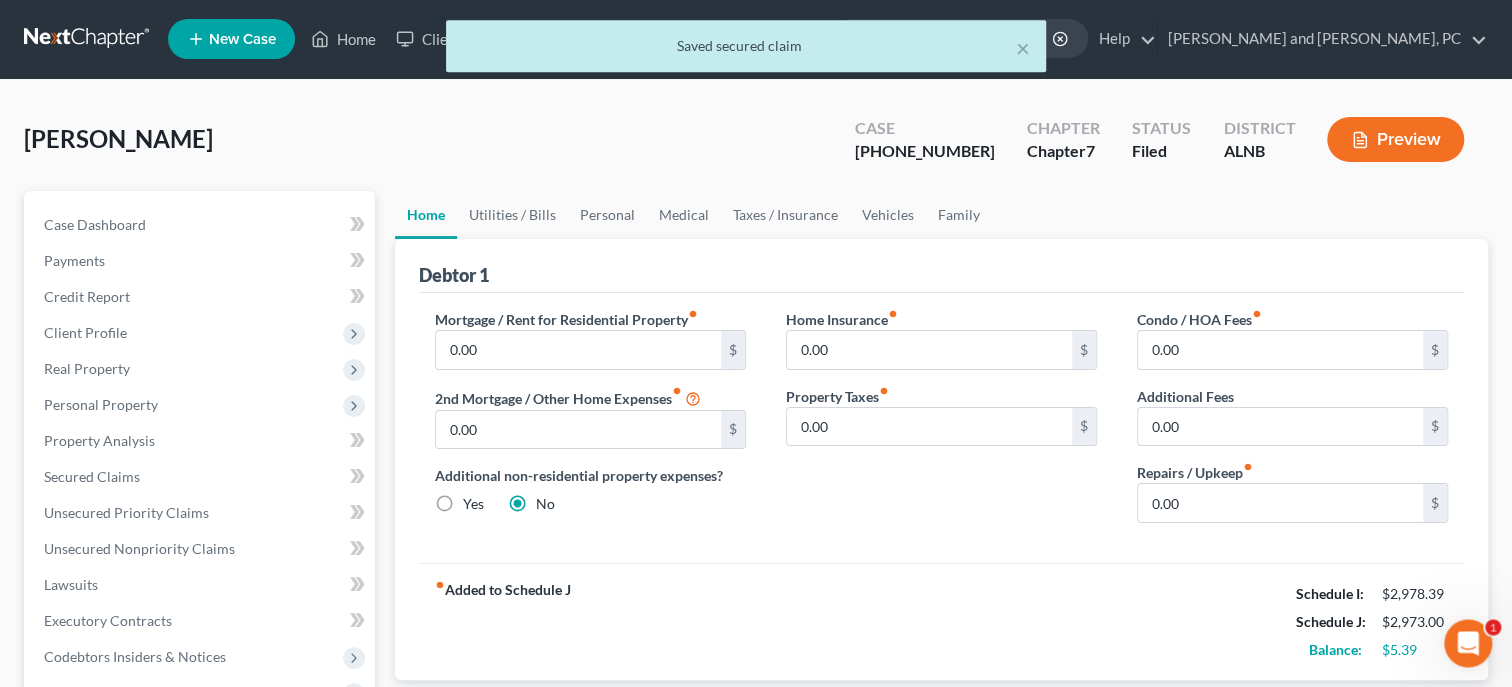 scroll, scrollTop: 0, scrollLeft: 0, axis: both 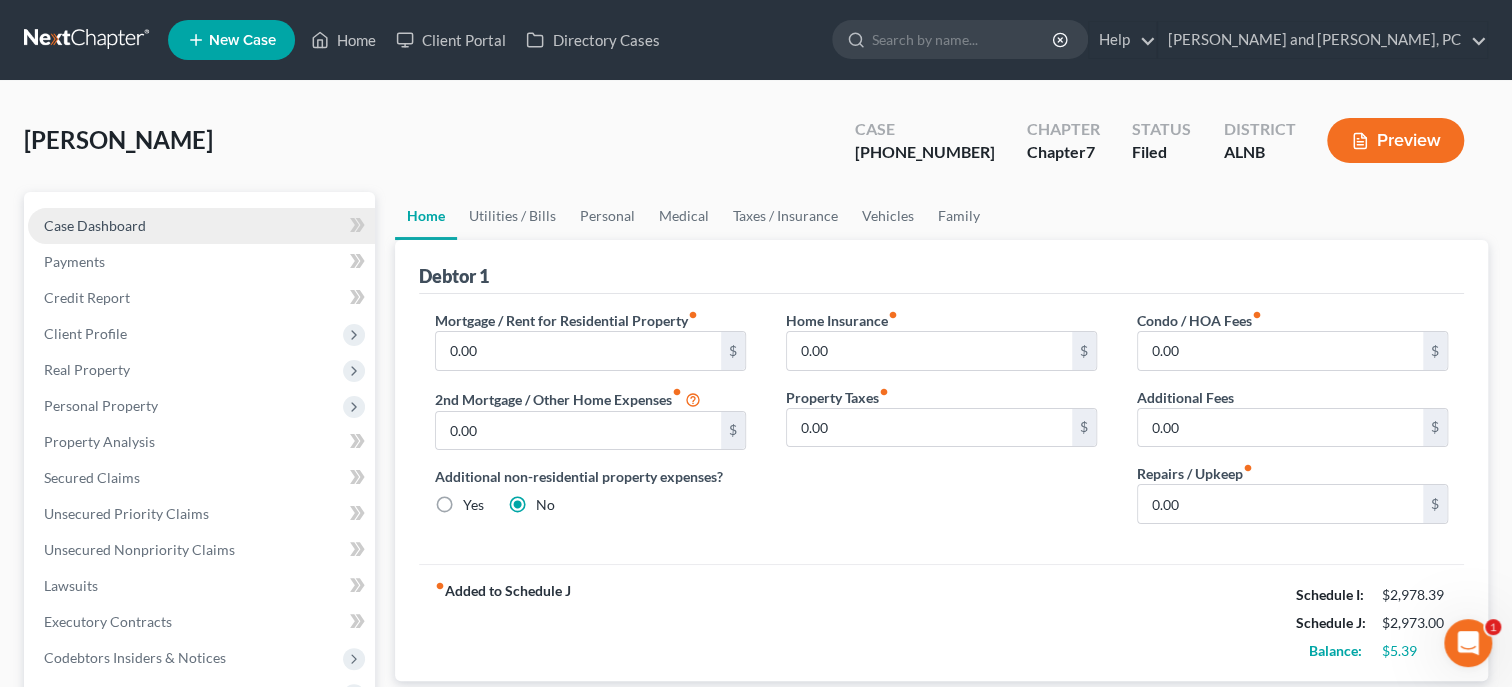 click on "Case Dashboard" at bounding box center (95, 225) 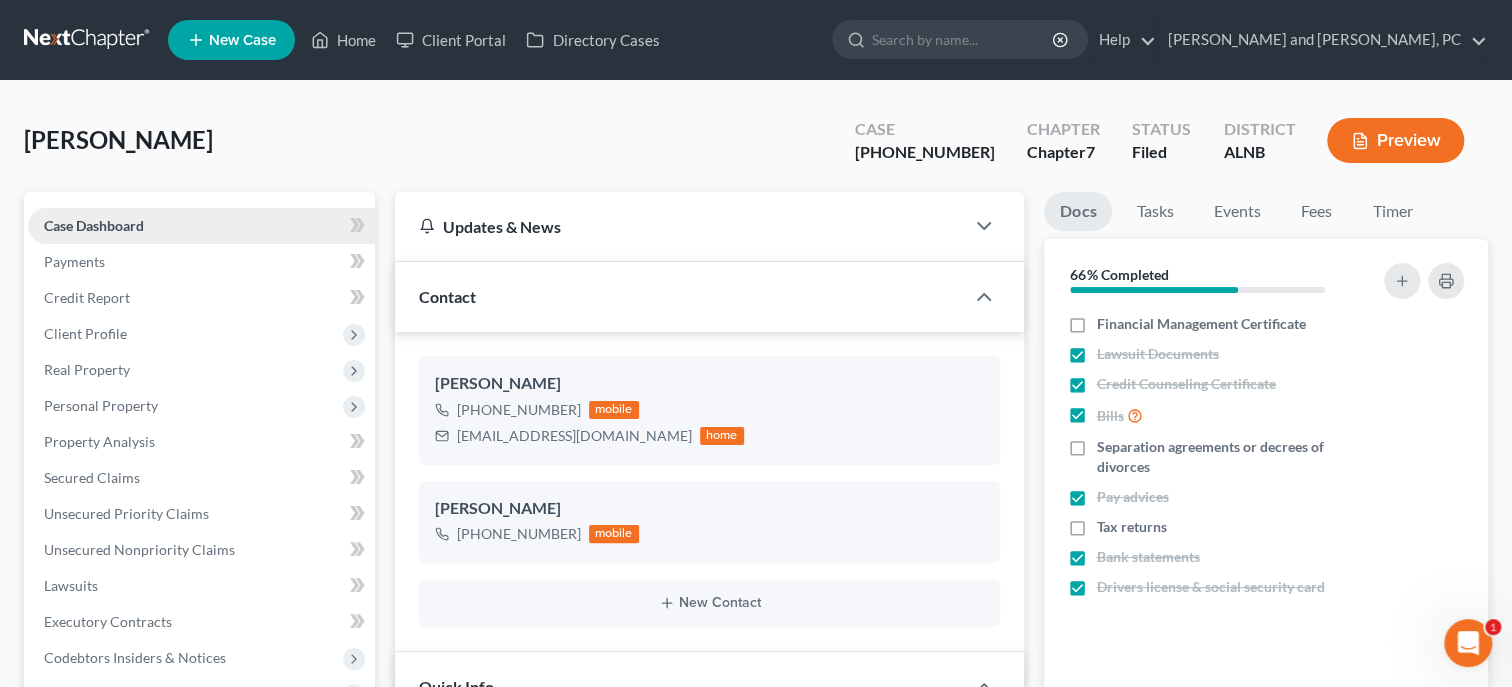 scroll, scrollTop: 303, scrollLeft: 0, axis: vertical 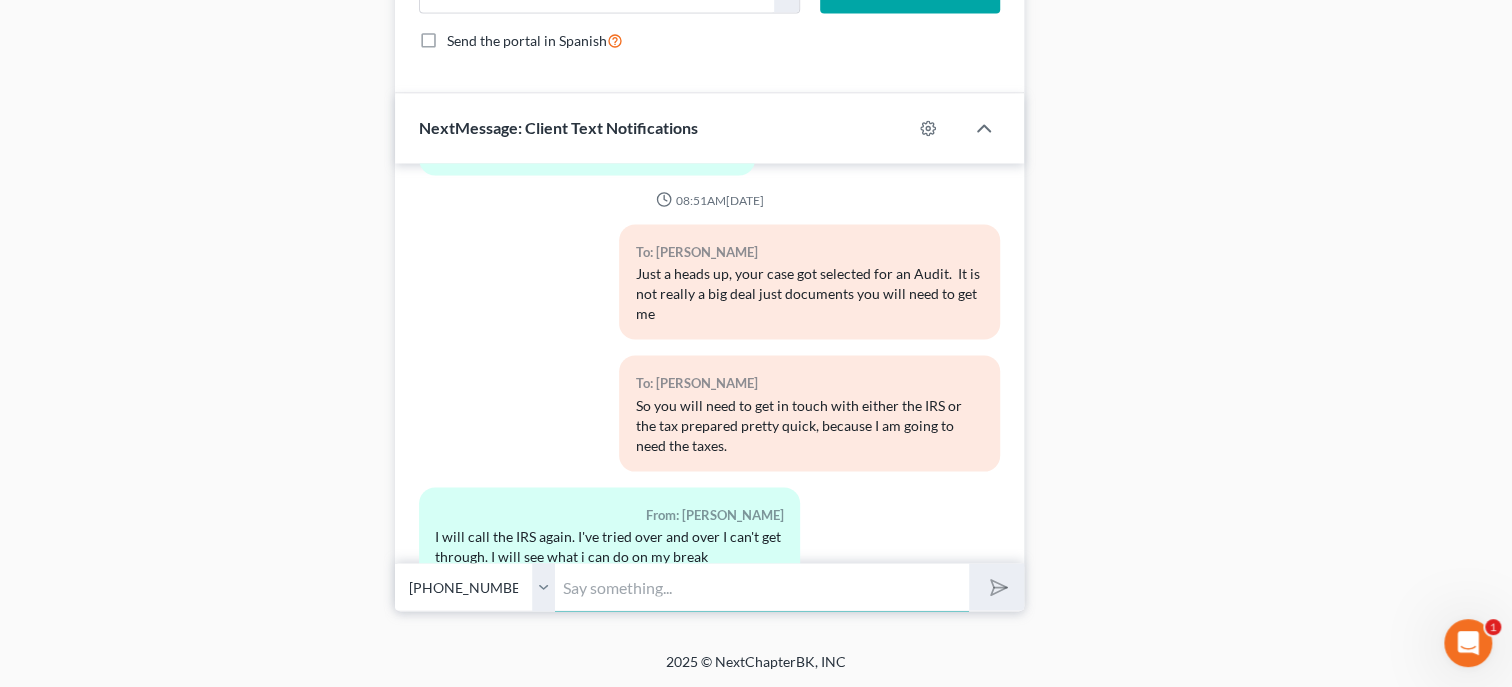 click at bounding box center [762, 586] 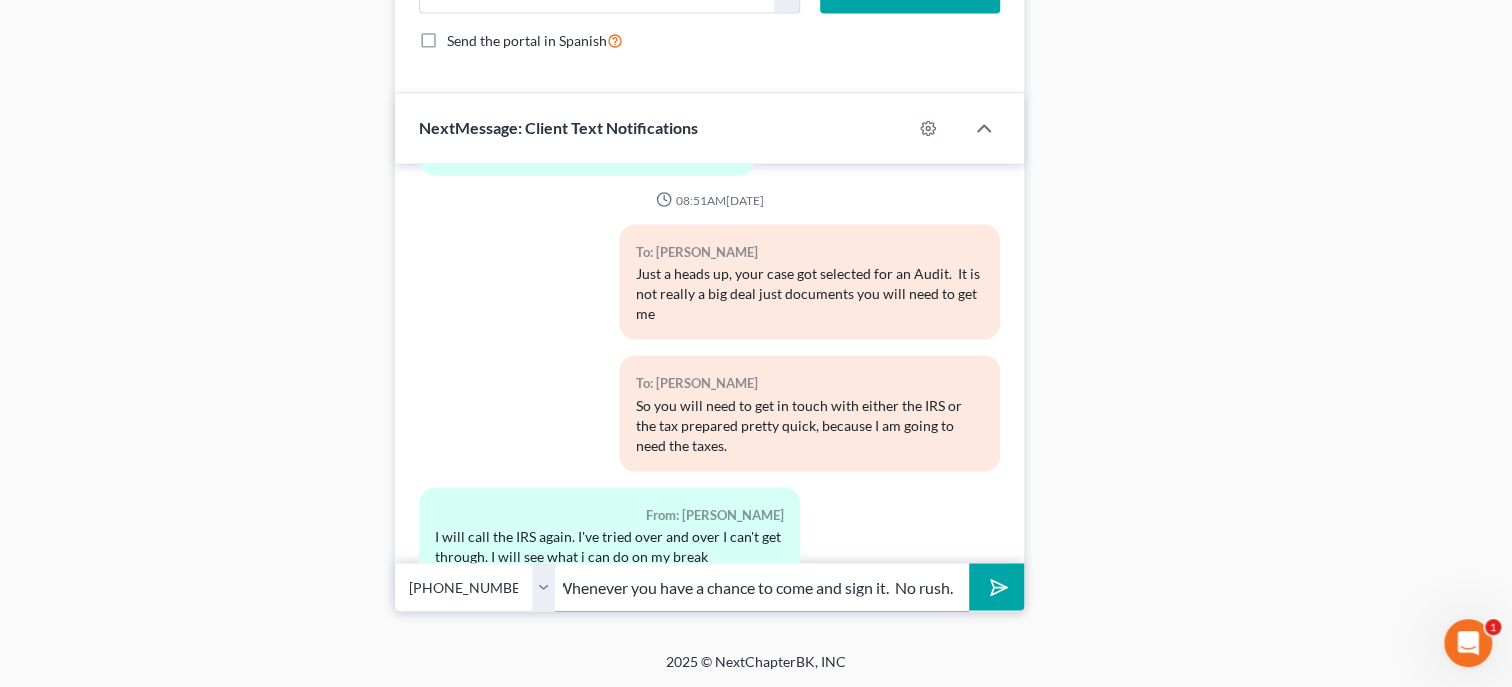 scroll, scrollTop: 0, scrollLeft: 559, axis: horizontal 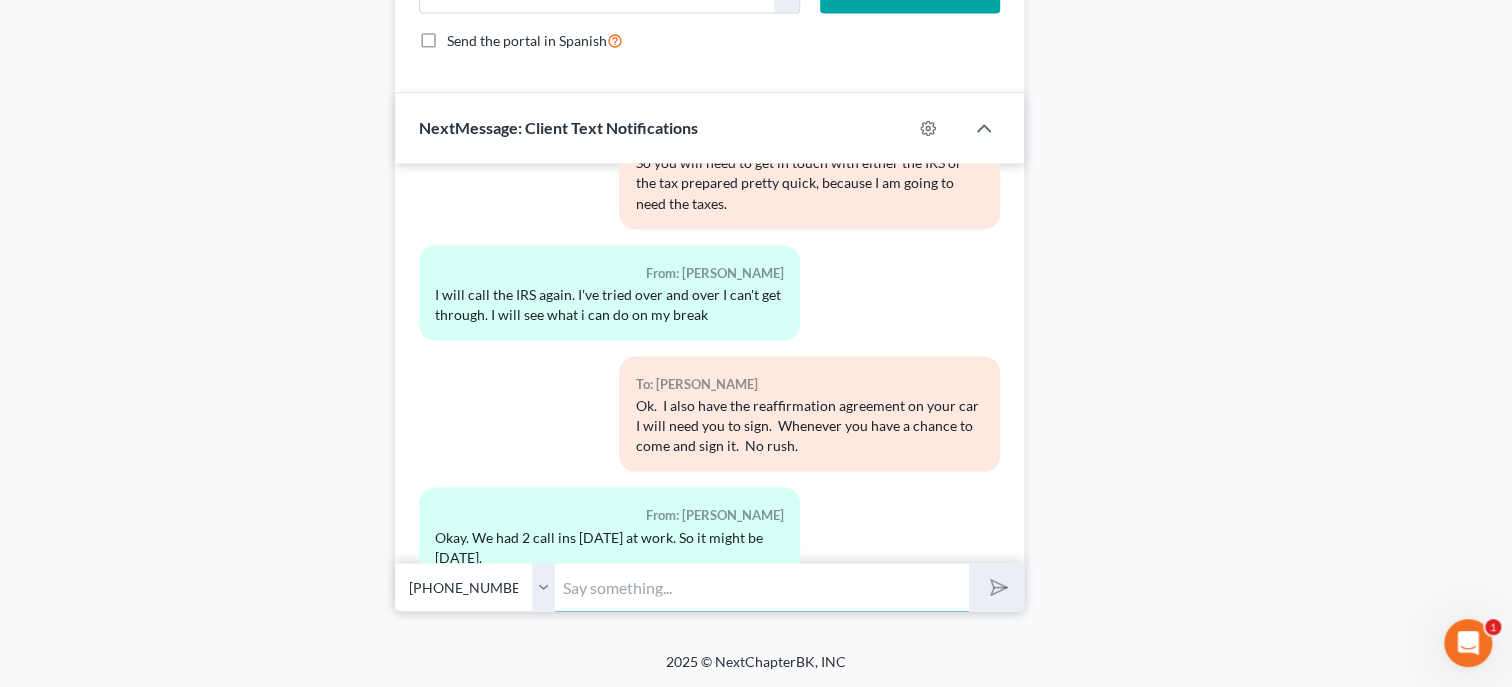 click at bounding box center (762, 586) 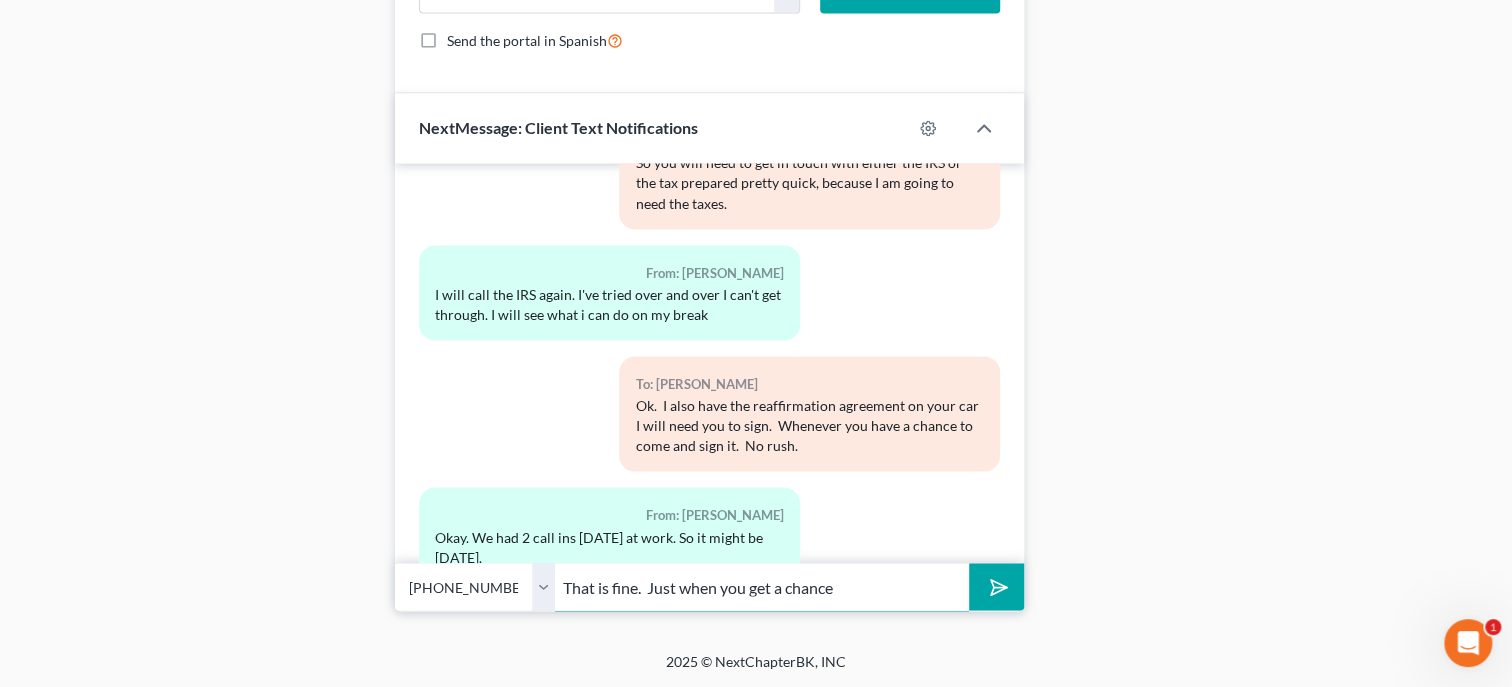 type on "That is fine.  Just when you get a chance" 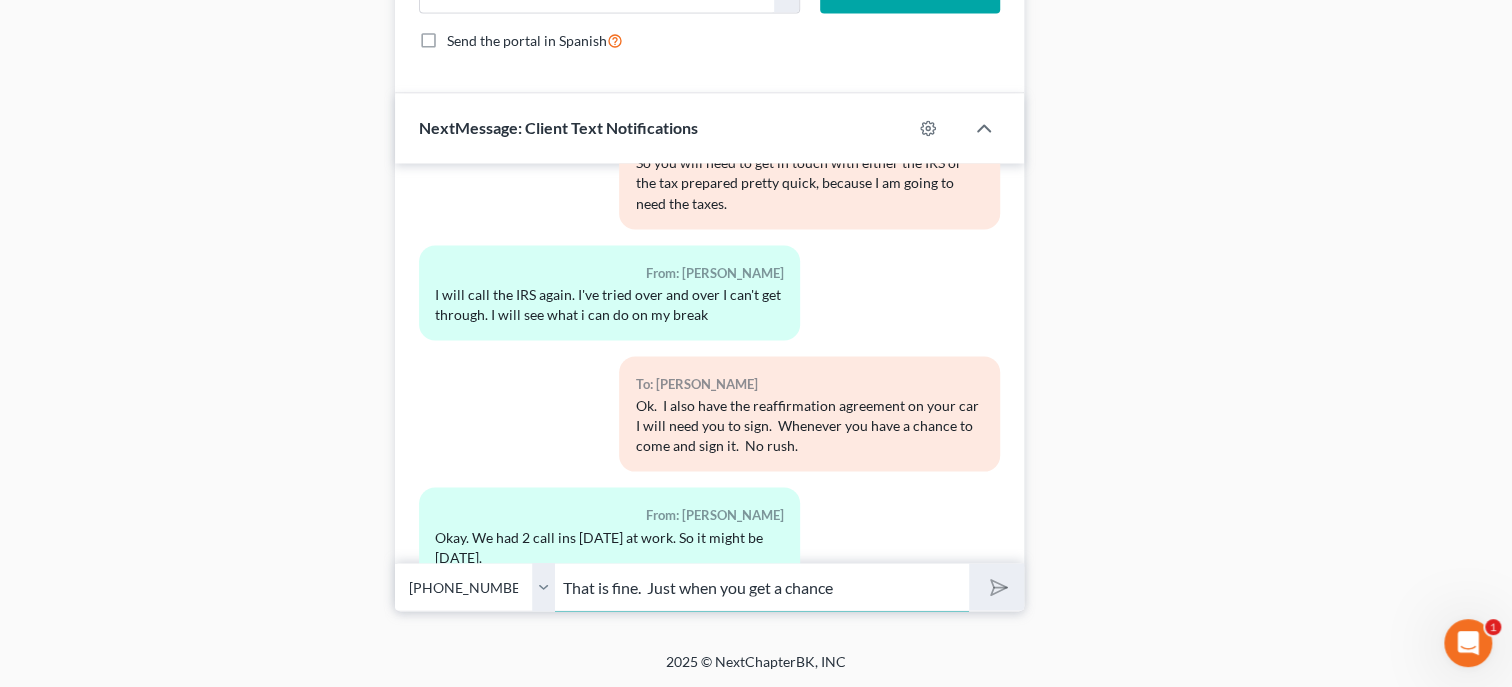 type 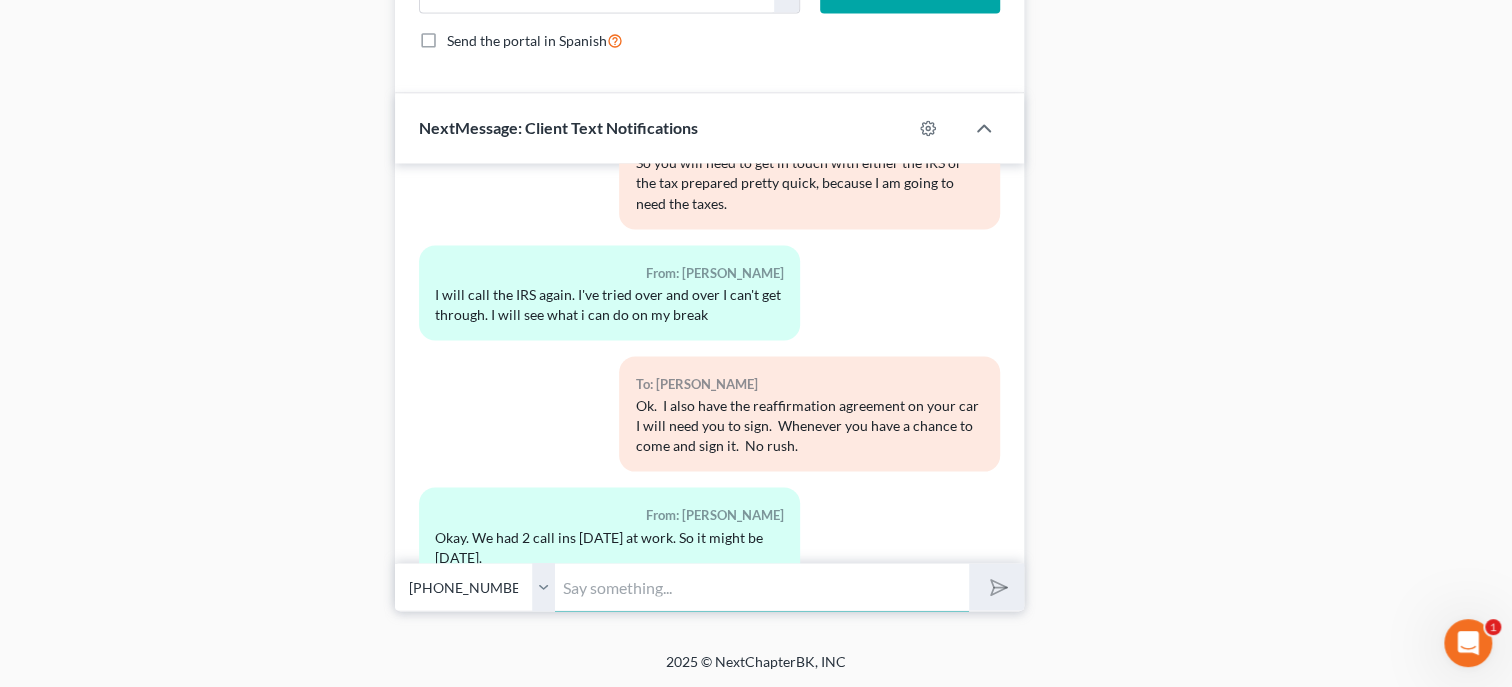 scroll, scrollTop: 1540, scrollLeft: 0, axis: vertical 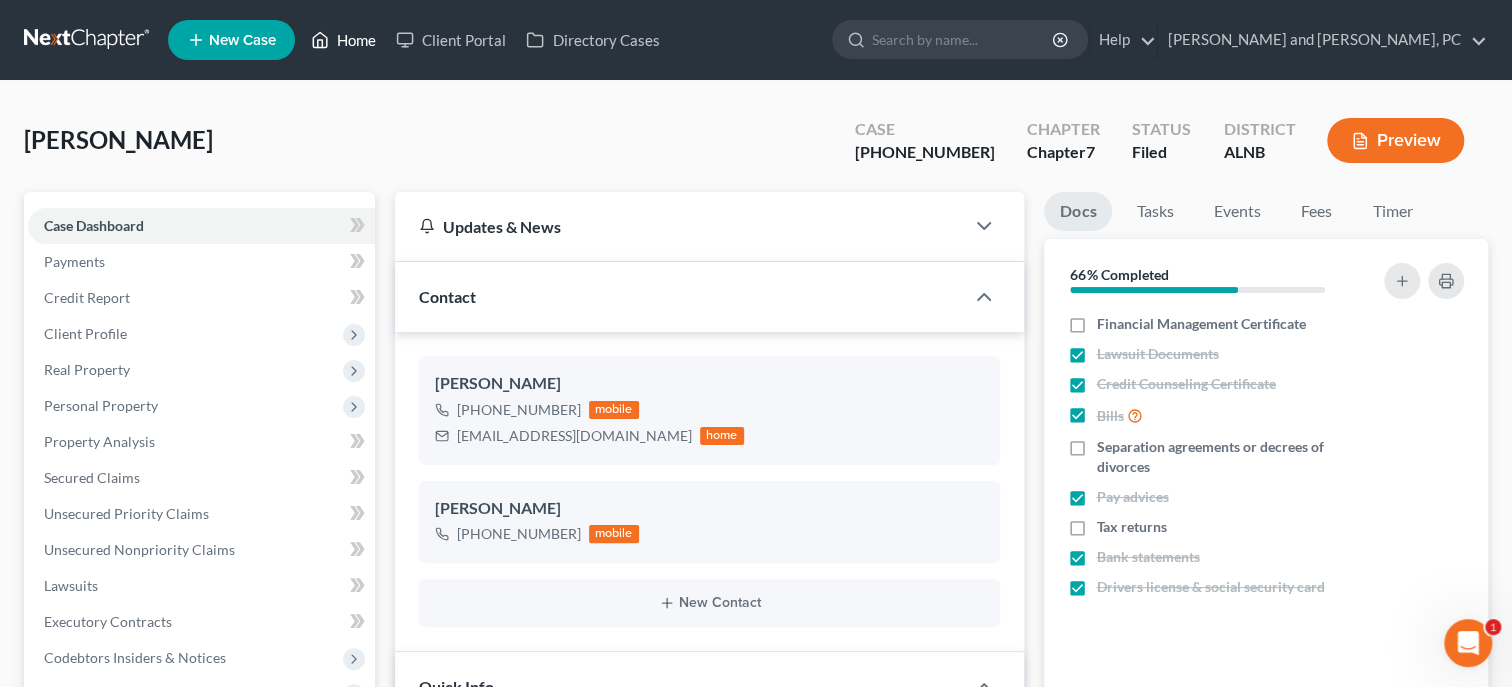 click on "Home" at bounding box center [343, 40] 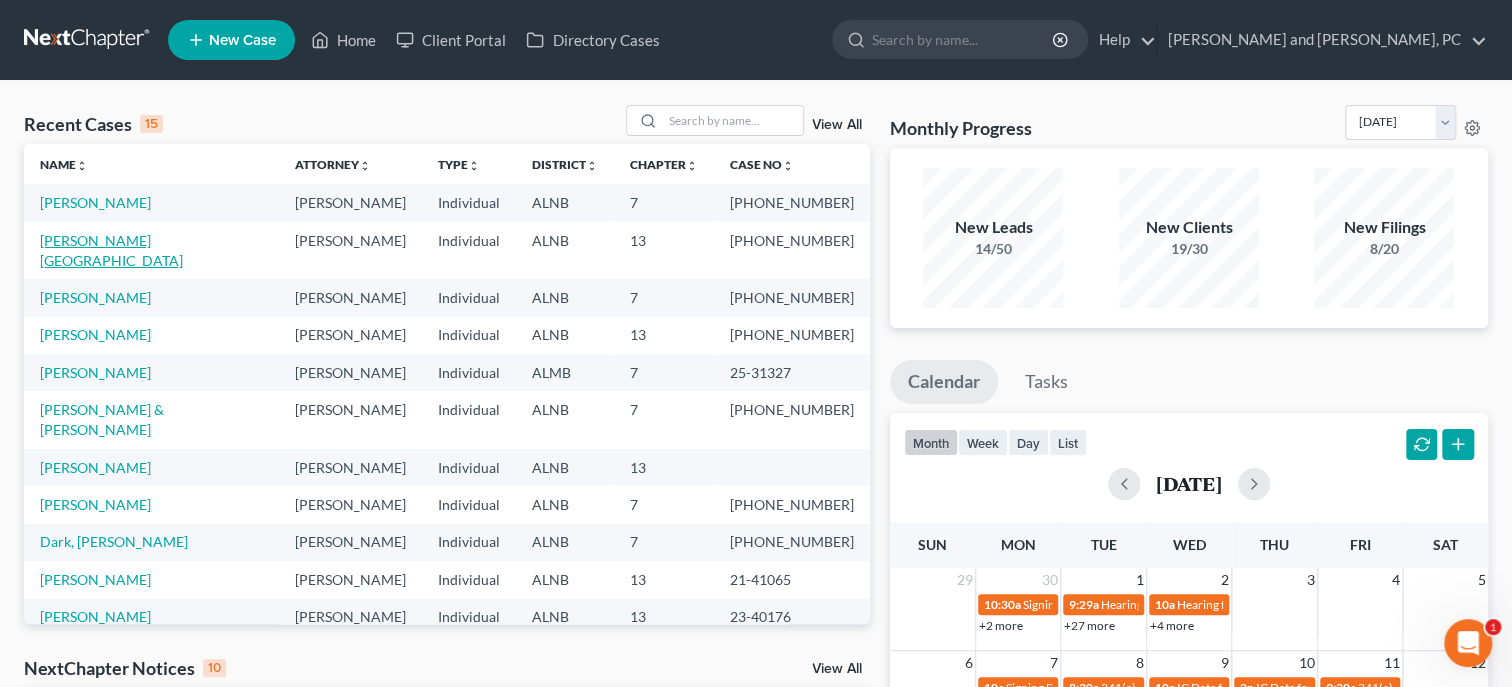 click on "[PERSON_NAME][GEOGRAPHIC_DATA]" at bounding box center [111, 250] 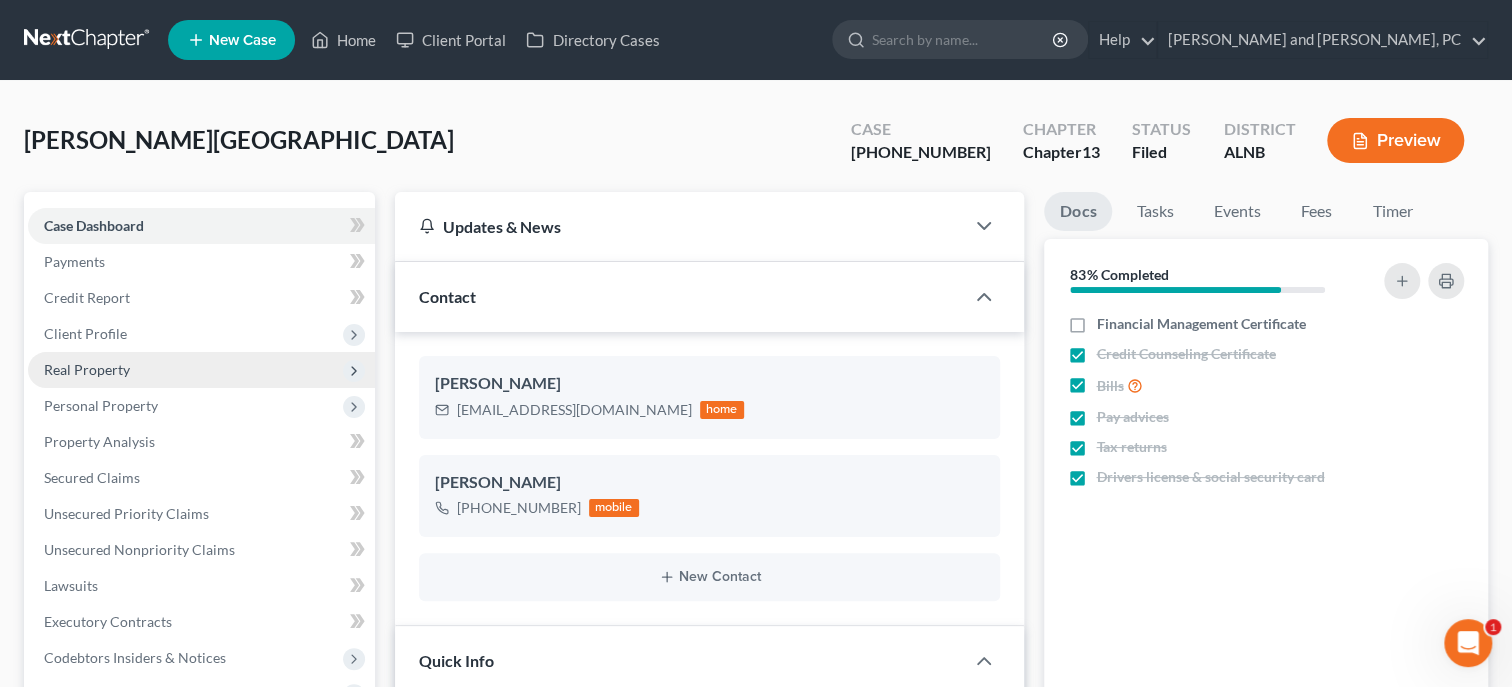 scroll, scrollTop: 156, scrollLeft: 0, axis: vertical 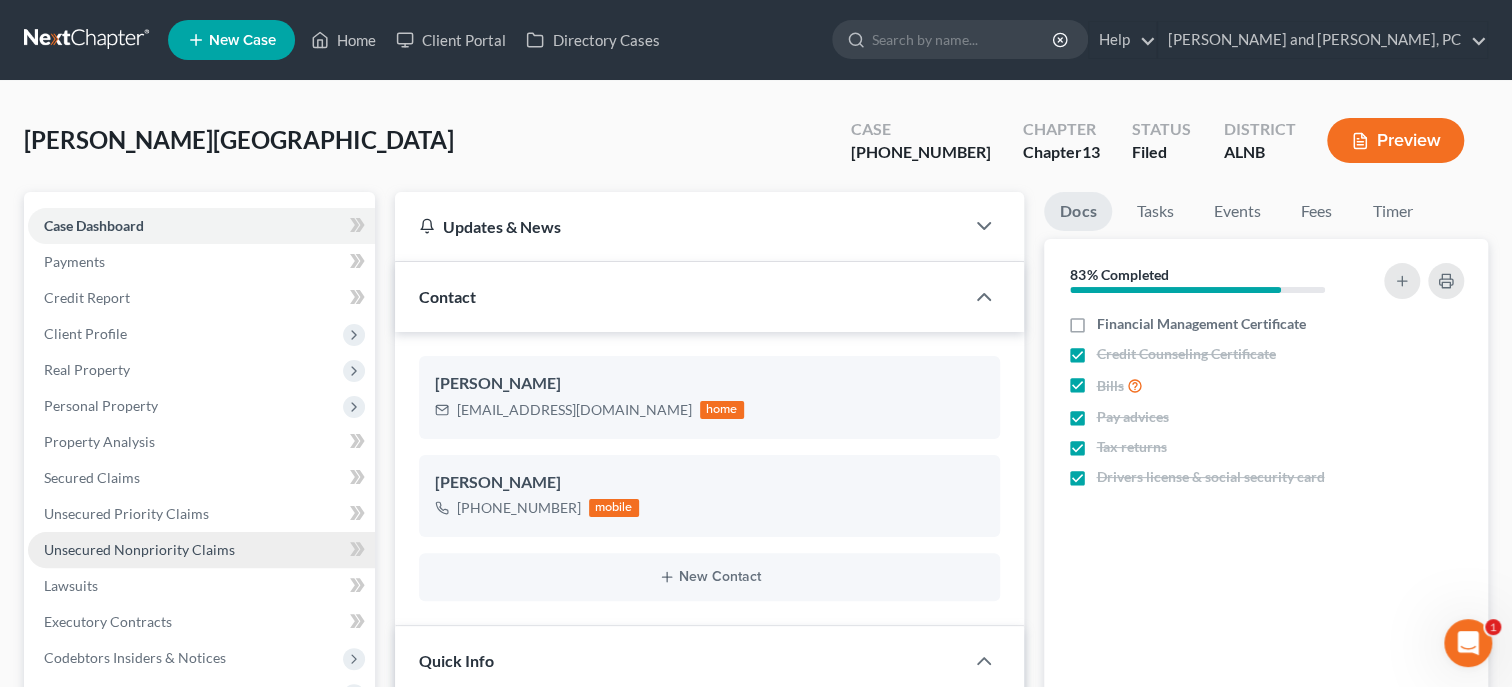 click on "Unsecured Nonpriority Claims" at bounding box center [139, 549] 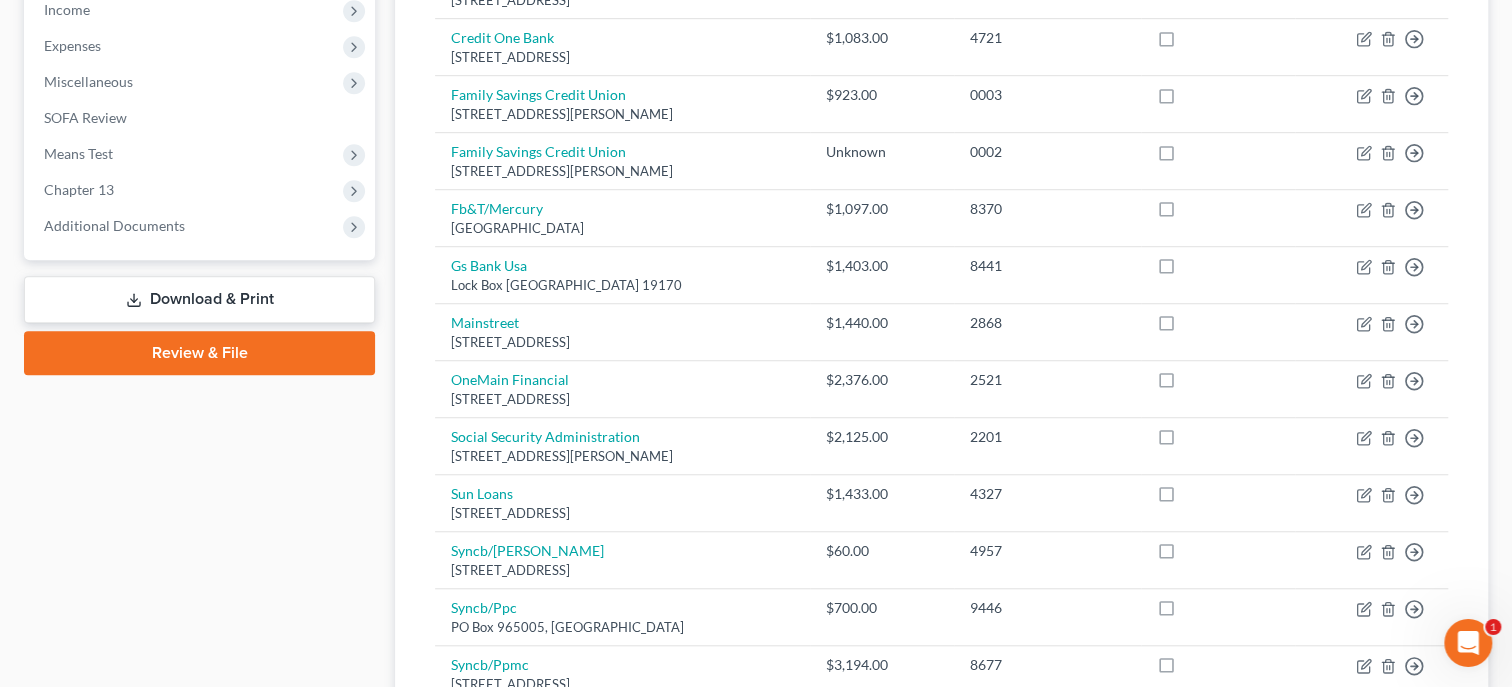 scroll, scrollTop: 720, scrollLeft: 0, axis: vertical 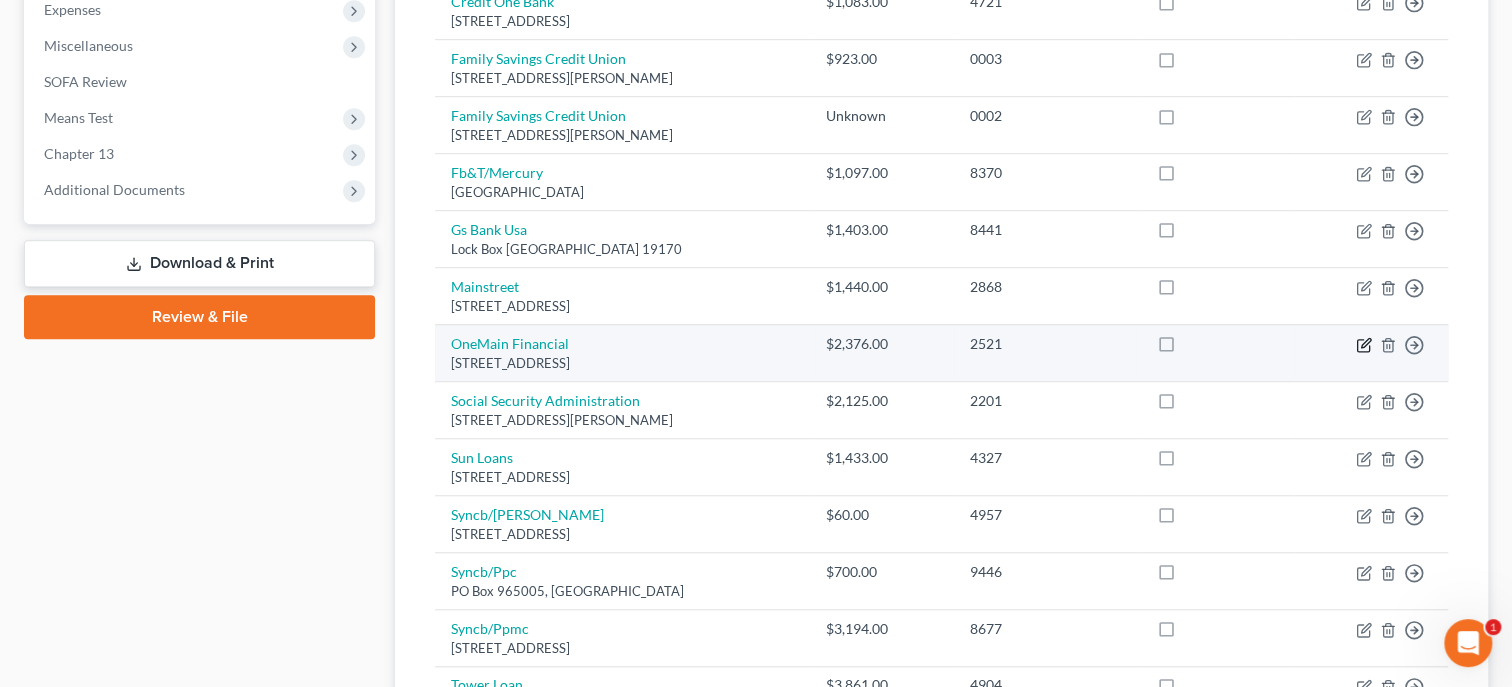click 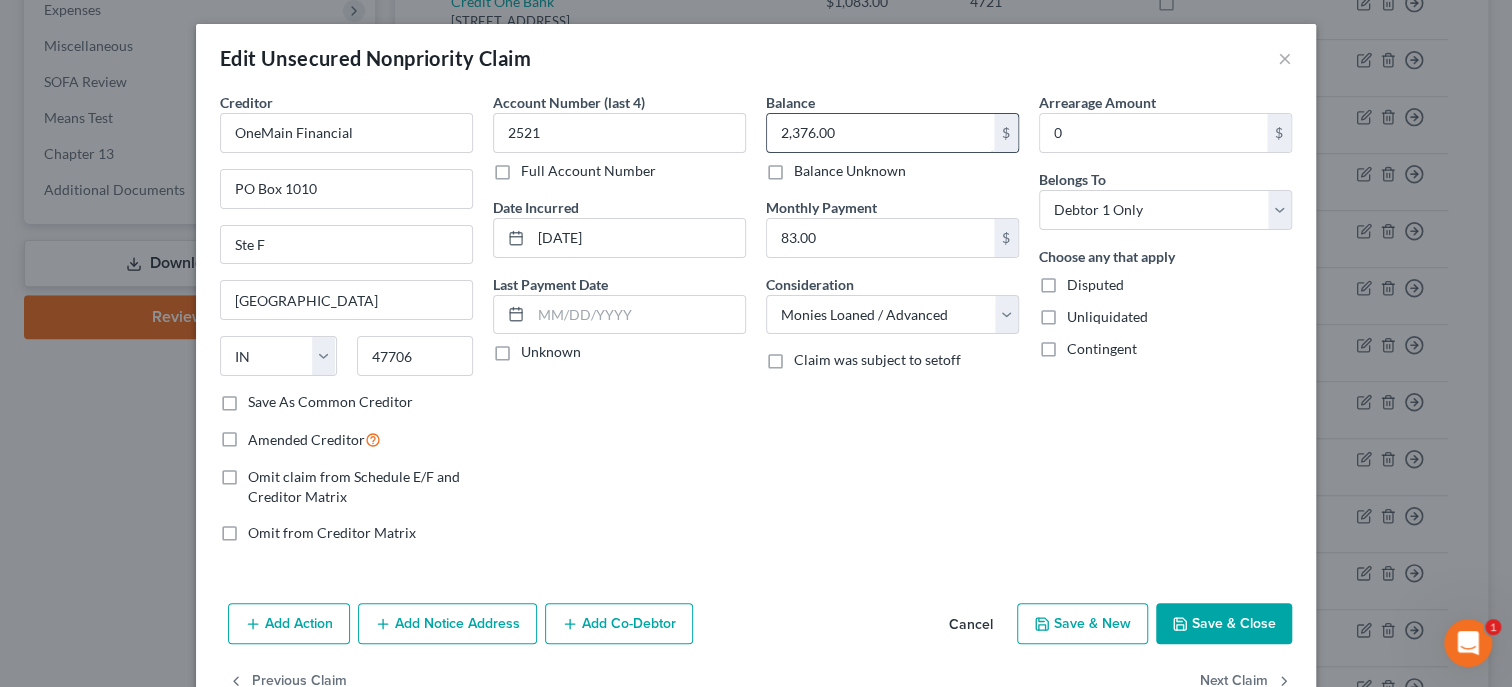 click on "2,376.00" at bounding box center (880, 133) 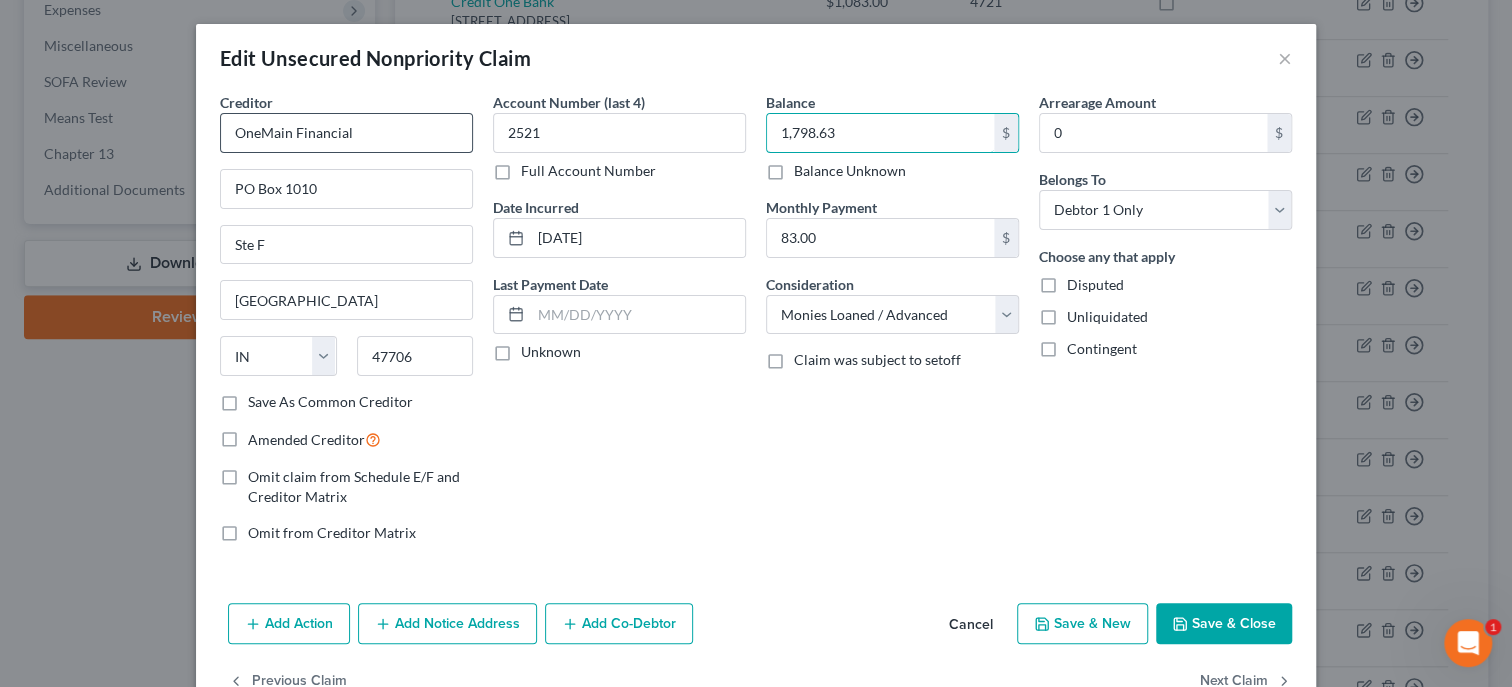 type on "1,798.63" 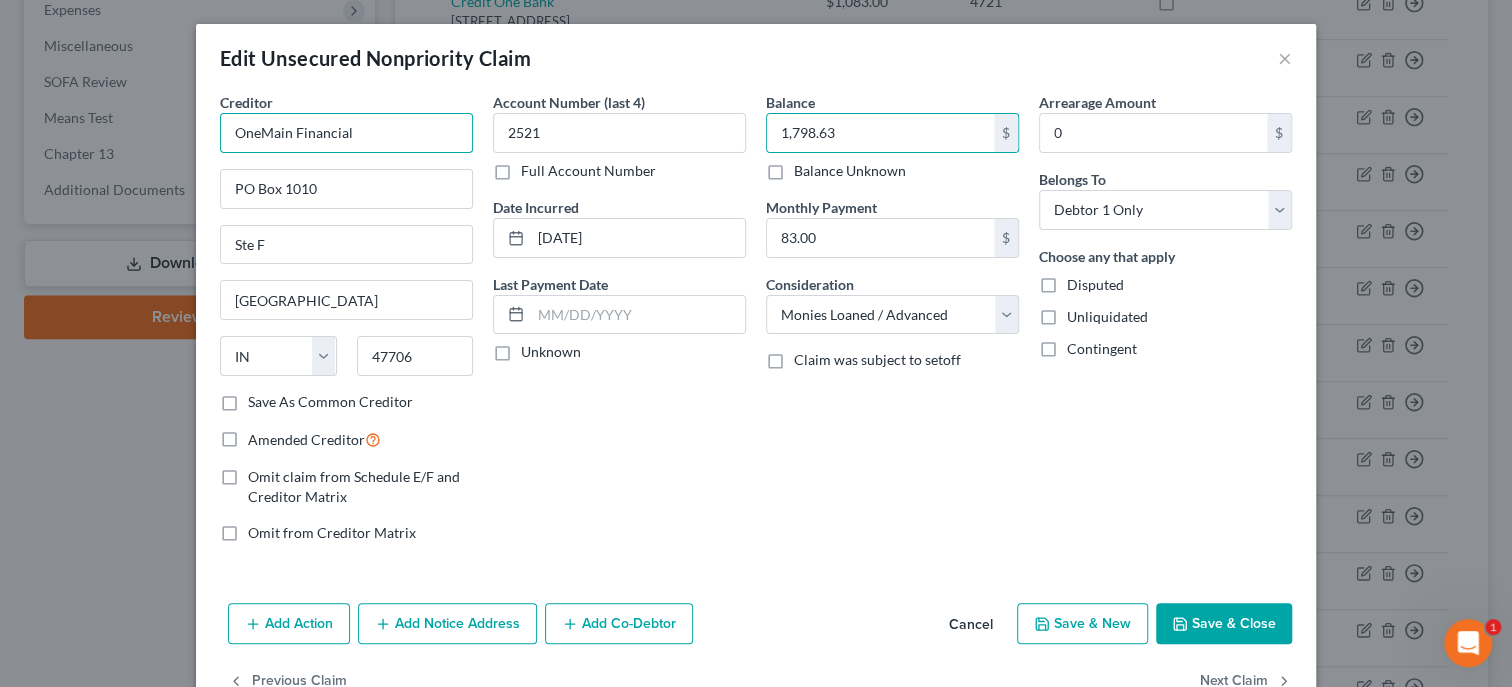 click on "OneMain Financial" at bounding box center [346, 133] 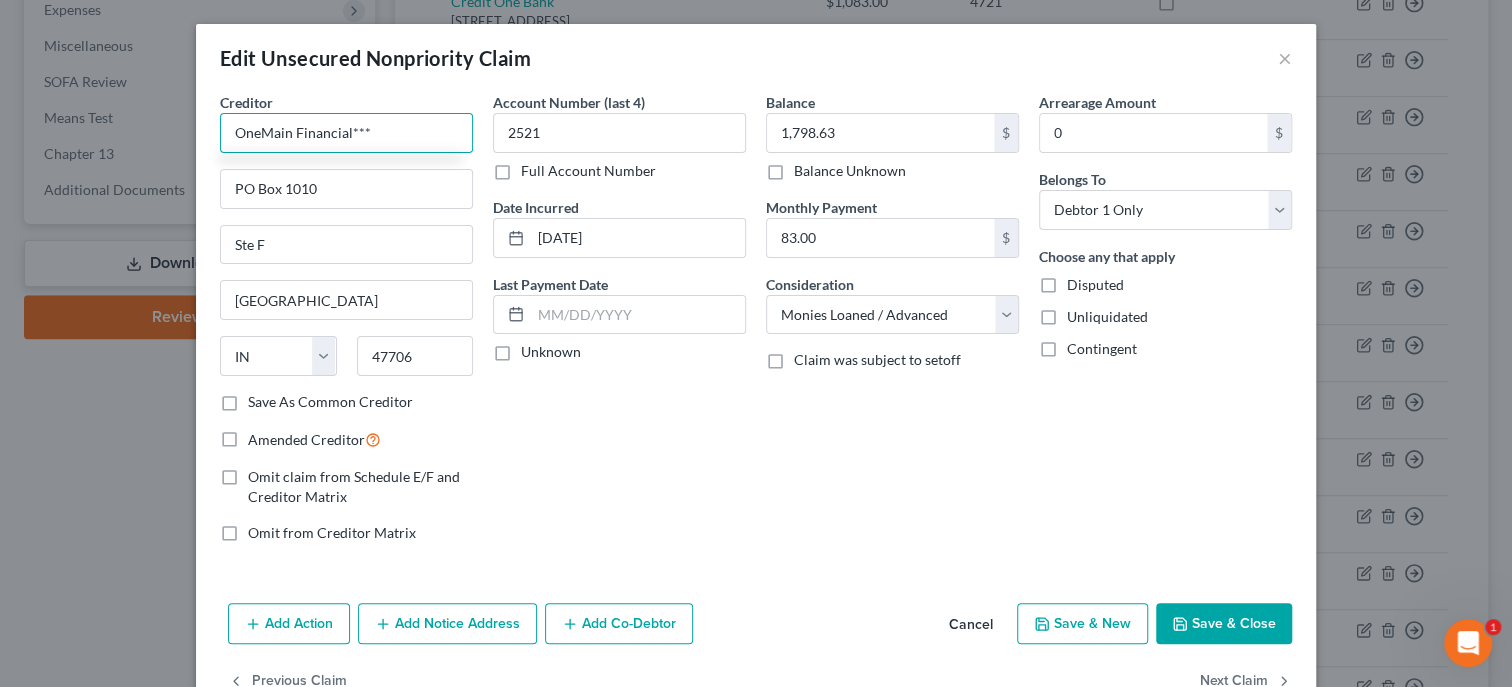 type on "OneMain Financial***" 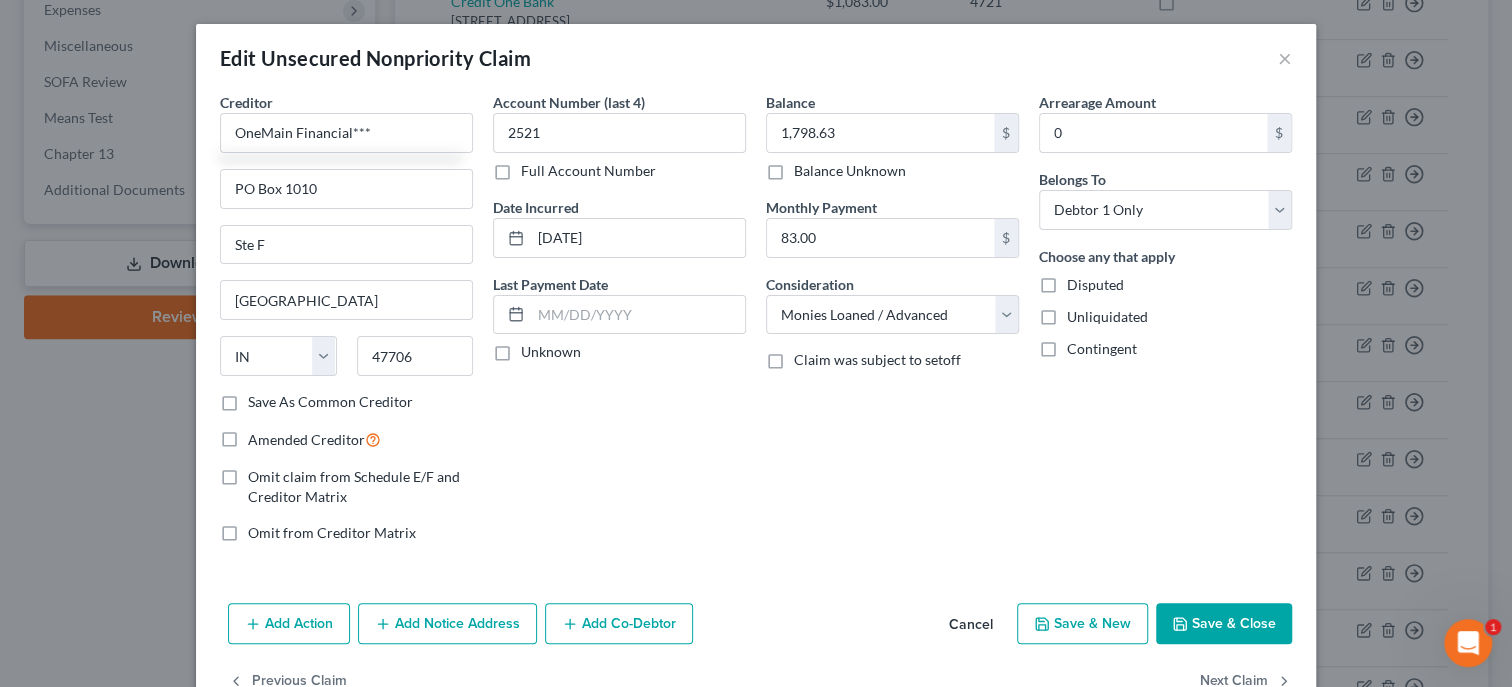 click on "Save & Close" at bounding box center [1224, 624] 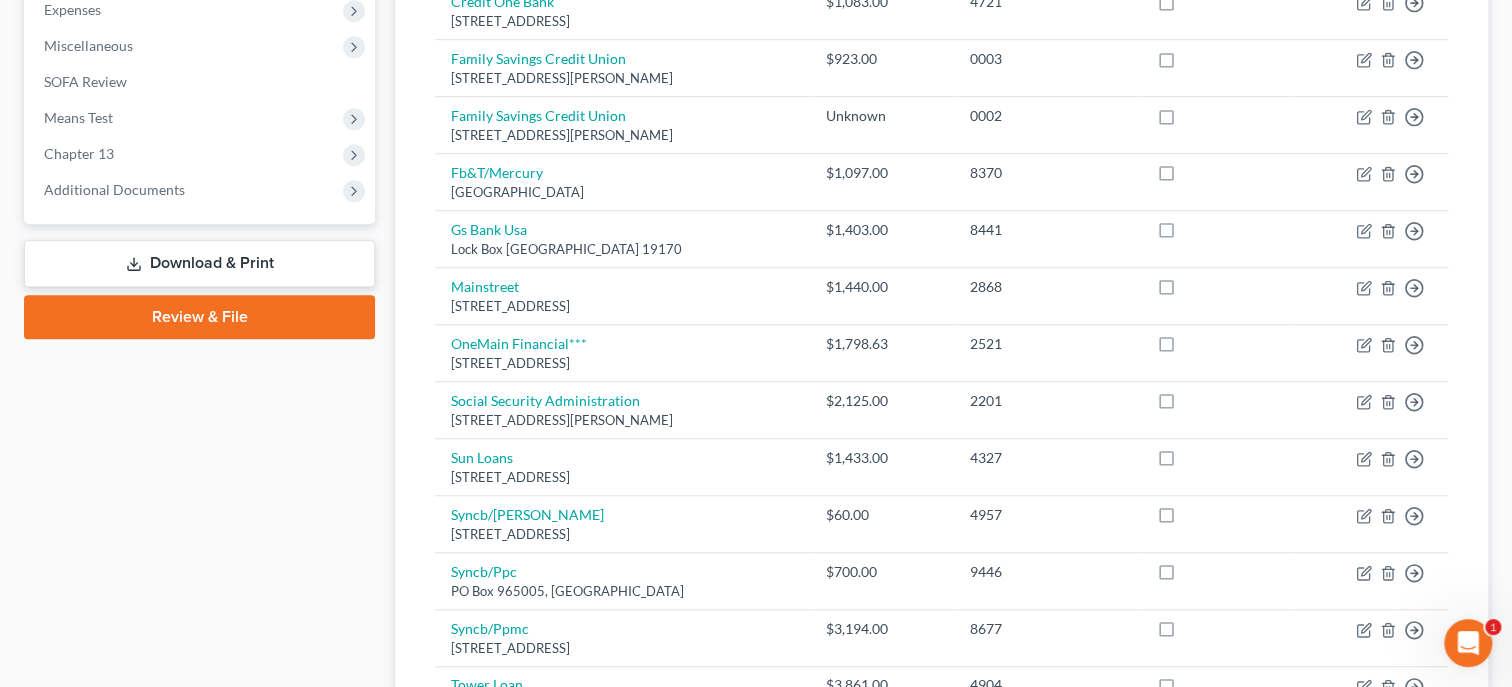 scroll, scrollTop: 0, scrollLeft: 0, axis: both 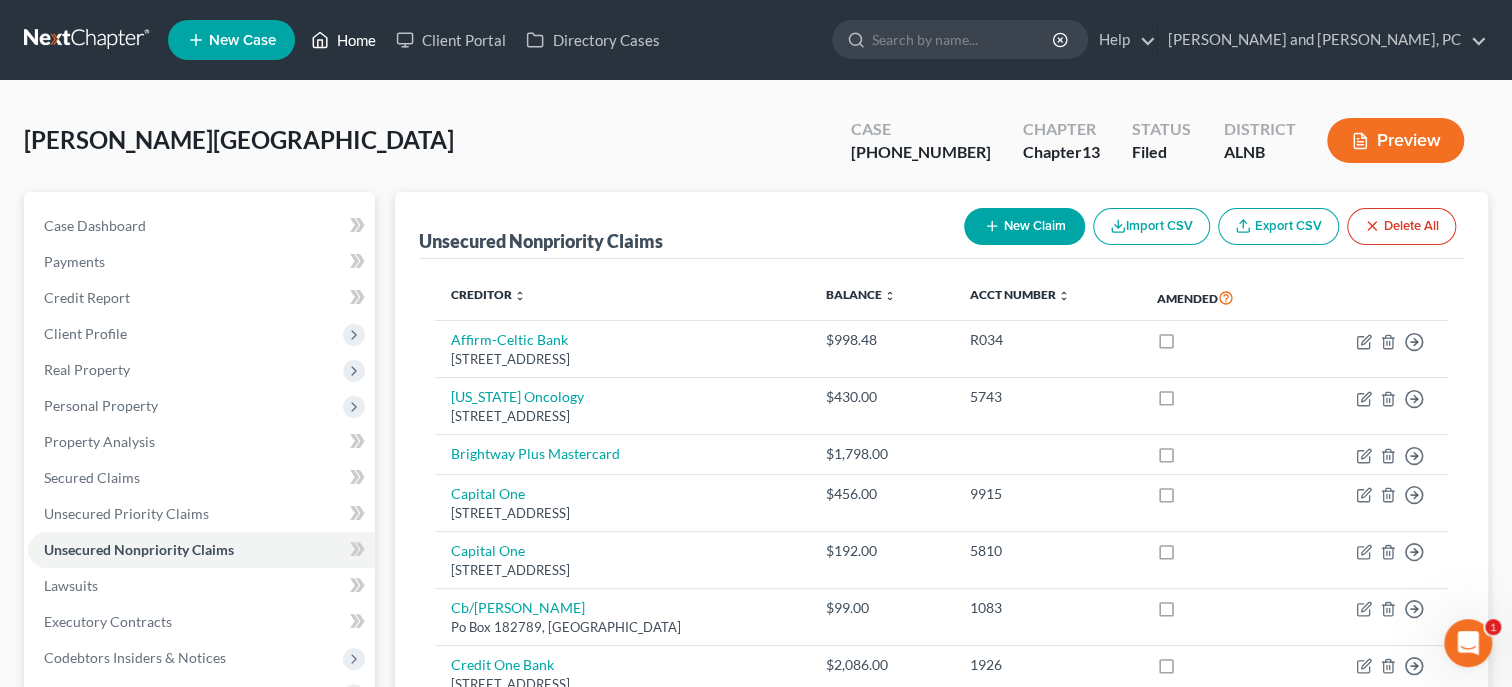 click on "Home" at bounding box center [343, 40] 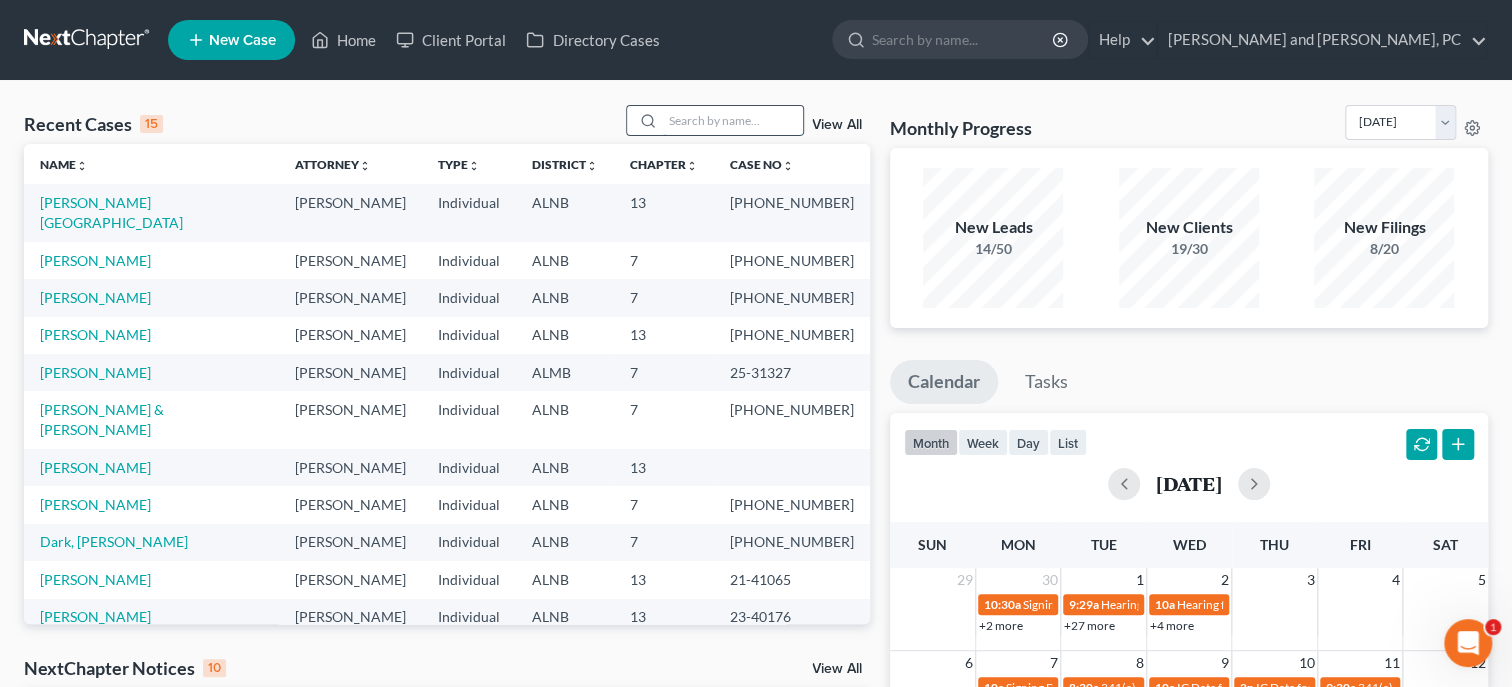 click at bounding box center (733, 120) 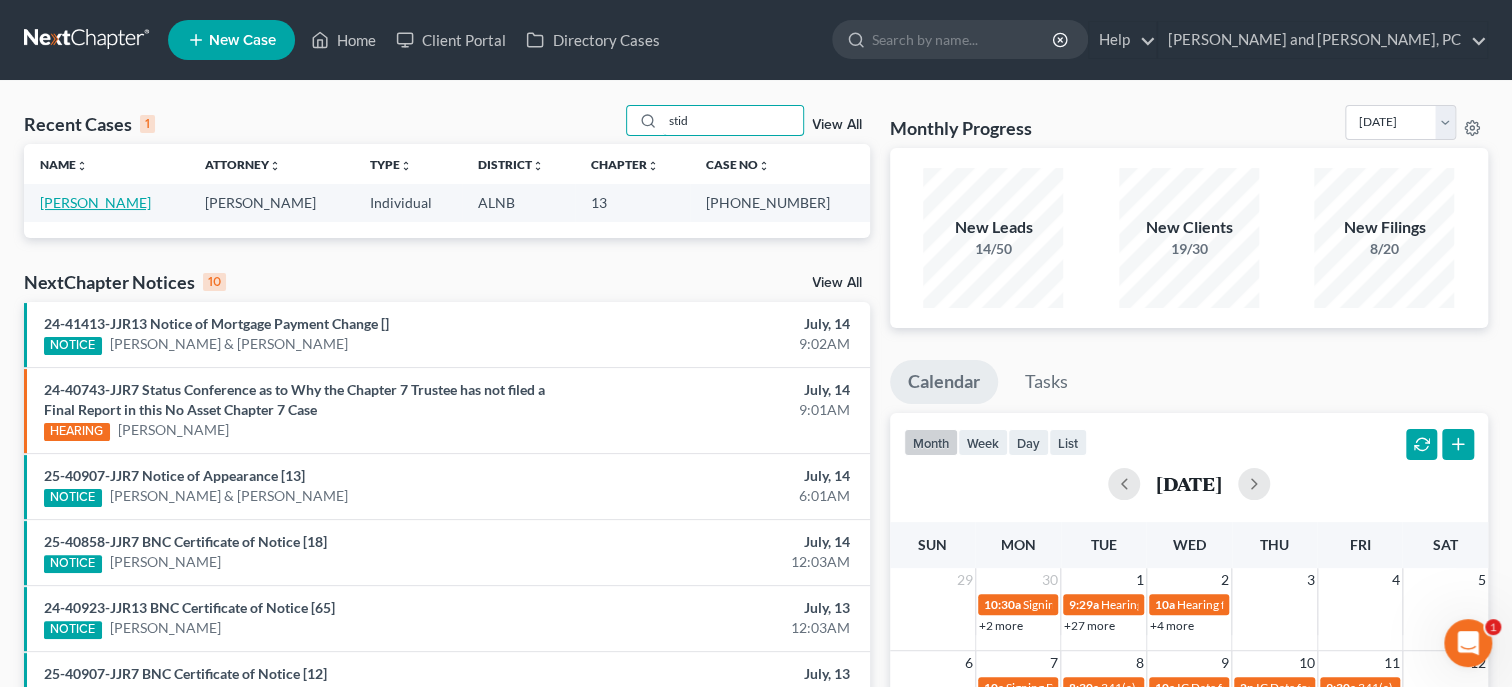 type on "stid" 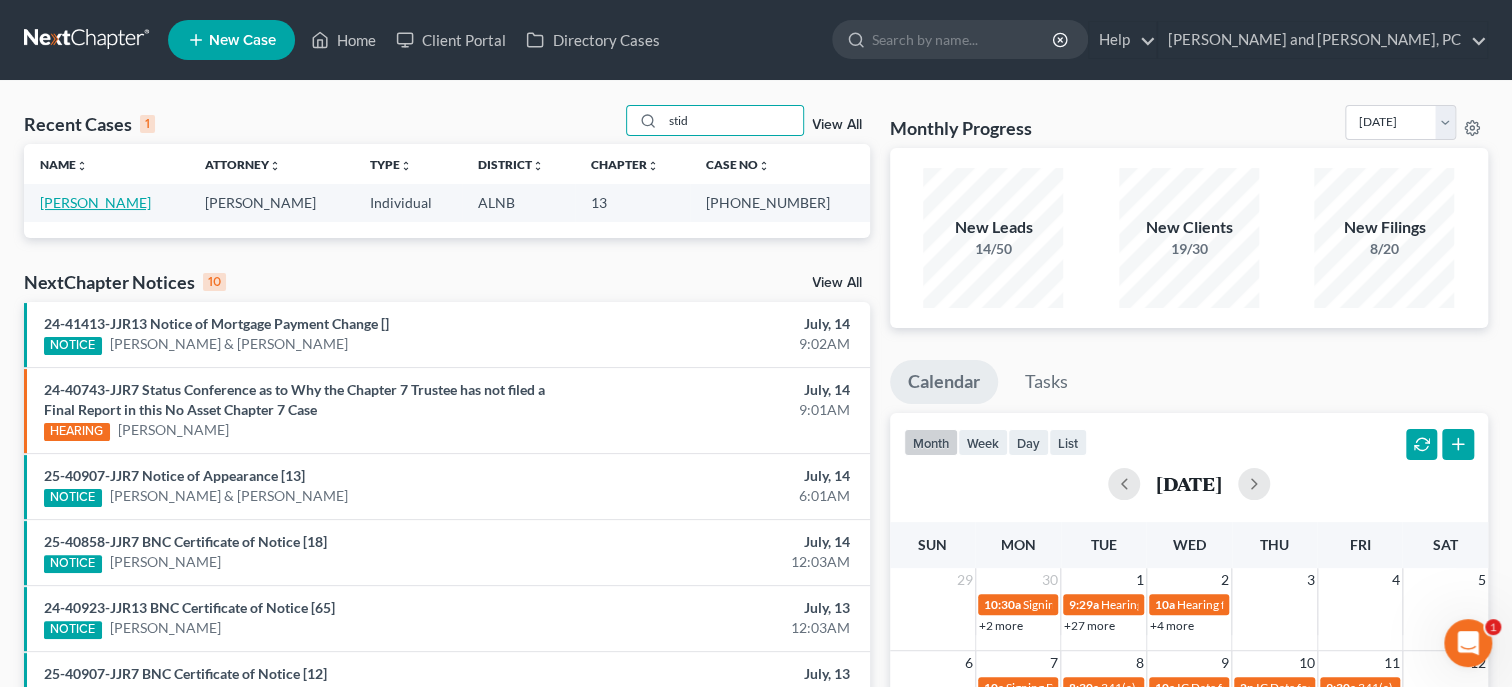 click on "[PERSON_NAME]" at bounding box center [95, 202] 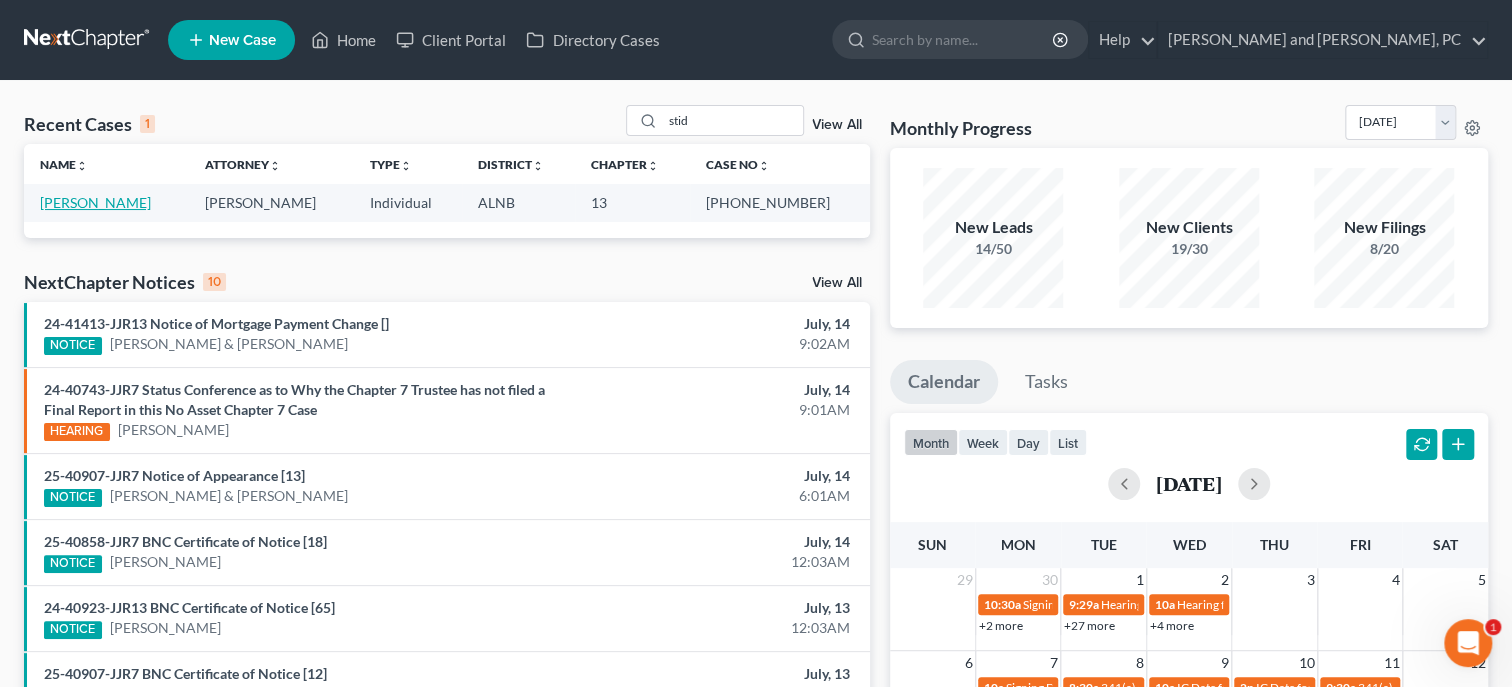 select on "6" 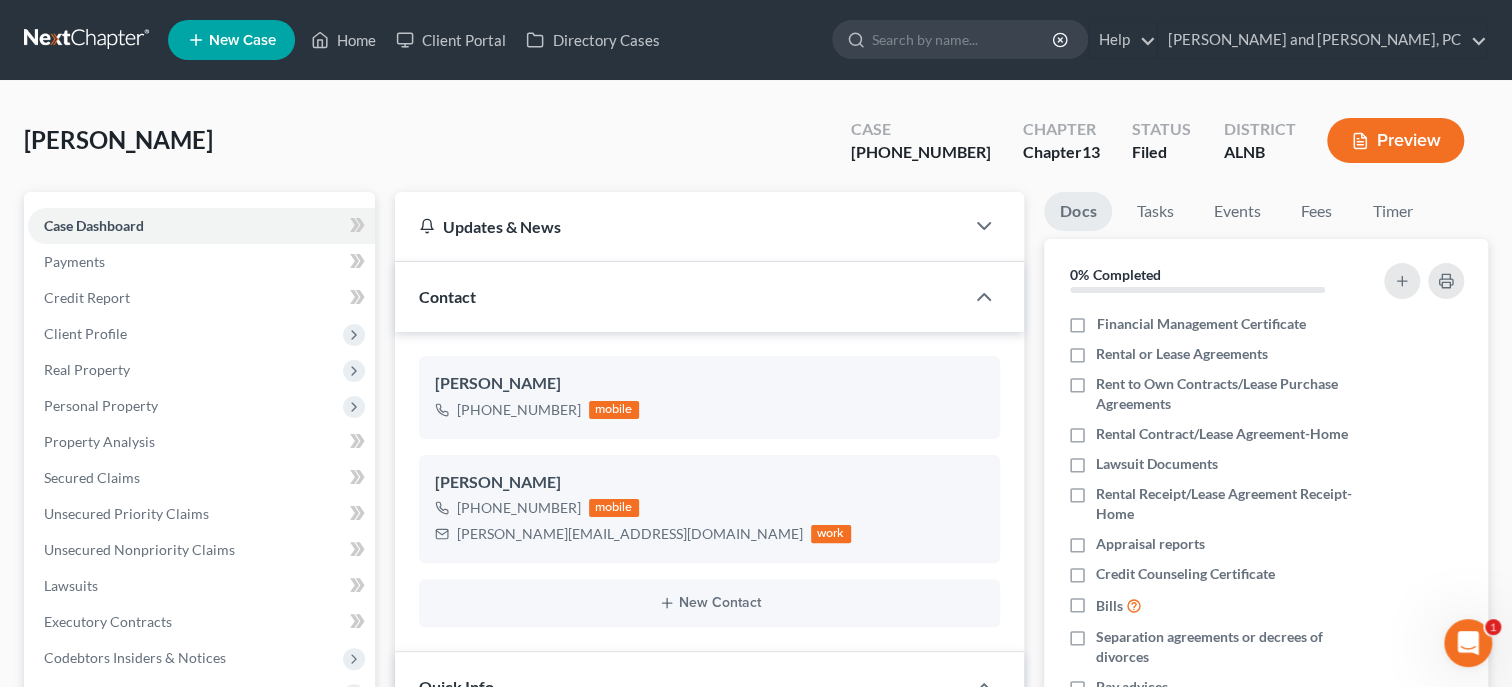 scroll, scrollTop: 675, scrollLeft: 0, axis: vertical 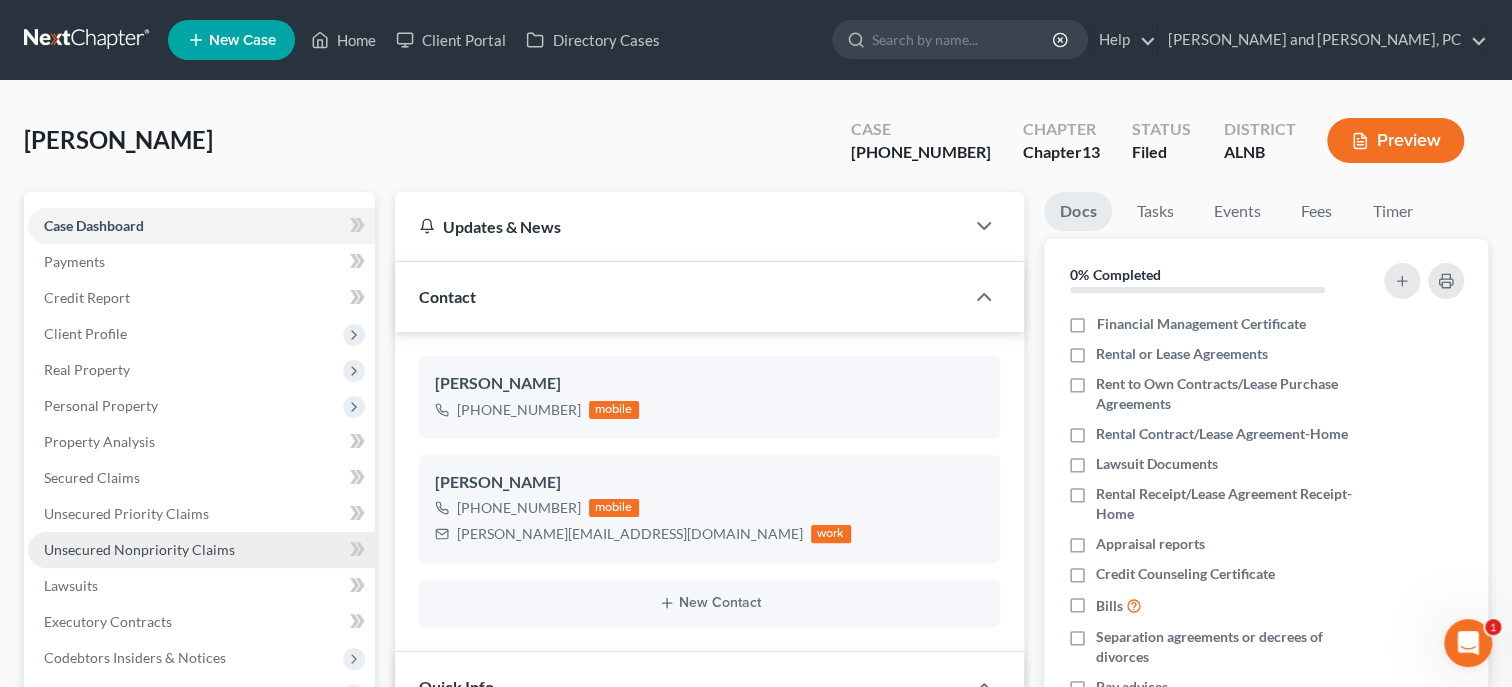 click on "Unsecured Nonpriority Claims" at bounding box center [139, 549] 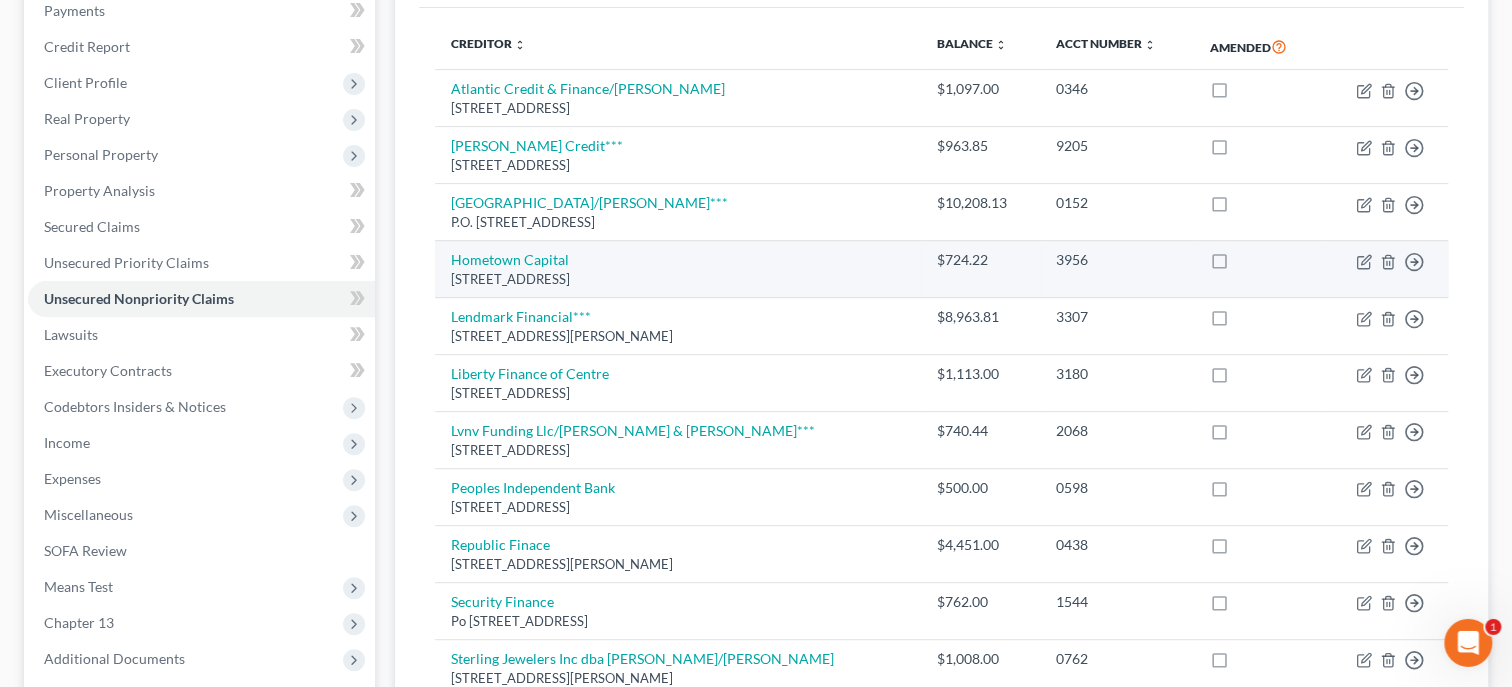 scroll, scrollTop: 530, scrollLeft: 0, axis: vertical 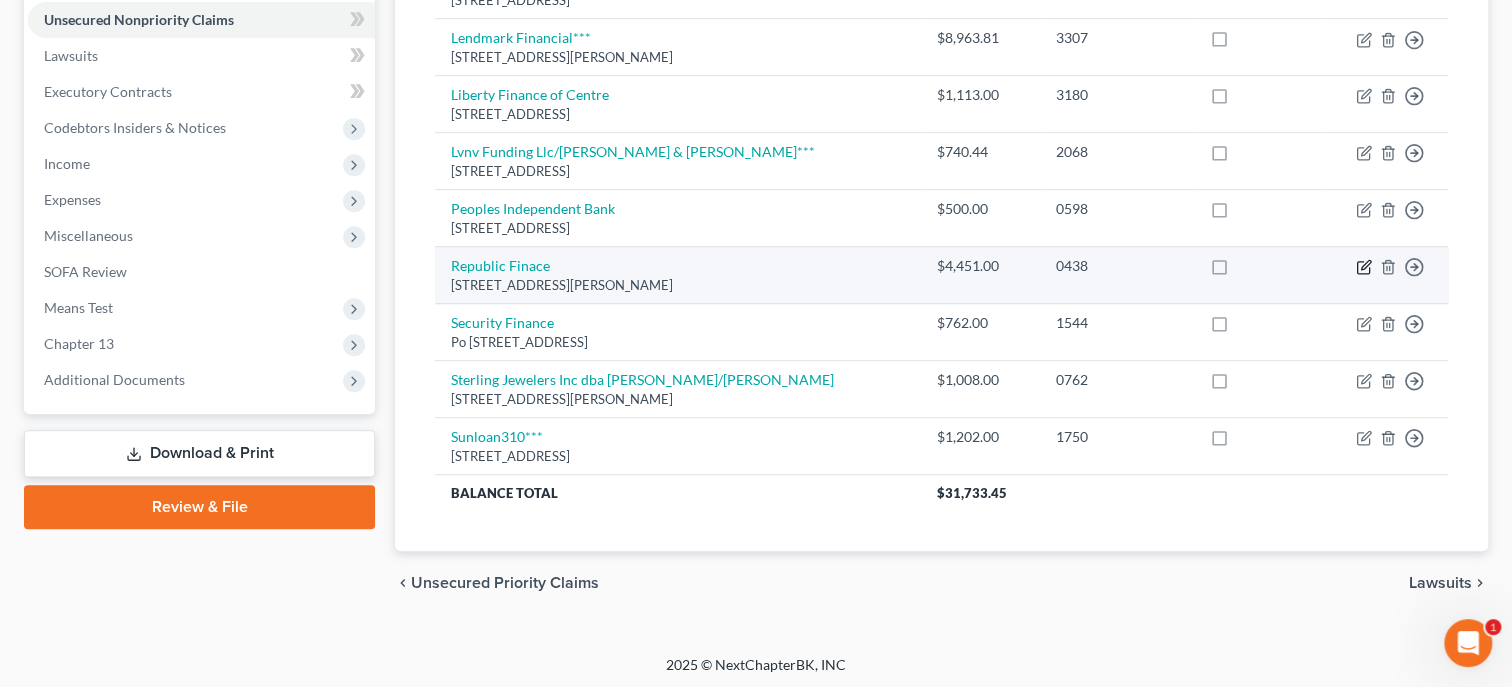 click 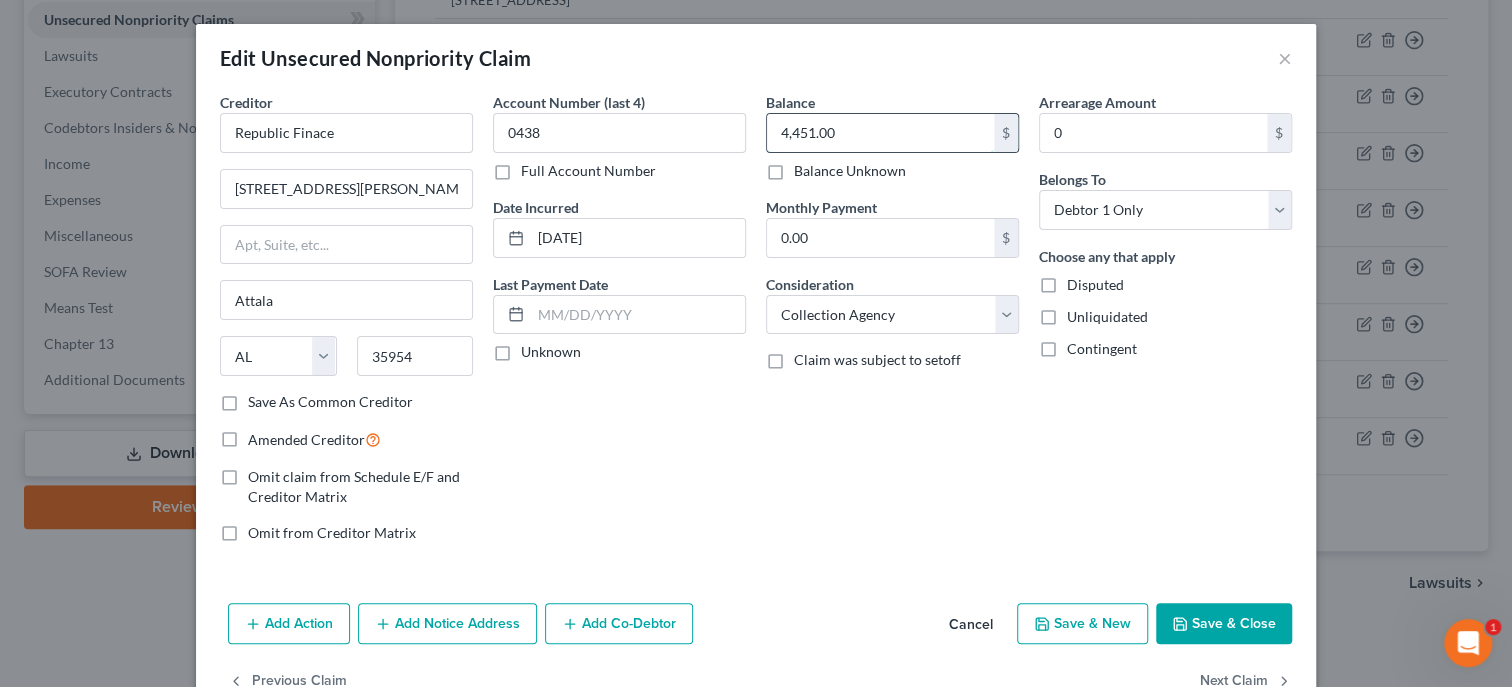 click on "4,451.00" at bounding box center (880, 133) 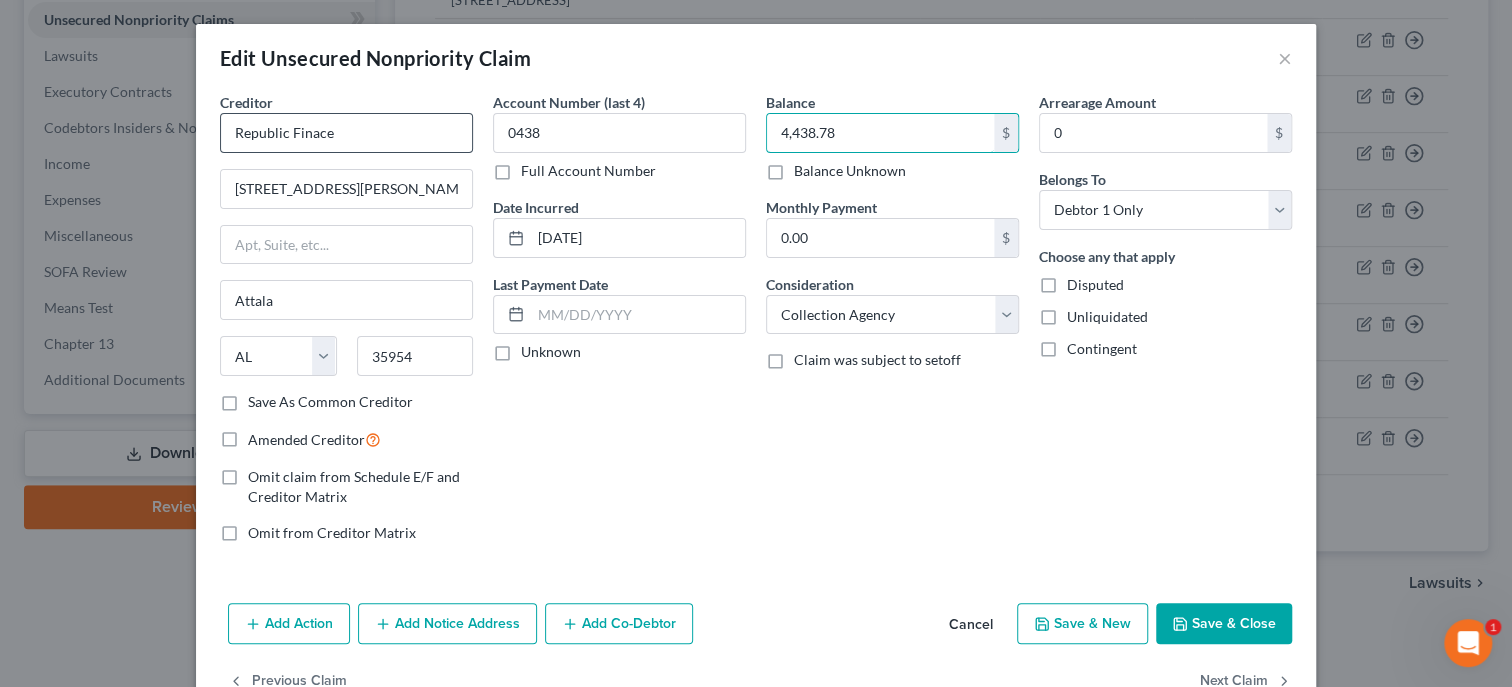 type on "4,438.78" 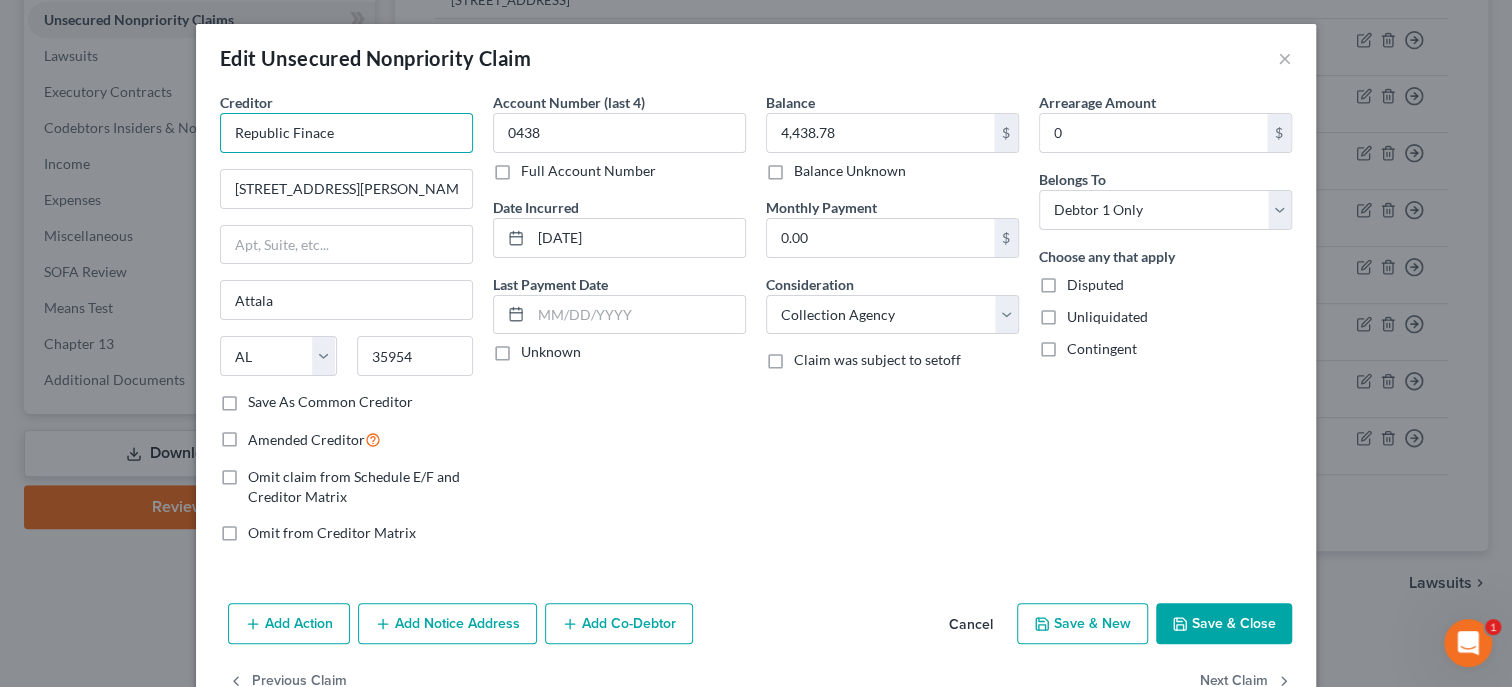 click on "Republic Finace" at bounding box center [346, 133] 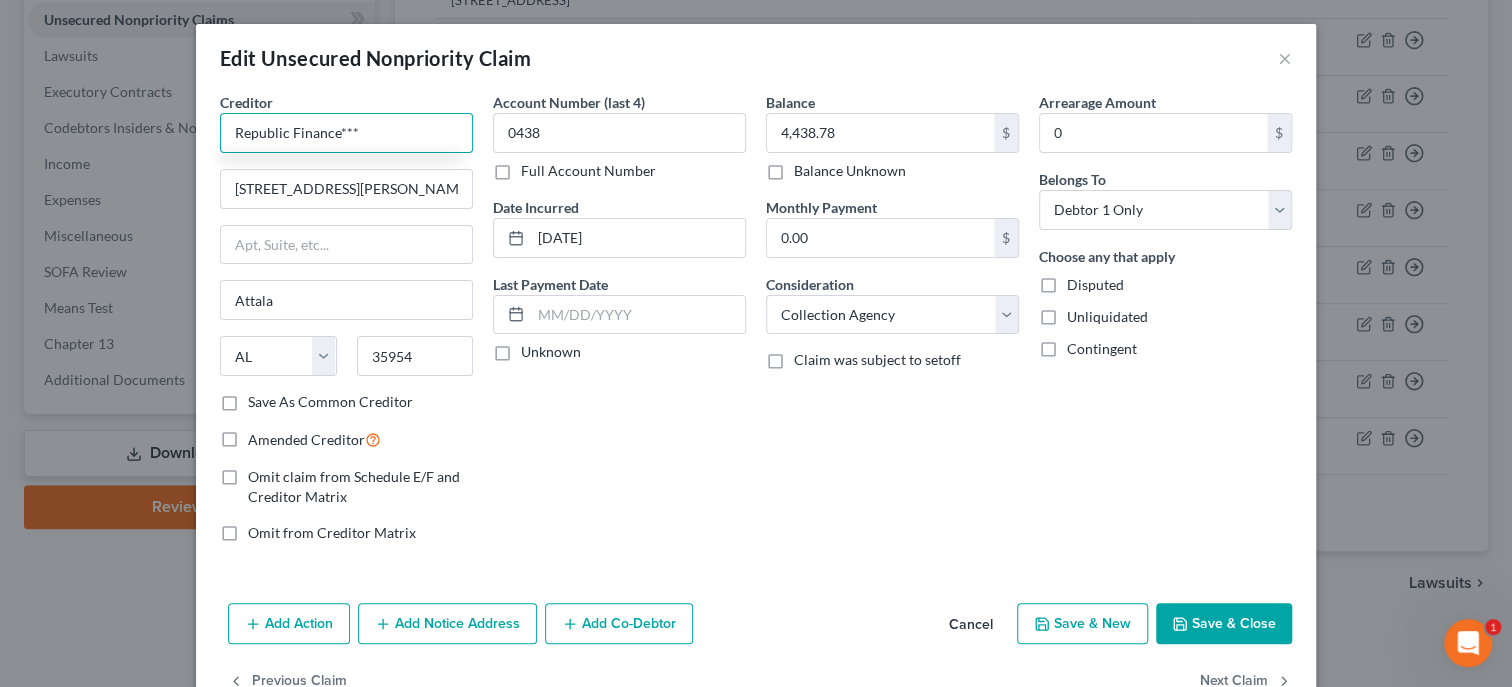 type on "Republic Finance***" 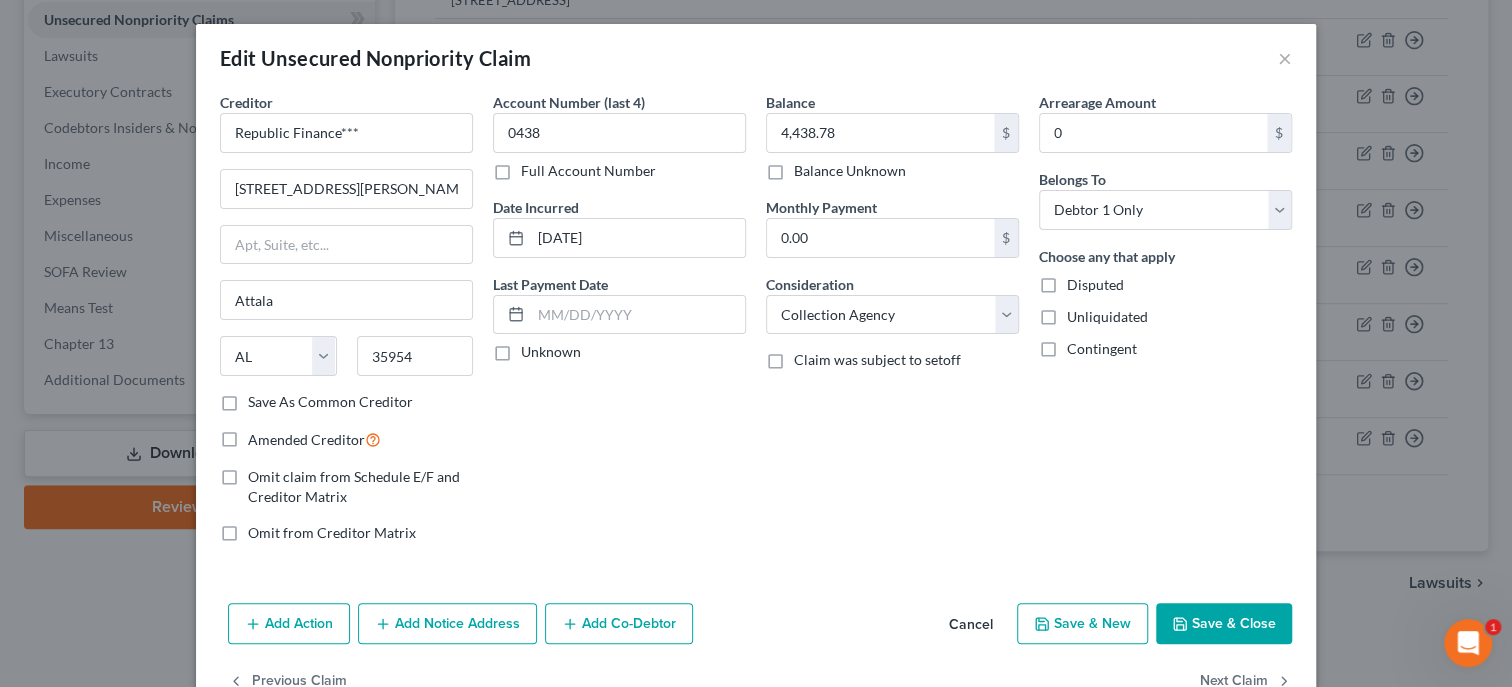 click 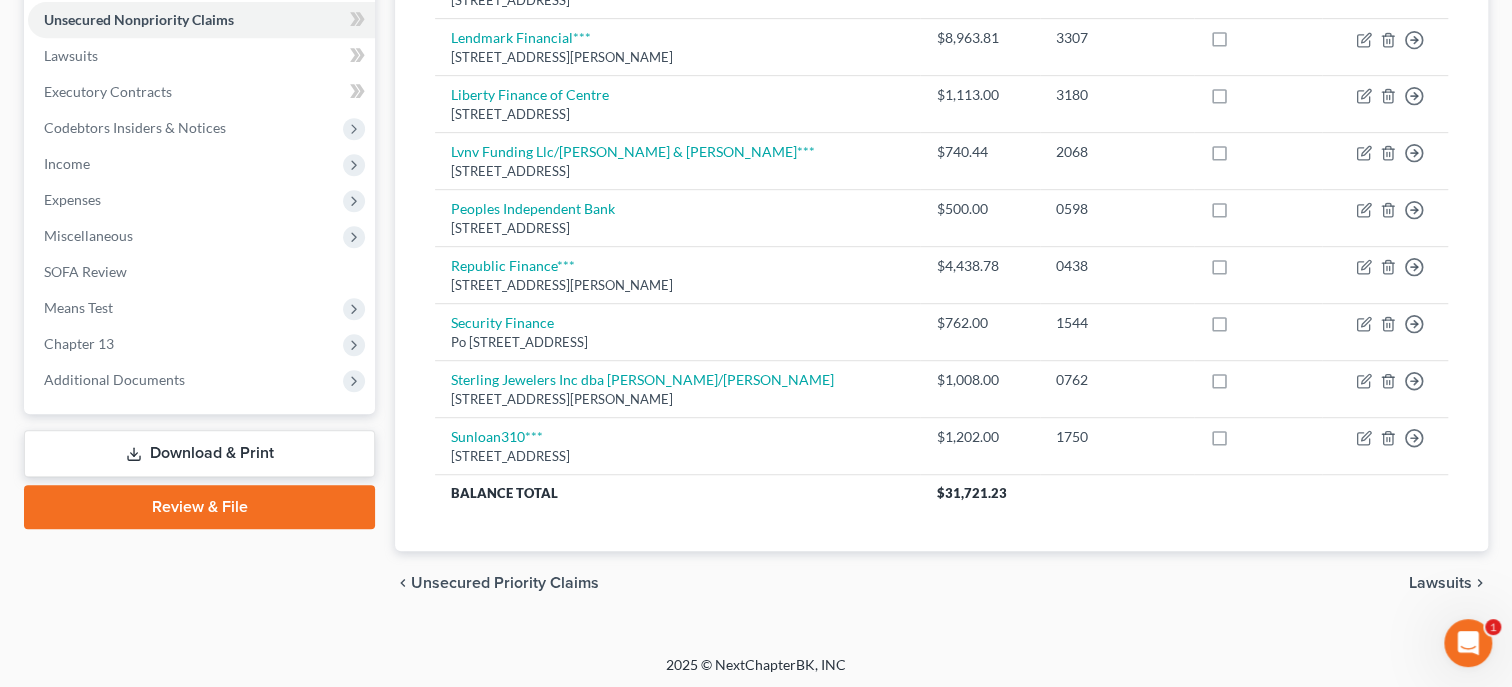 scroll, scrollTop: 0, scrollLeft: 0, axis: both 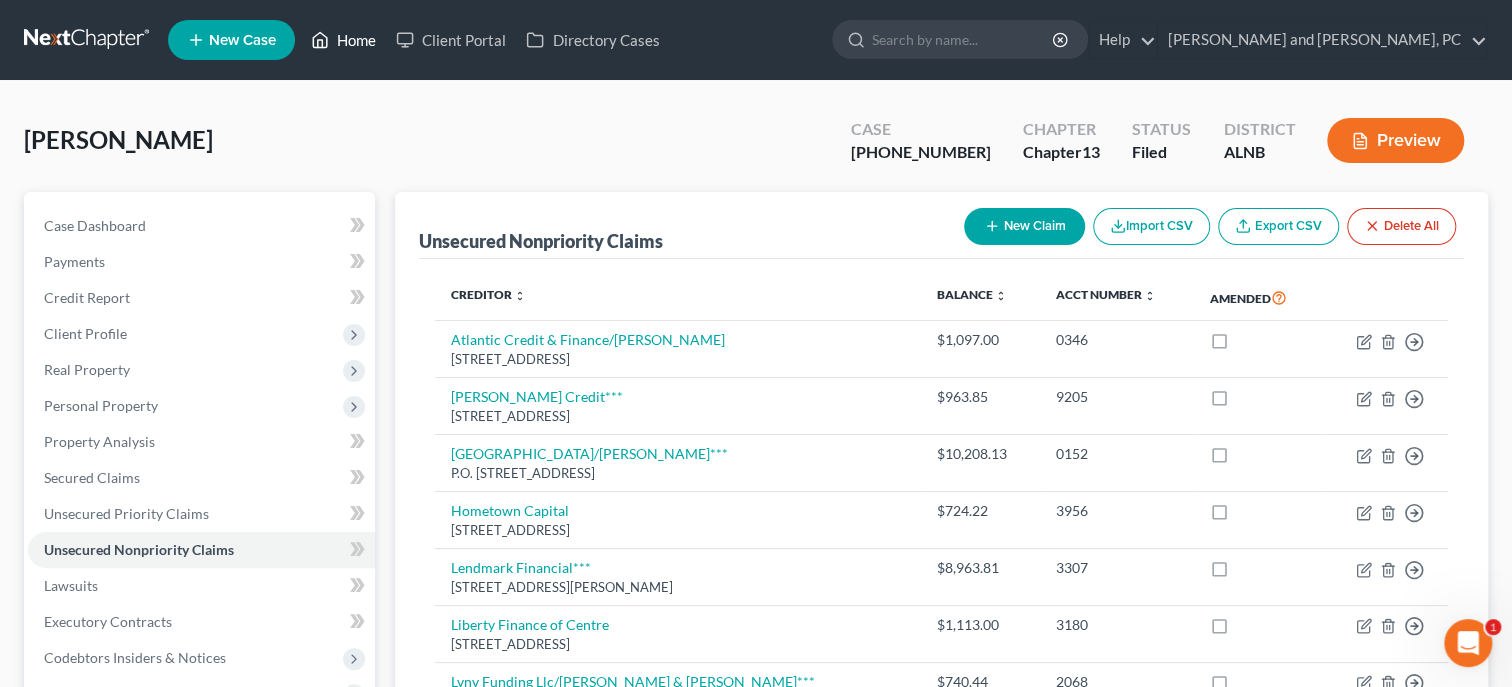 click 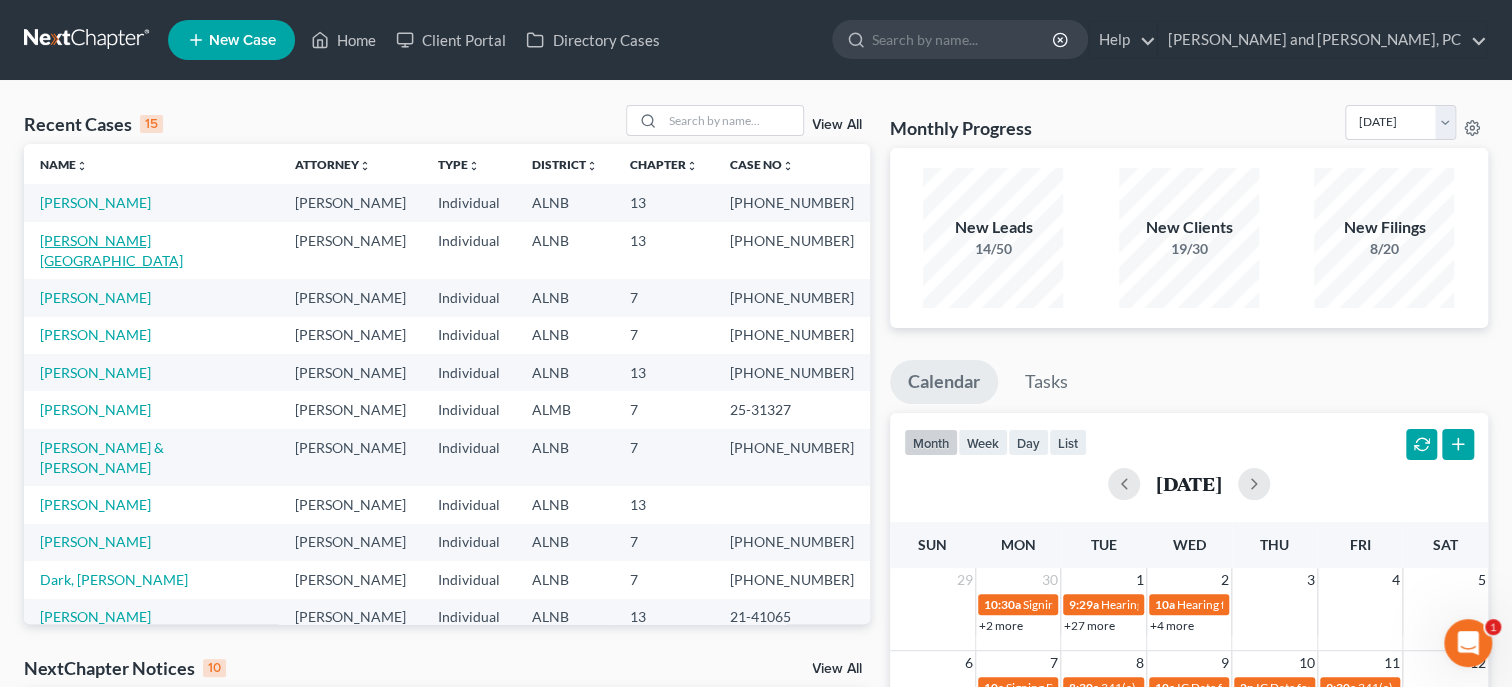 click on "[PERSON_NAME][GEOGRAPHIC_DATA]" at bounding box center (111, 250) 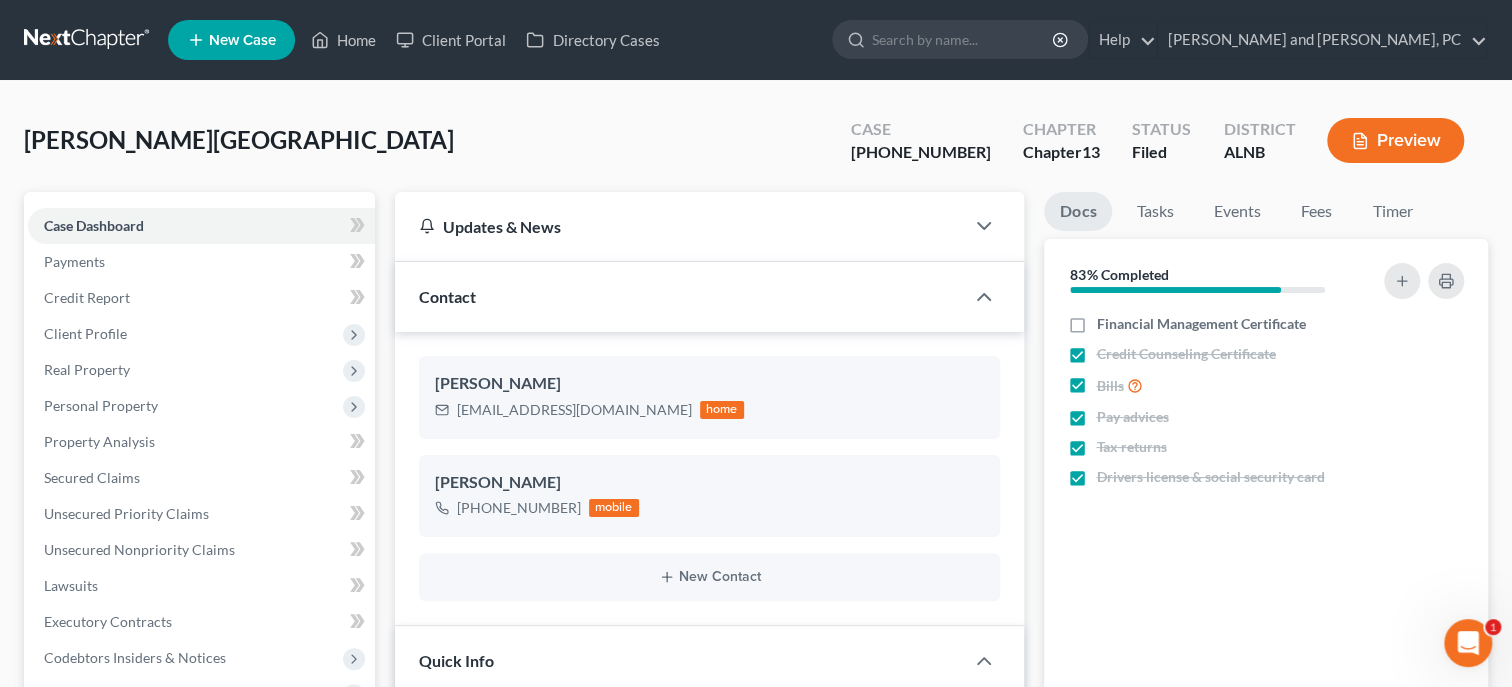scroll, scrollTop: 617, scrollLeft: 0, axis: vertical 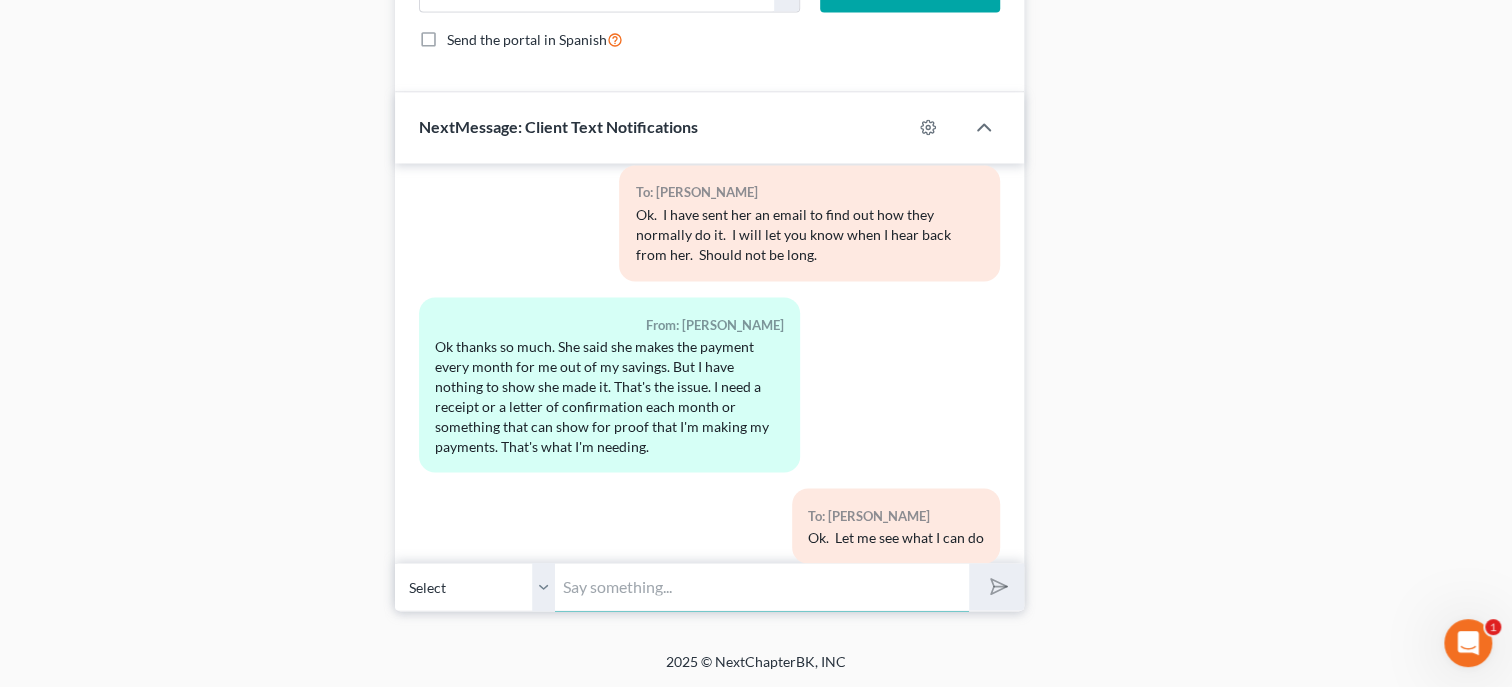 click at bounding box center (762, 586) 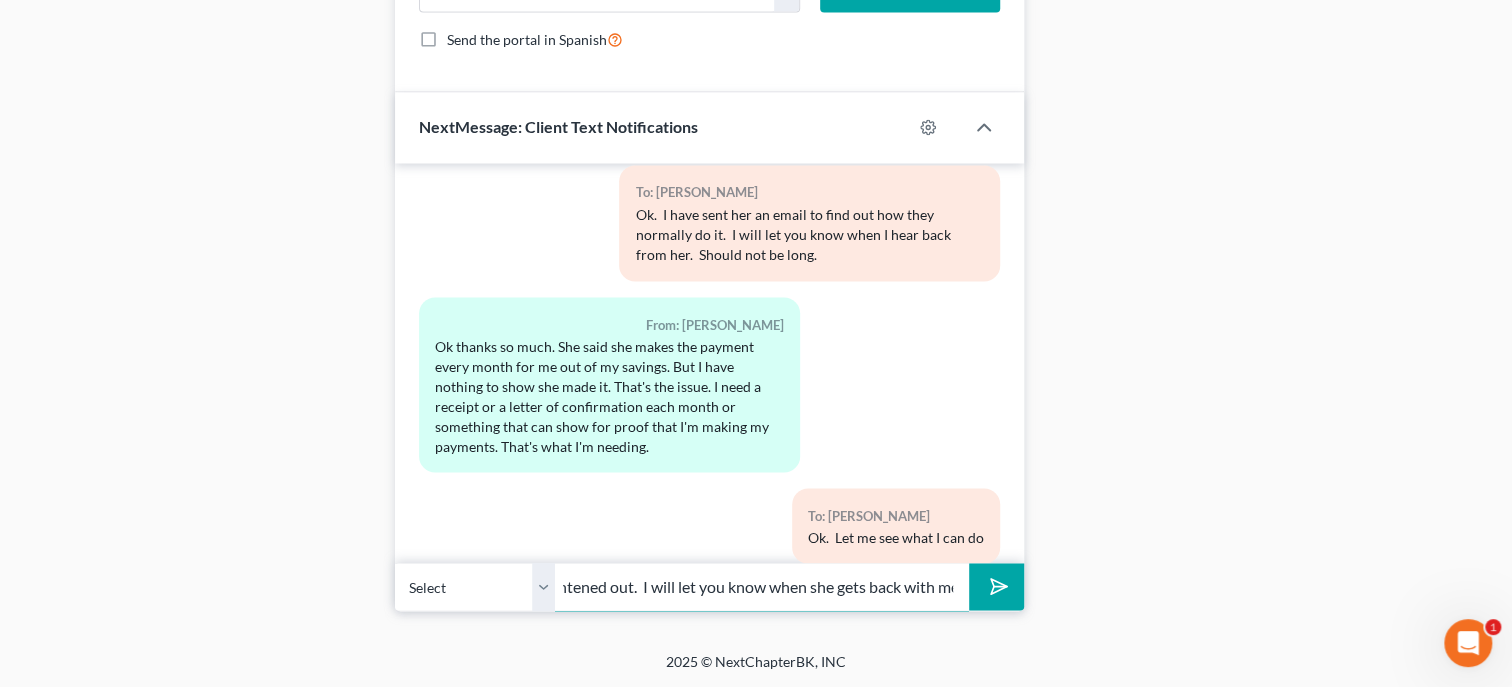 scroll, scrollTop: 0, scrollLeft: 583, axis: horizontal 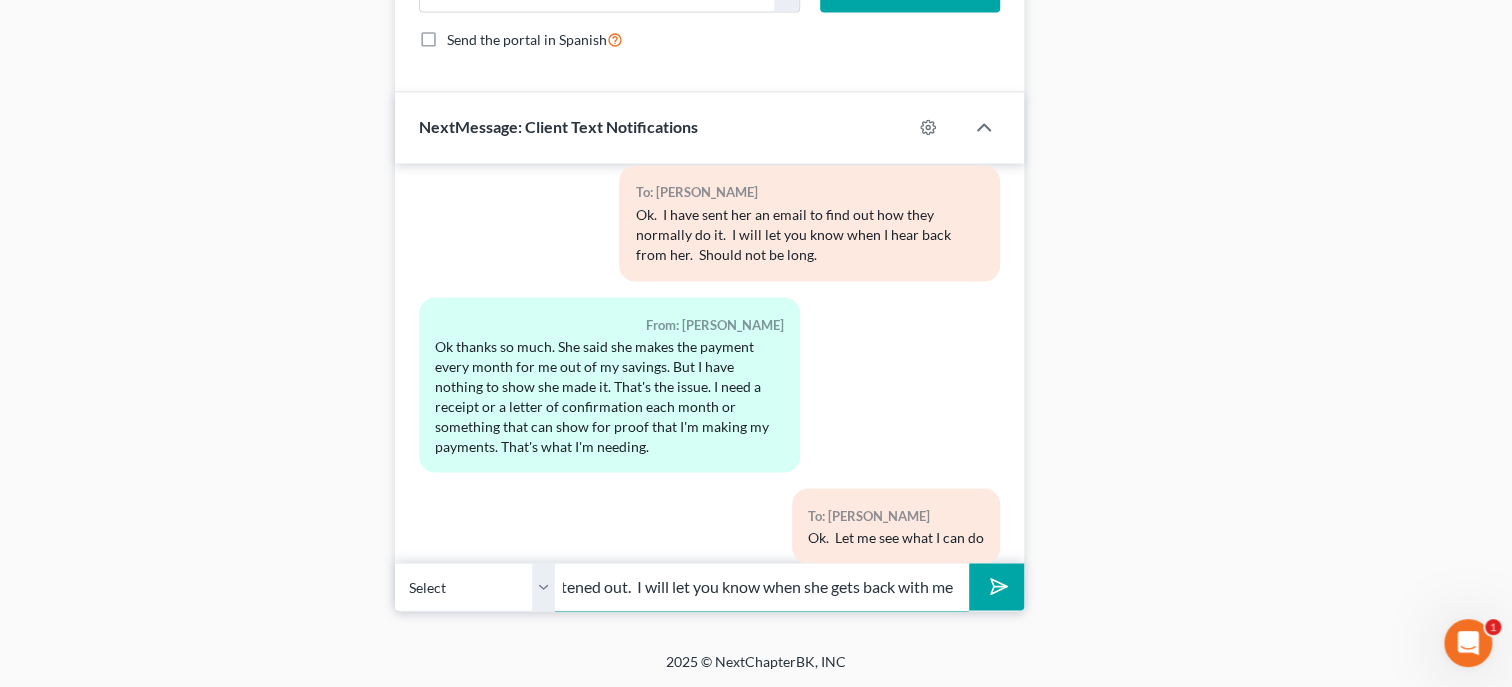 type on "Just heard back from their attorney.  She said she was going to call and get it straightened out.  I will let you know when she gets back with me" 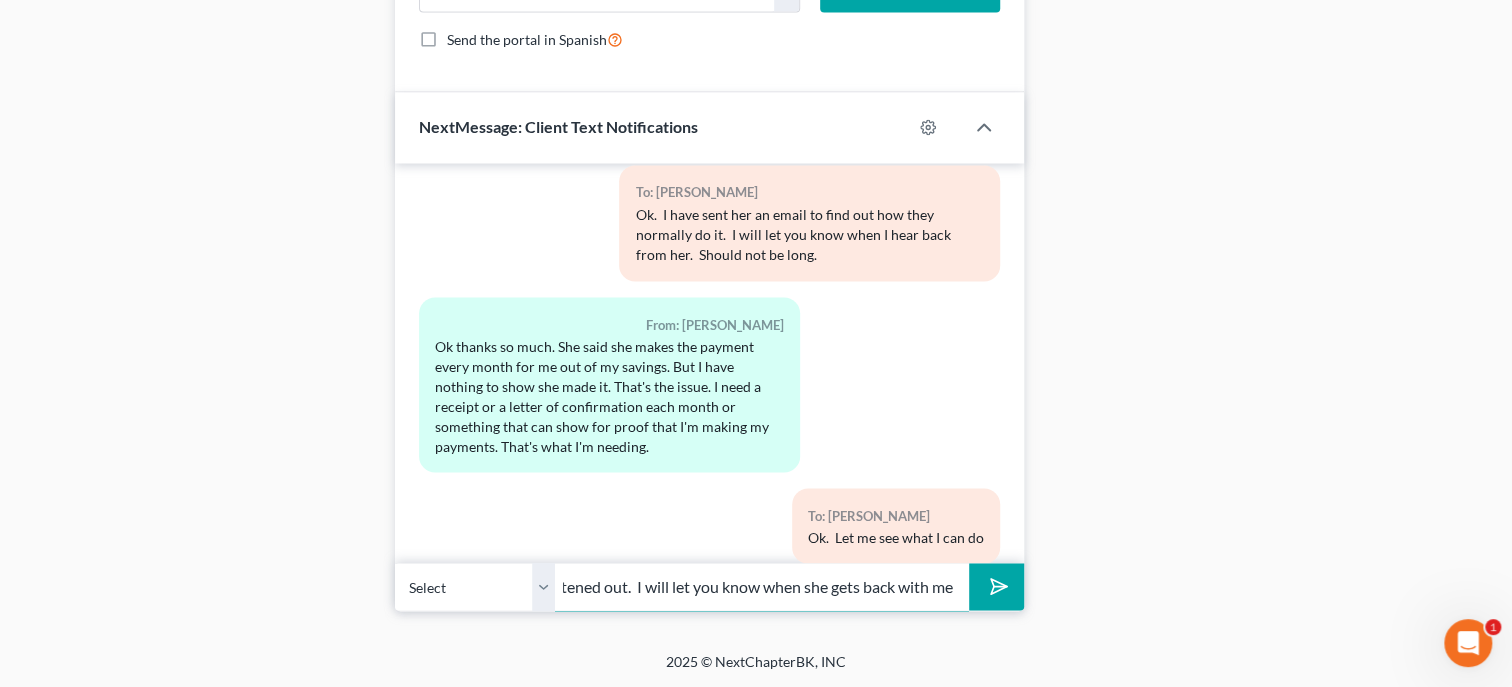 click at bounding box center (996, 586) 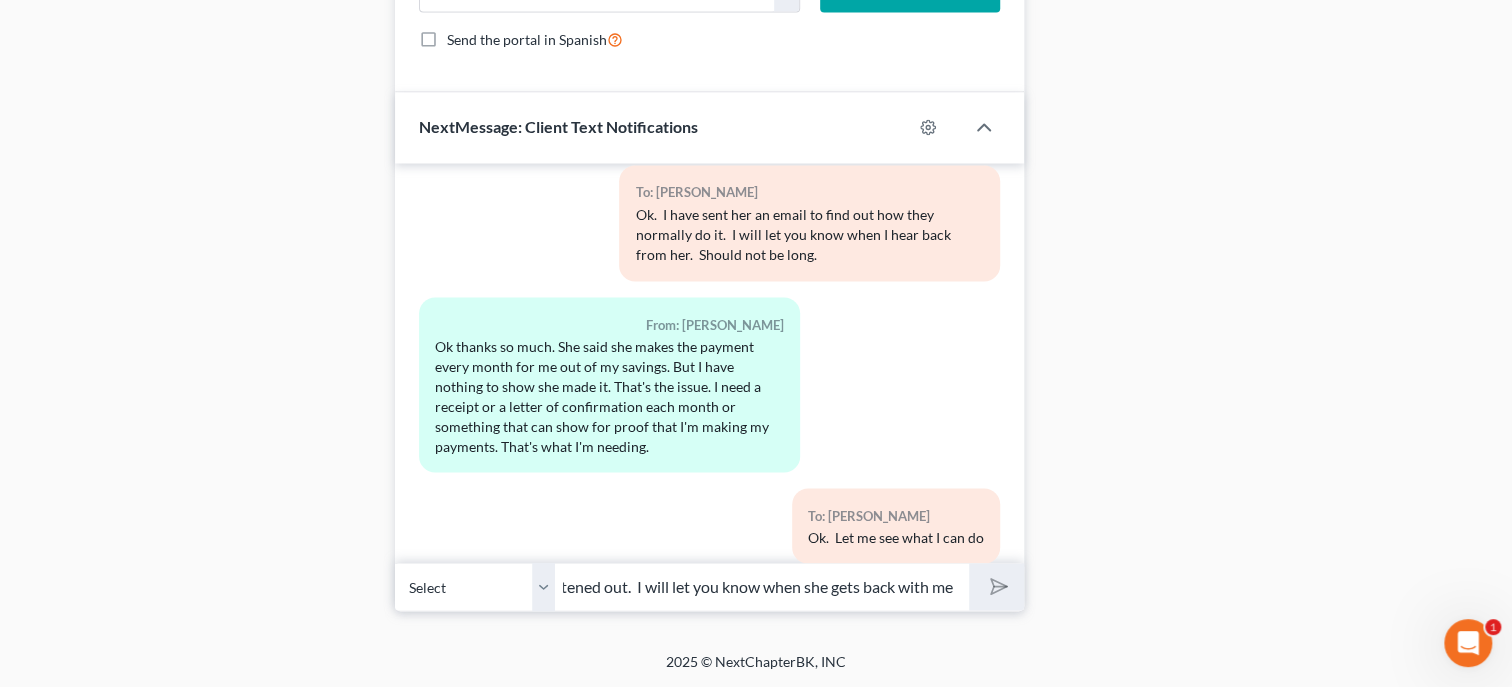 type 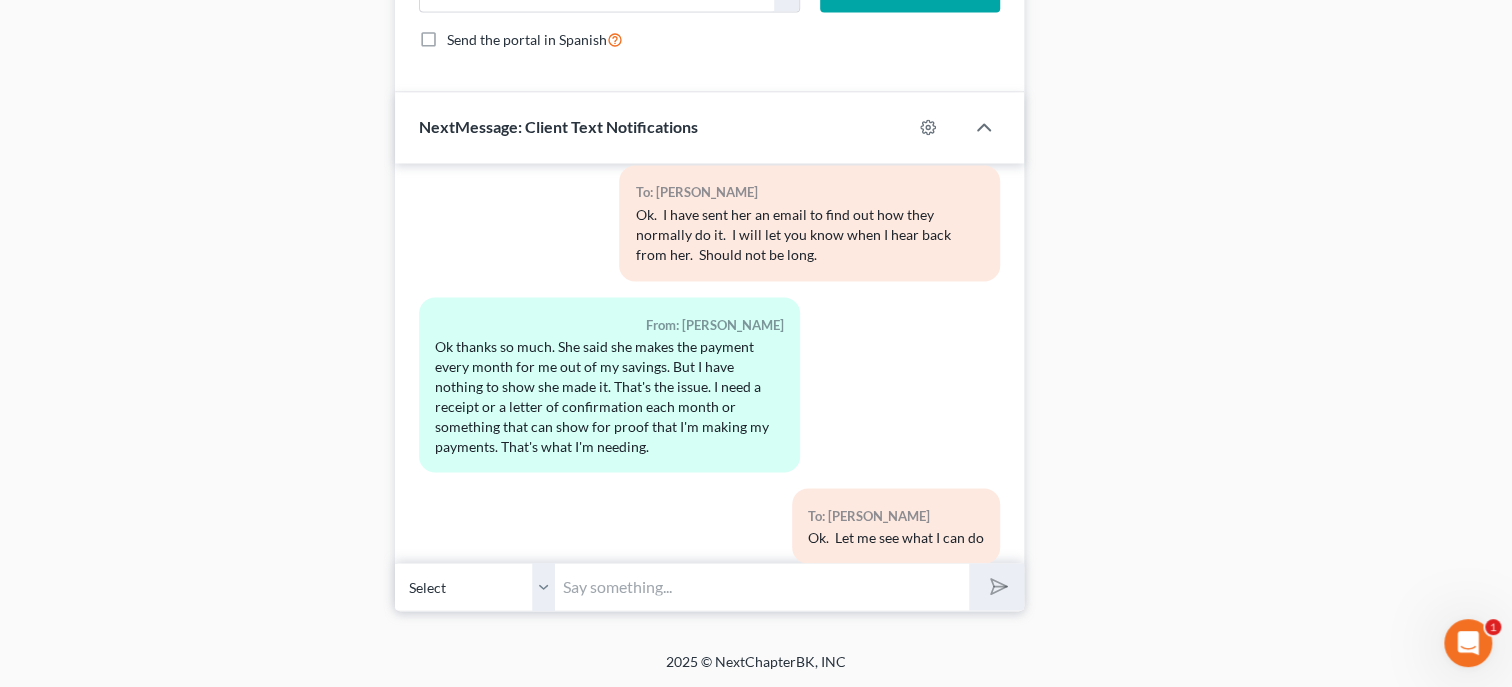 scroll, scrollTop: 0, scrollLeft: 0, axis: both 